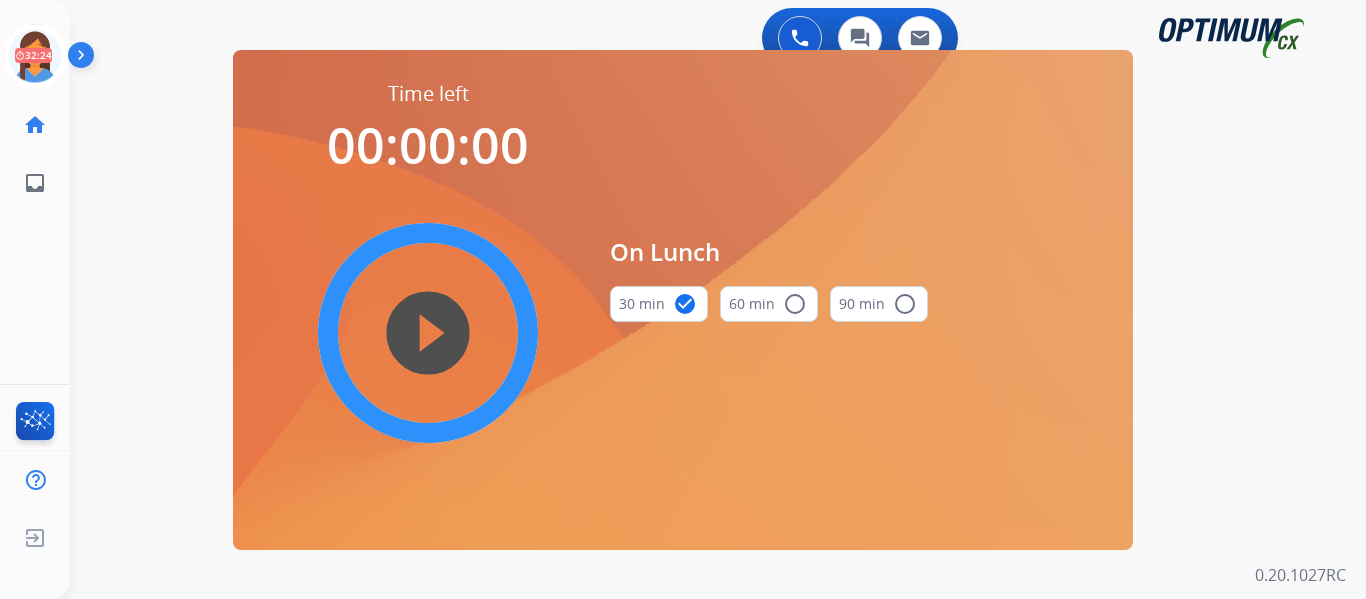 scroll, scrollTop: 0, scrollLeft: 0, axis: both 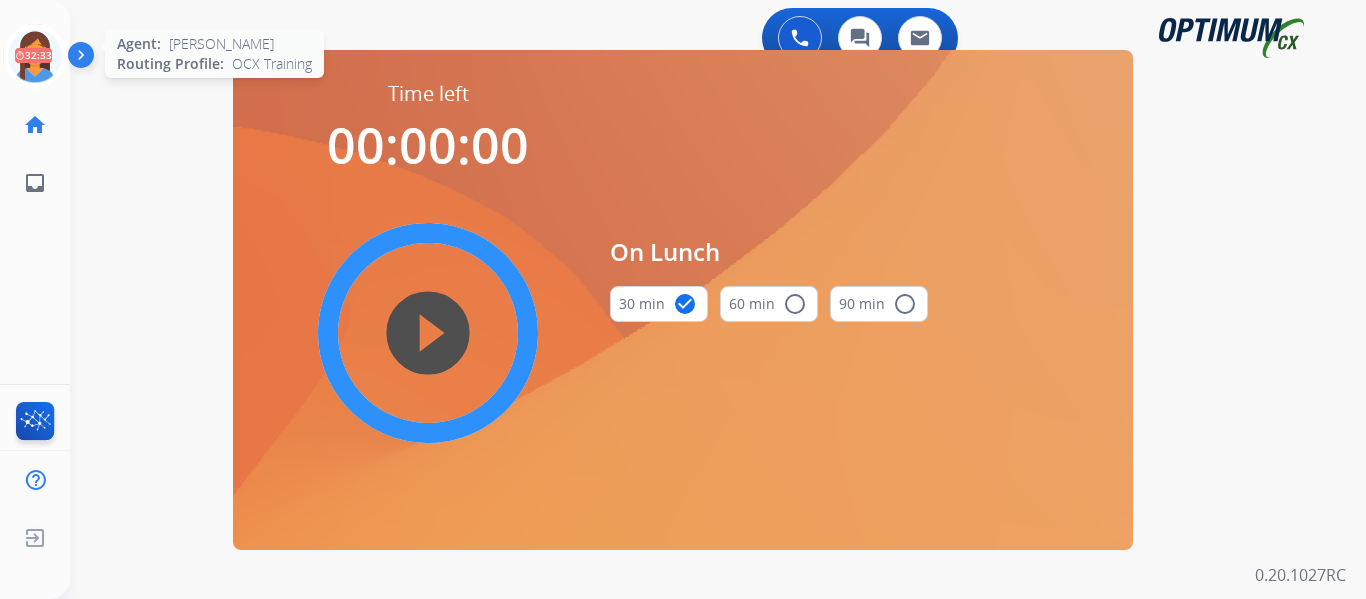 click 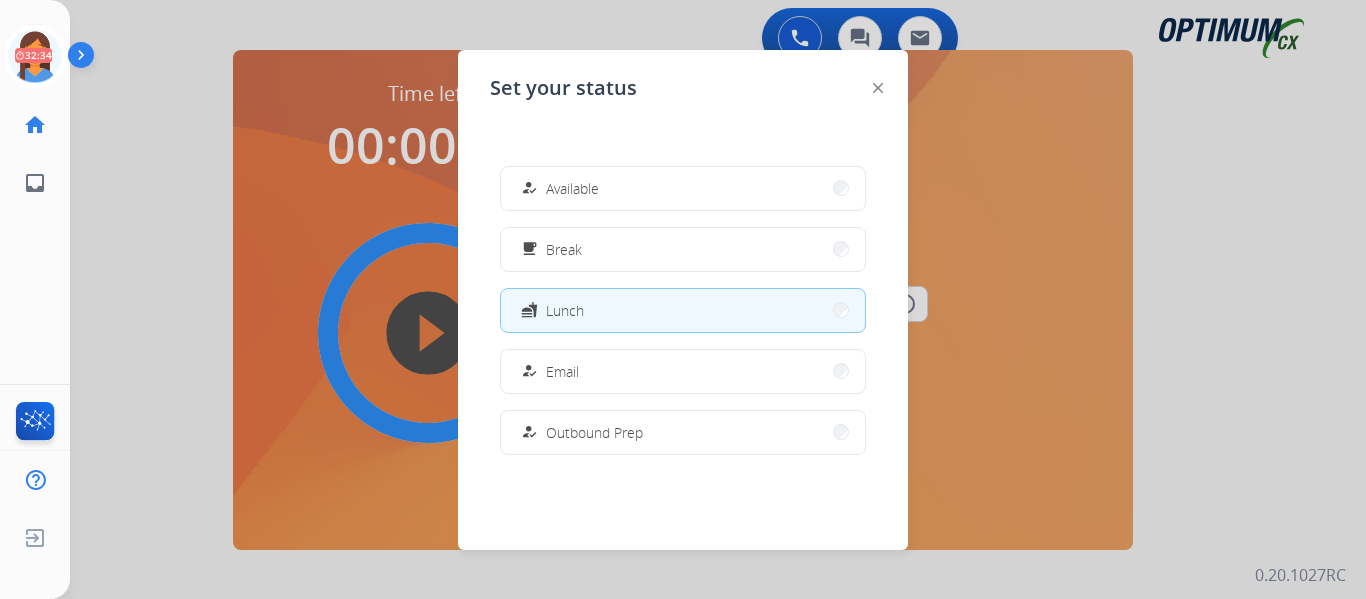 click on "Available" at bounding box center [572, 188] 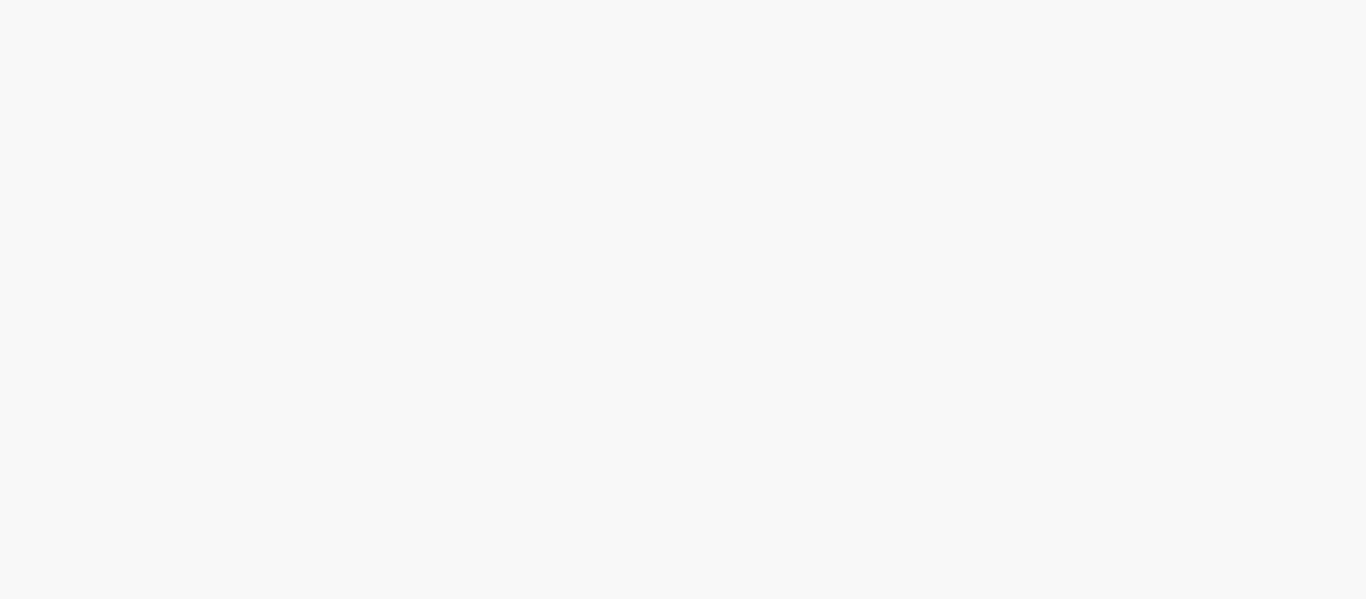 scroll, scrollTop: 0, scrollLeft: 0, axis: both 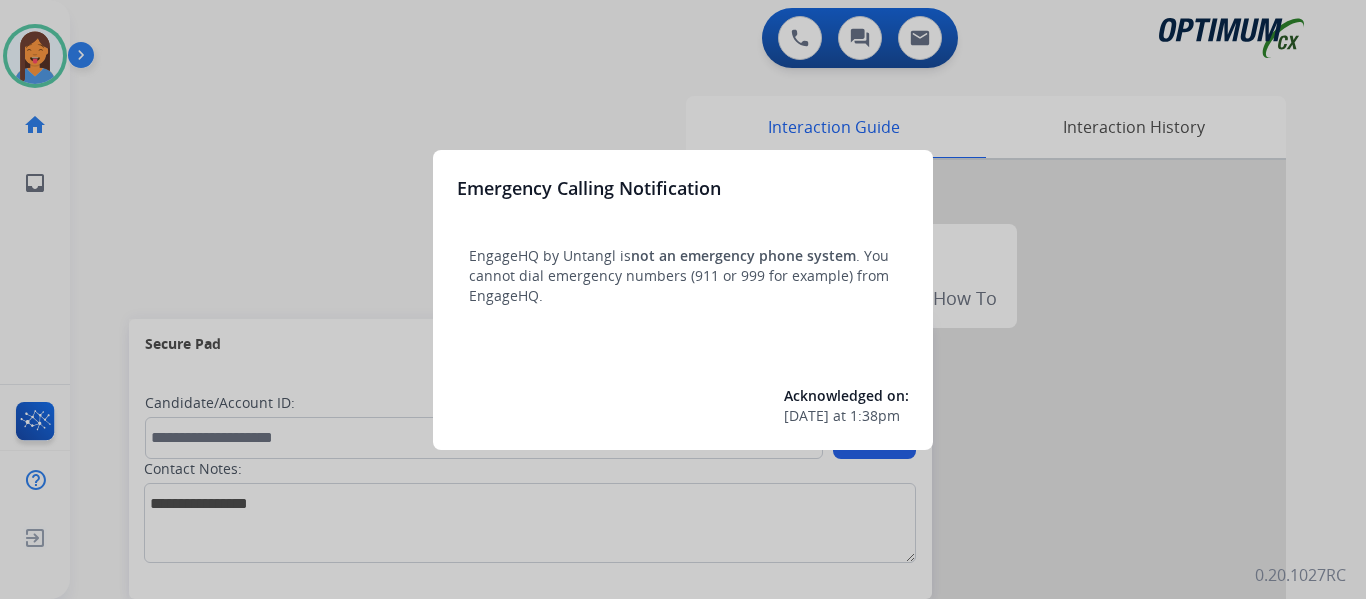 click at bounding box center [683, 299] 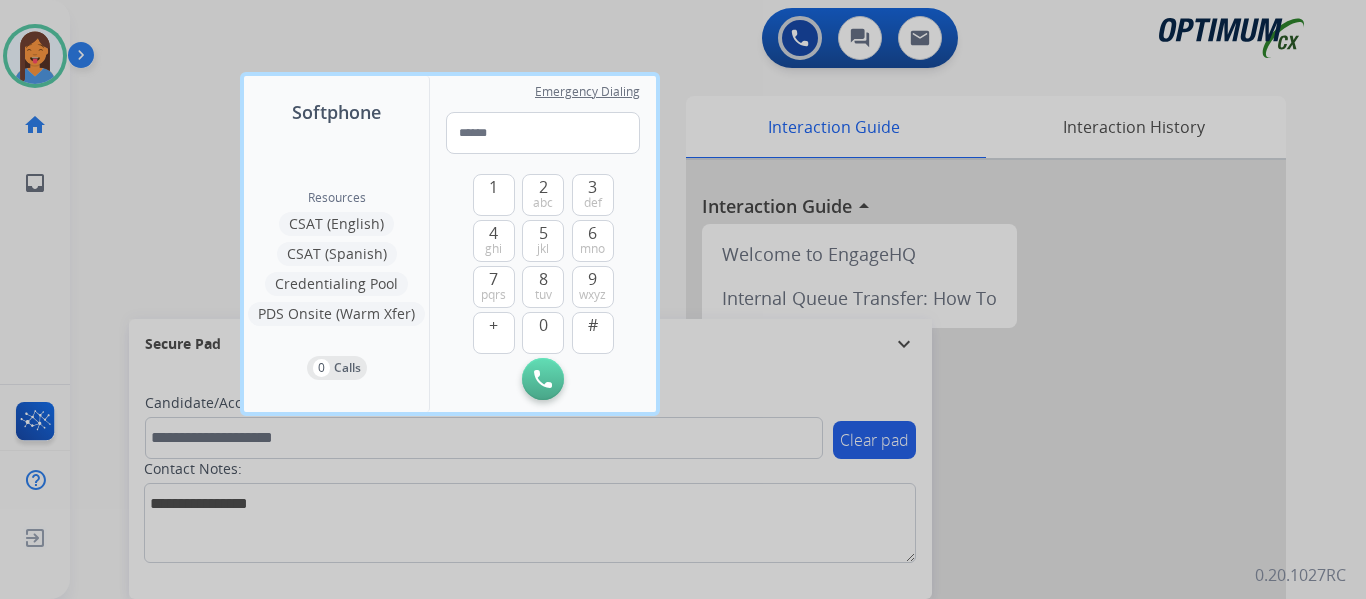 click on "CSAT (Spanish)" at bounding box center (337, 254) 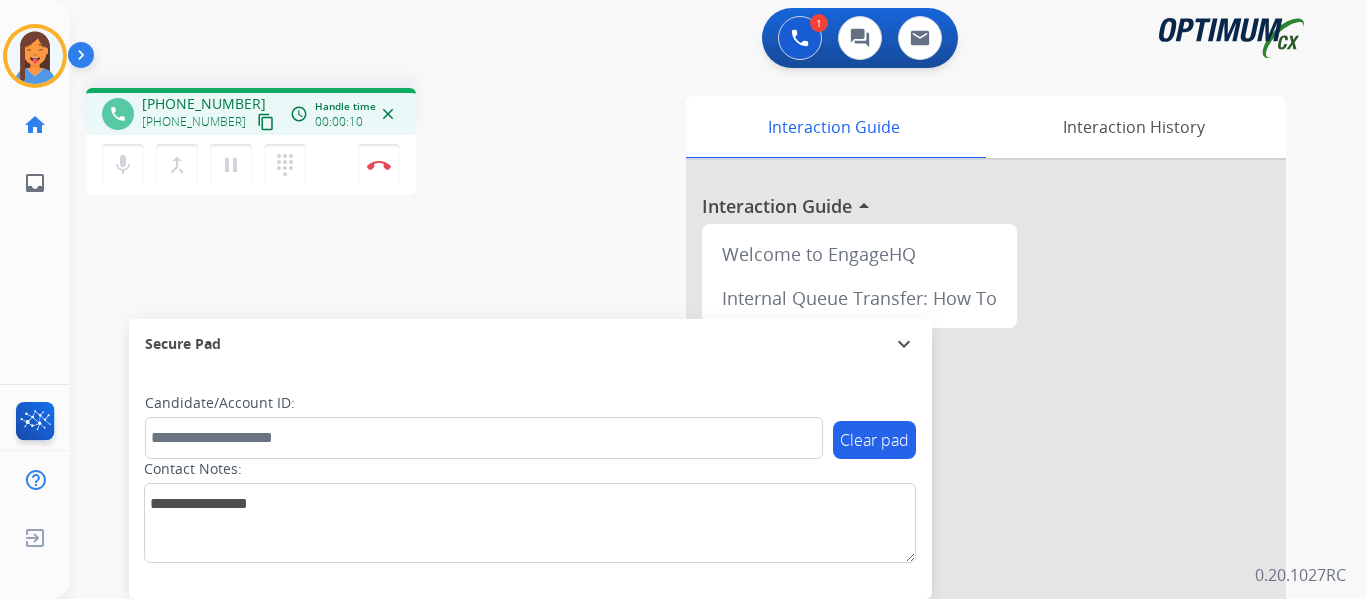 drag, startPoint x: 245, startPoint y: 128, endPoint x: 269, endPoint y: 136, distance: 25.298222 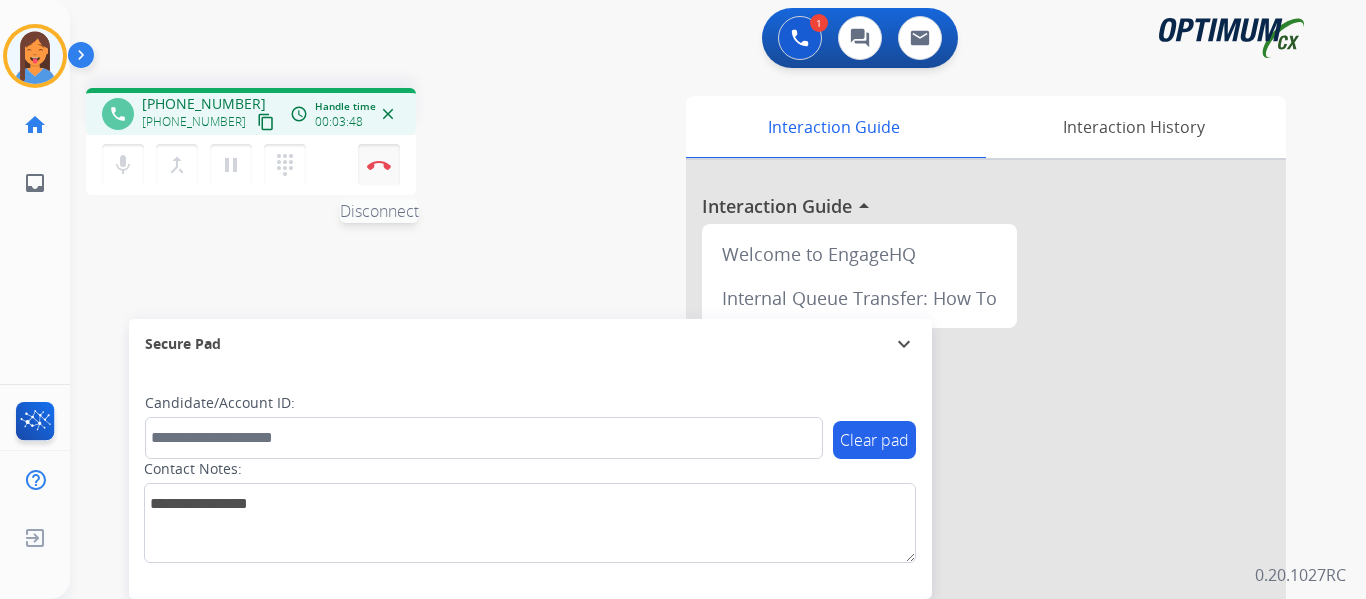 click at bounding box center [379, 165] 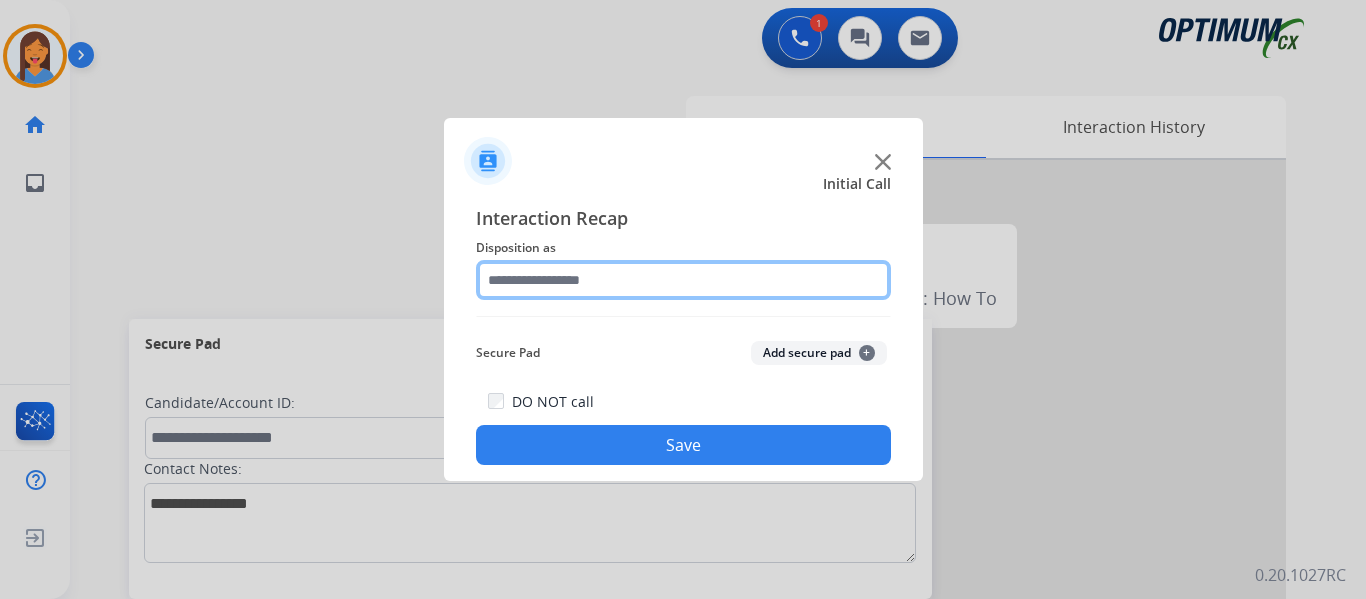 click 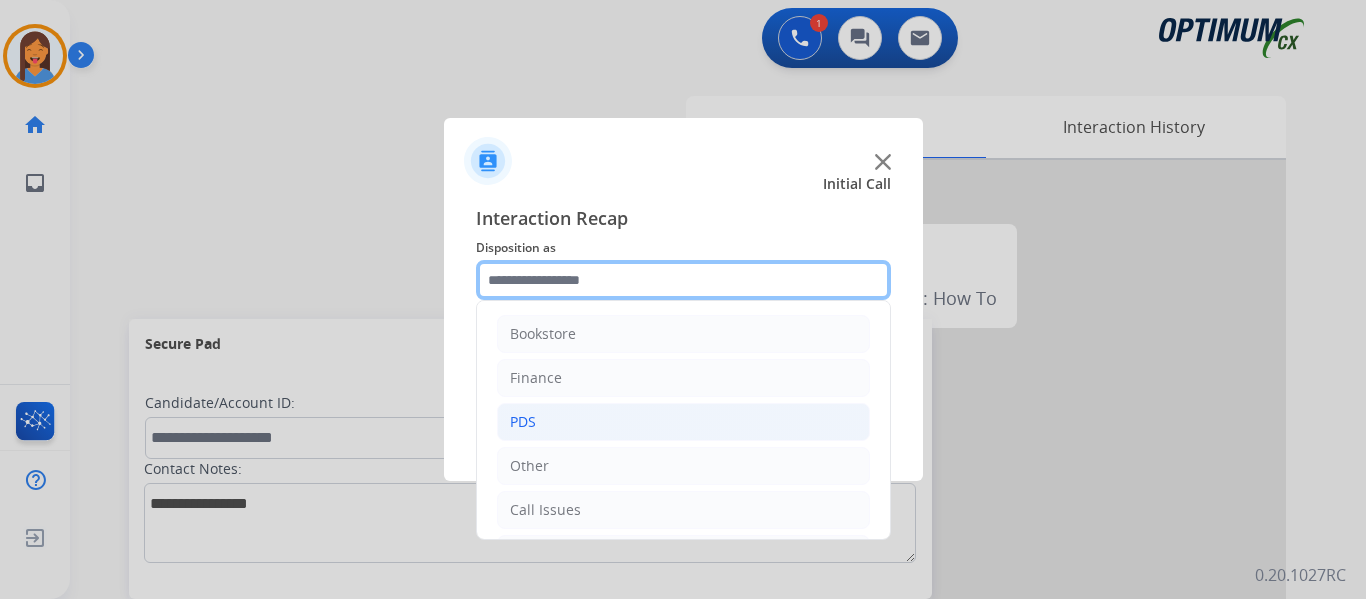 scroll, scrollTop: 100, scrollLeft: 0, axis: vertical 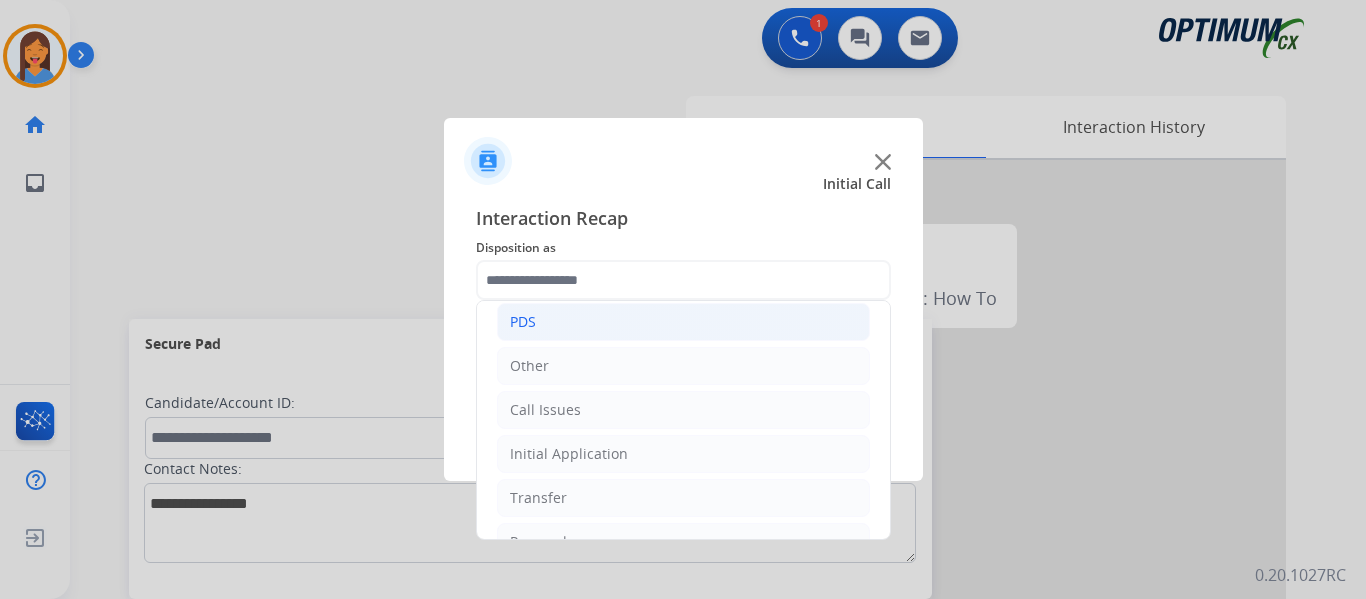 click on "PDS" 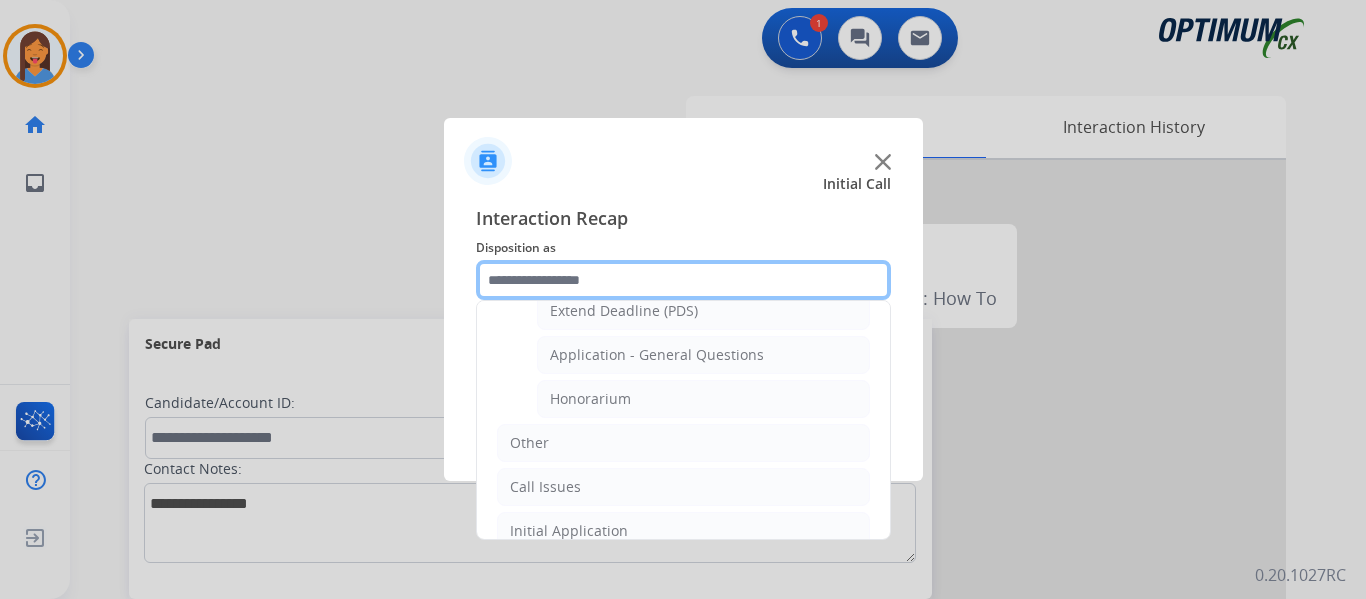 scroll, scrollTop: 600, scrollLeft: 0, axis: vertical 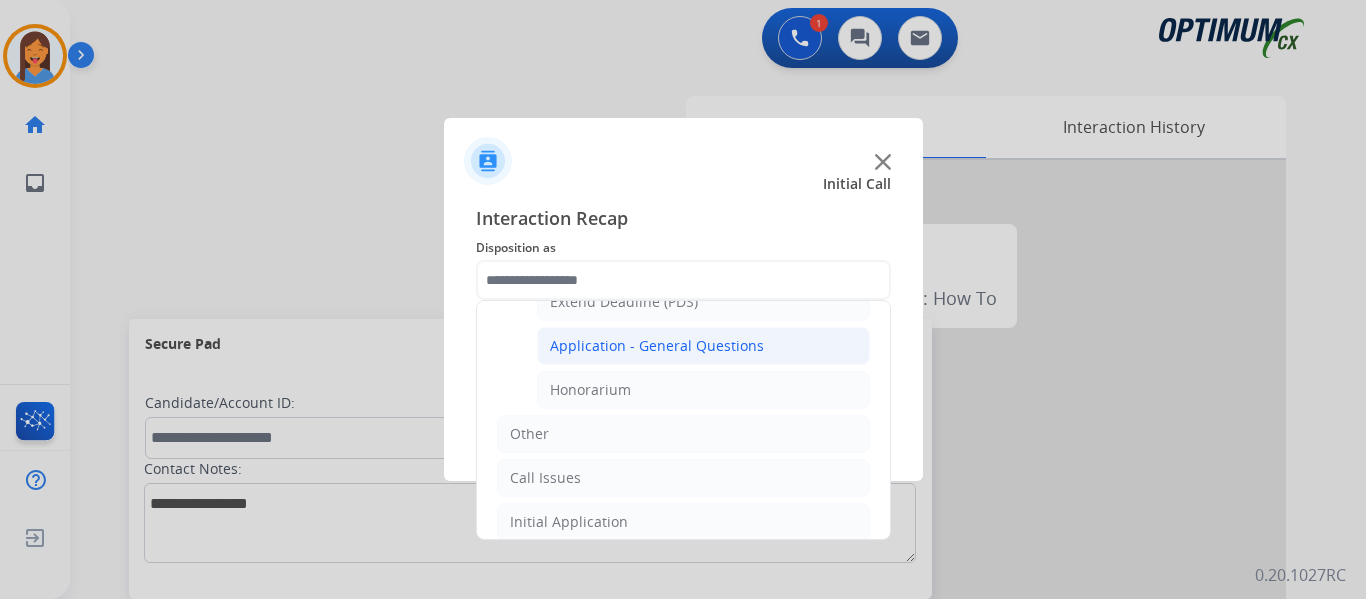 click on "Application - General Questions" 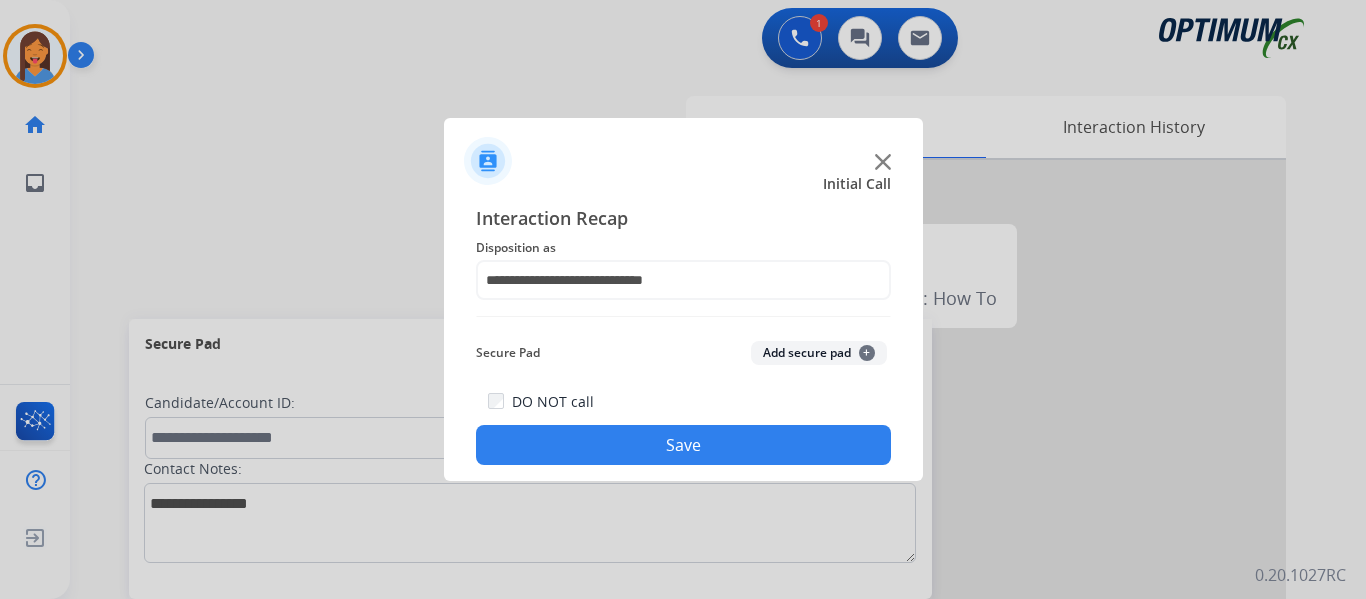 click on "Save" 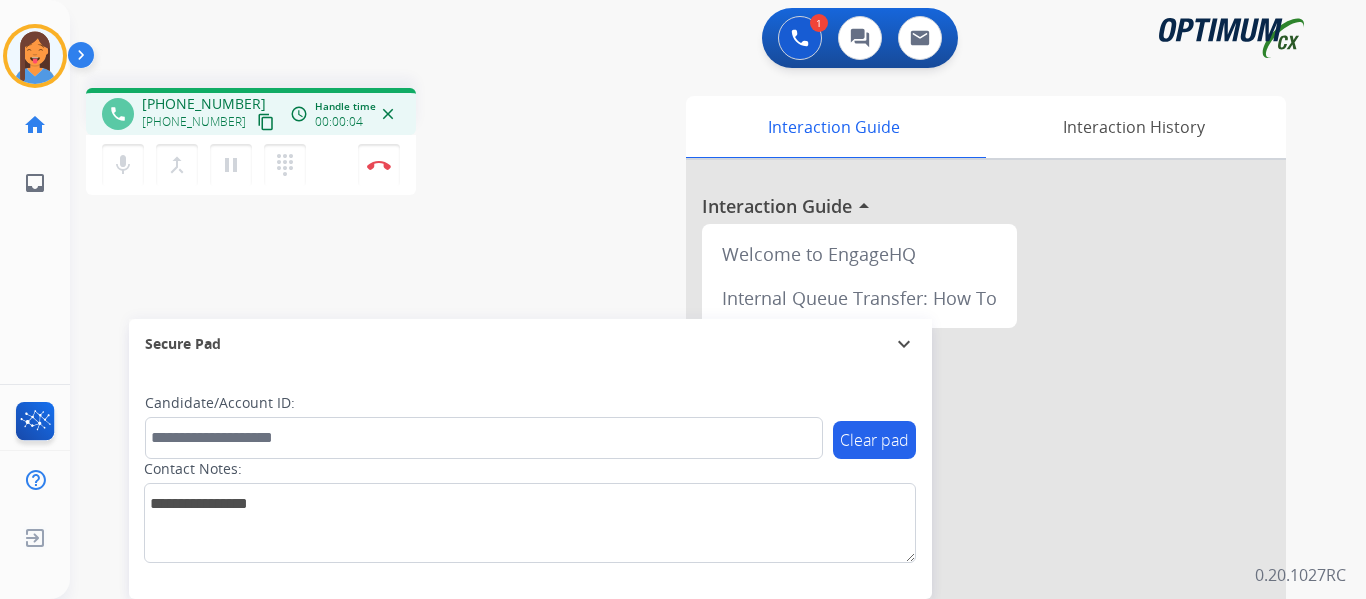 drag, startPoint x: 235, startPoint y: 121, endPoint x: 431, endPoint y: 121, distance: 196 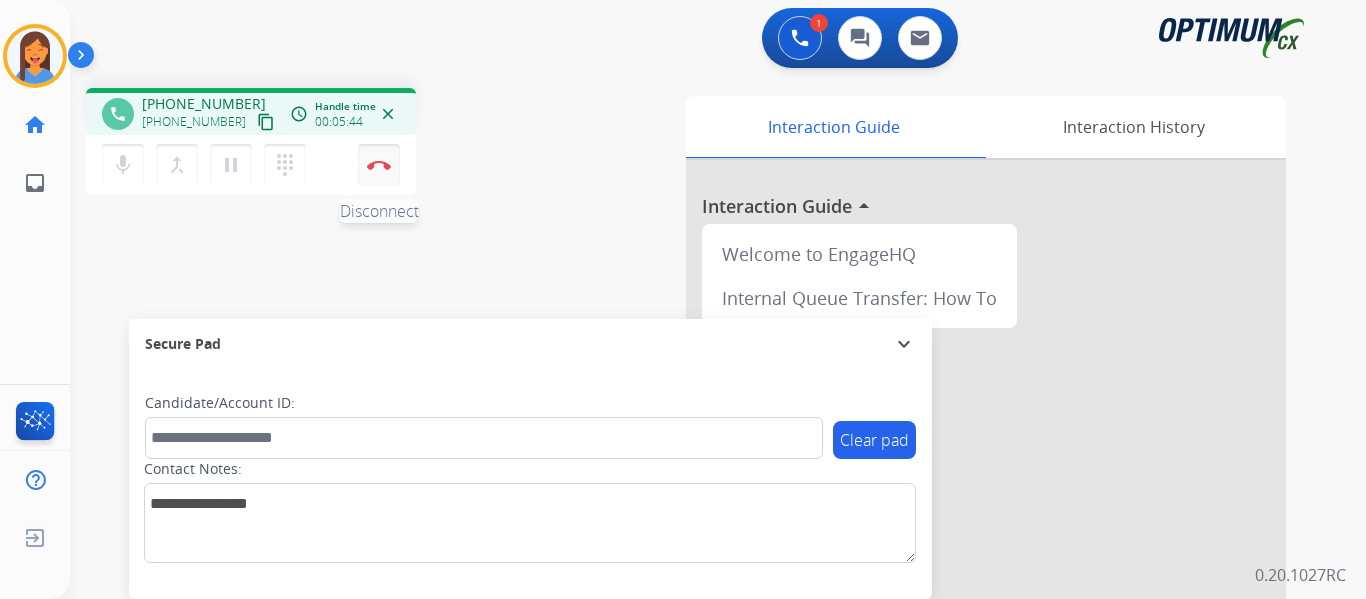 click at bounding box center (379, 165) 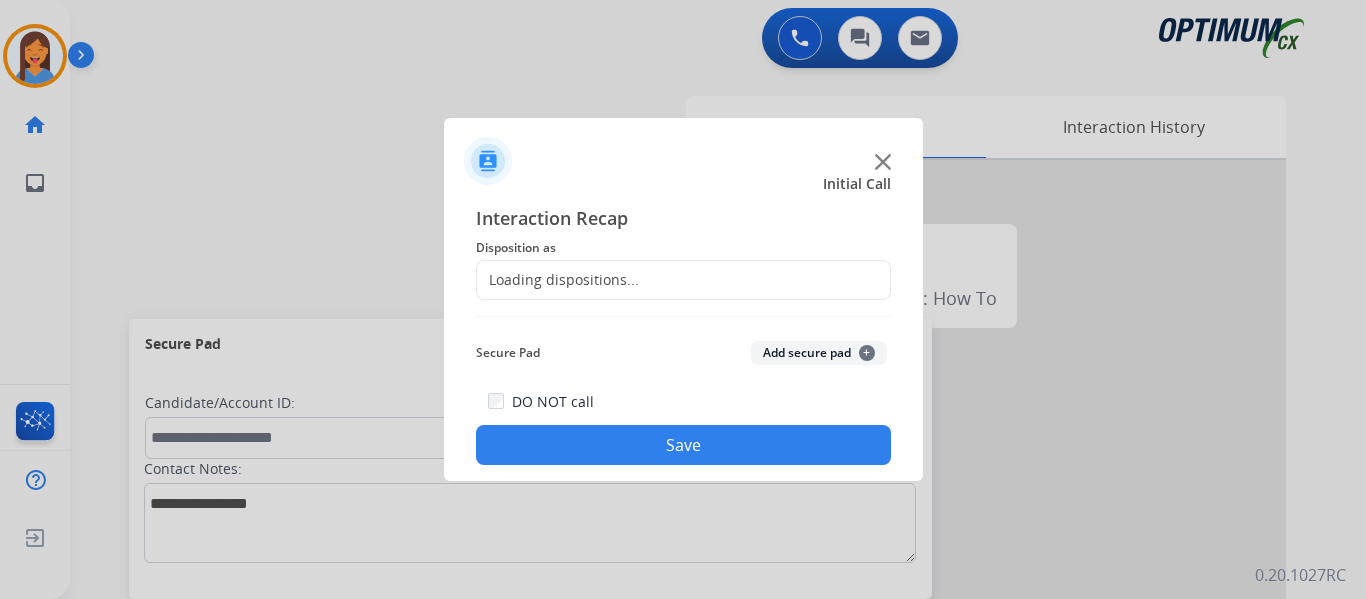 click on "Loading dispositions..." 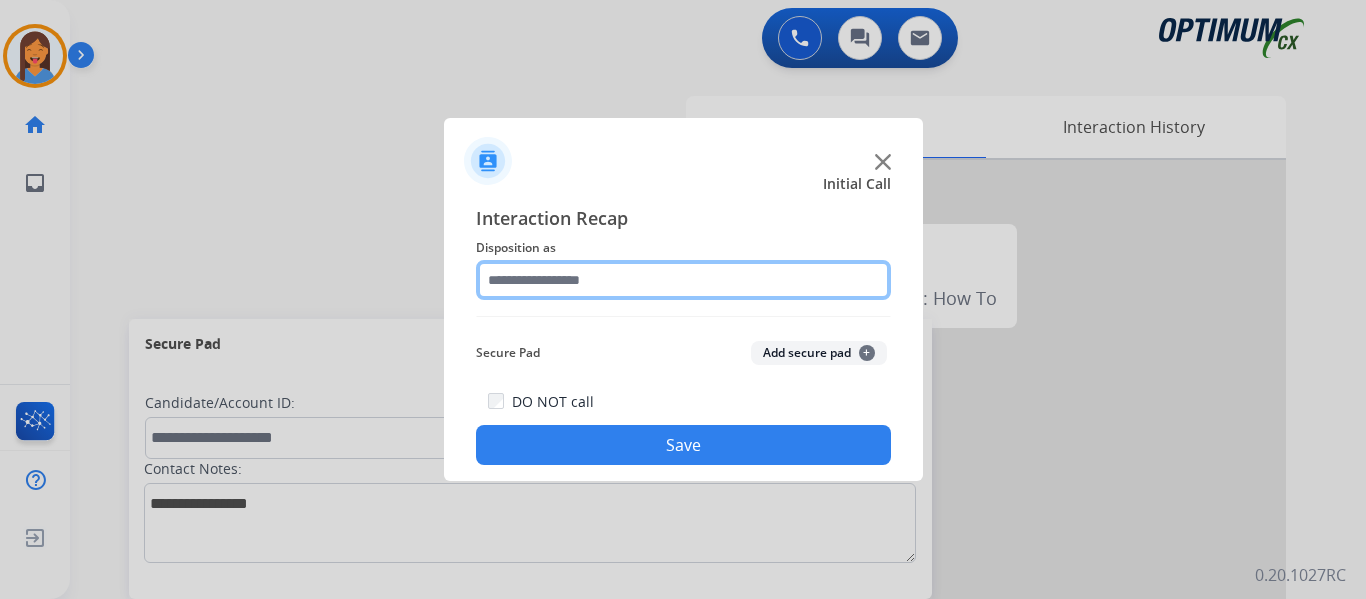 click 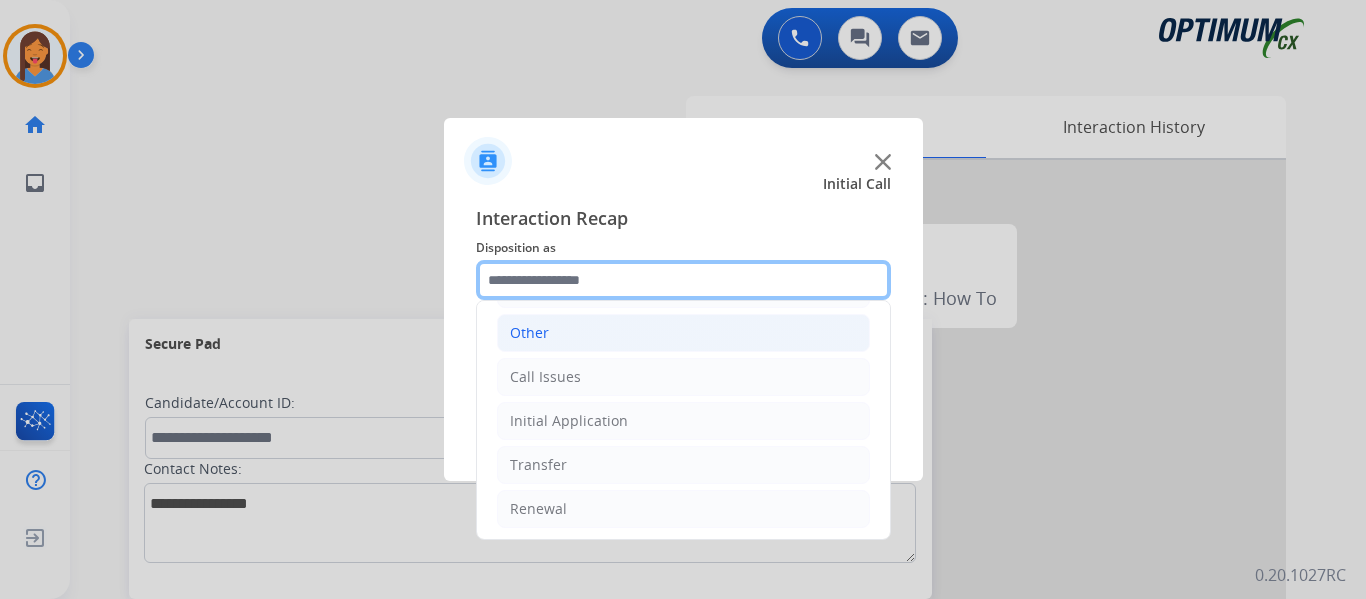scroll, scrollTop: 136, scrollLeft: 0, axis: vertical 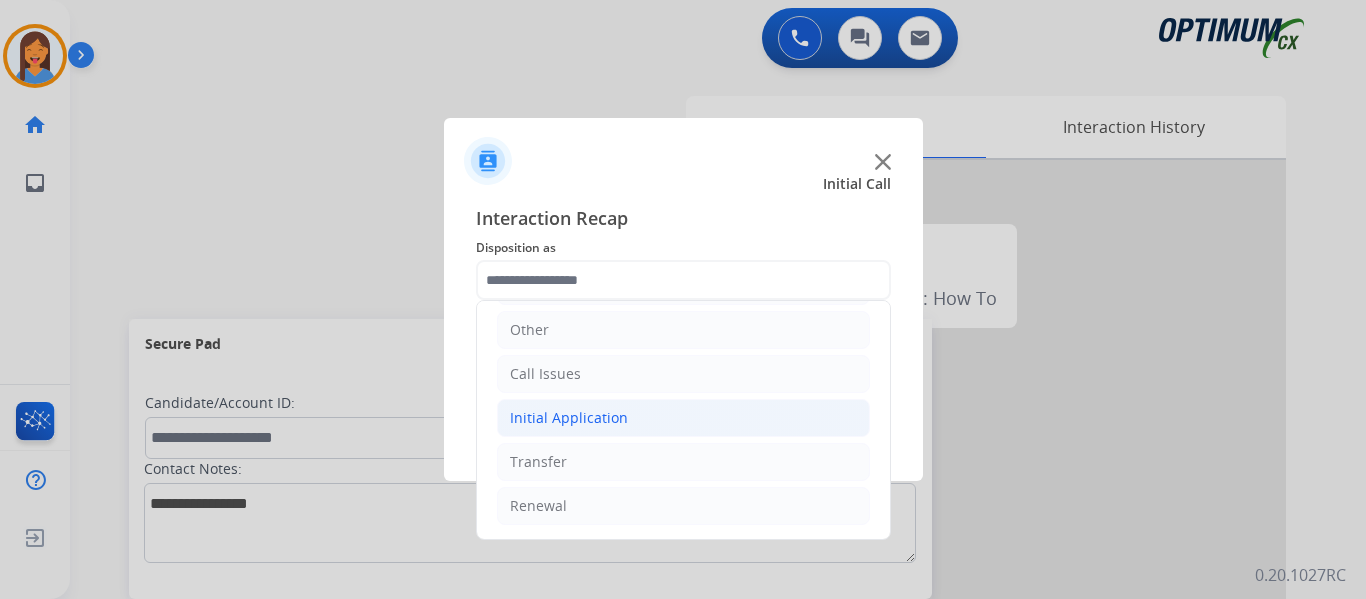 click on "Initial Application" 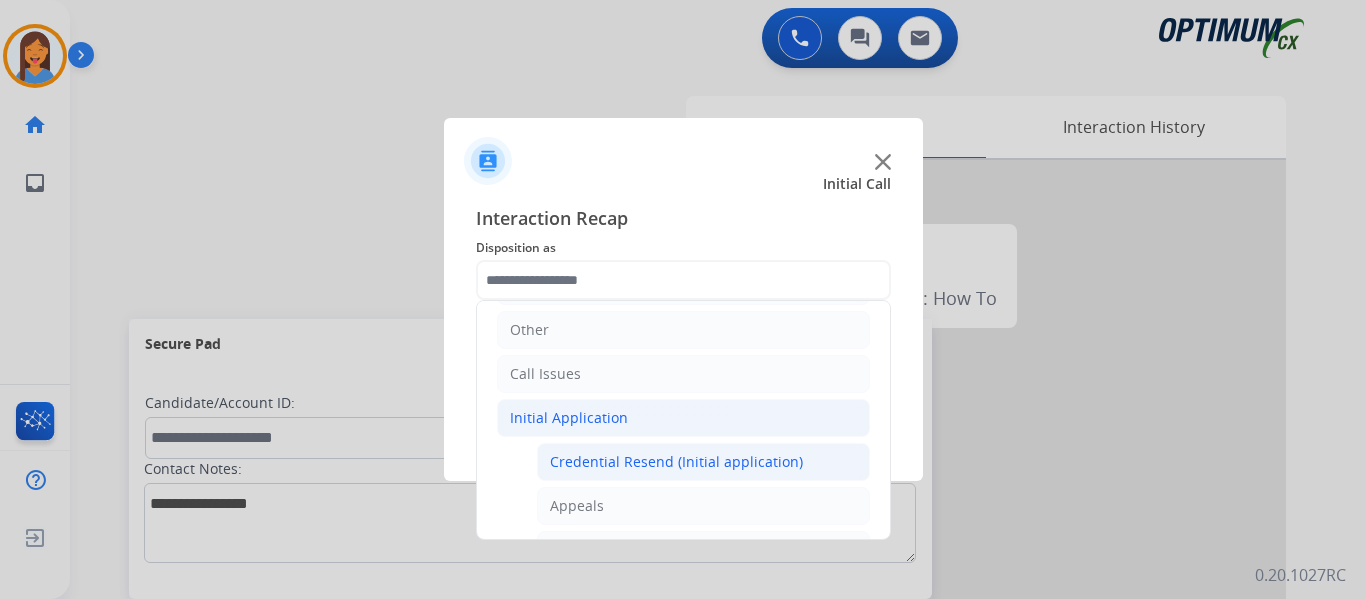 click on "Credential Resend (Initial application)" 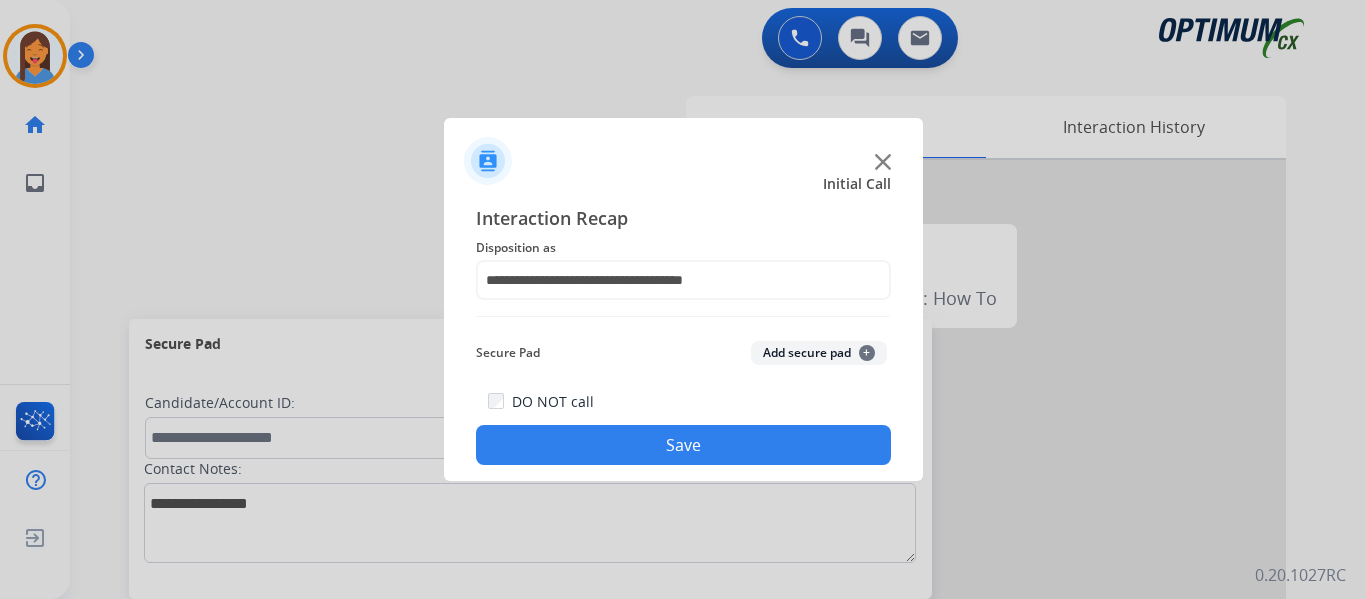 click on "Save" 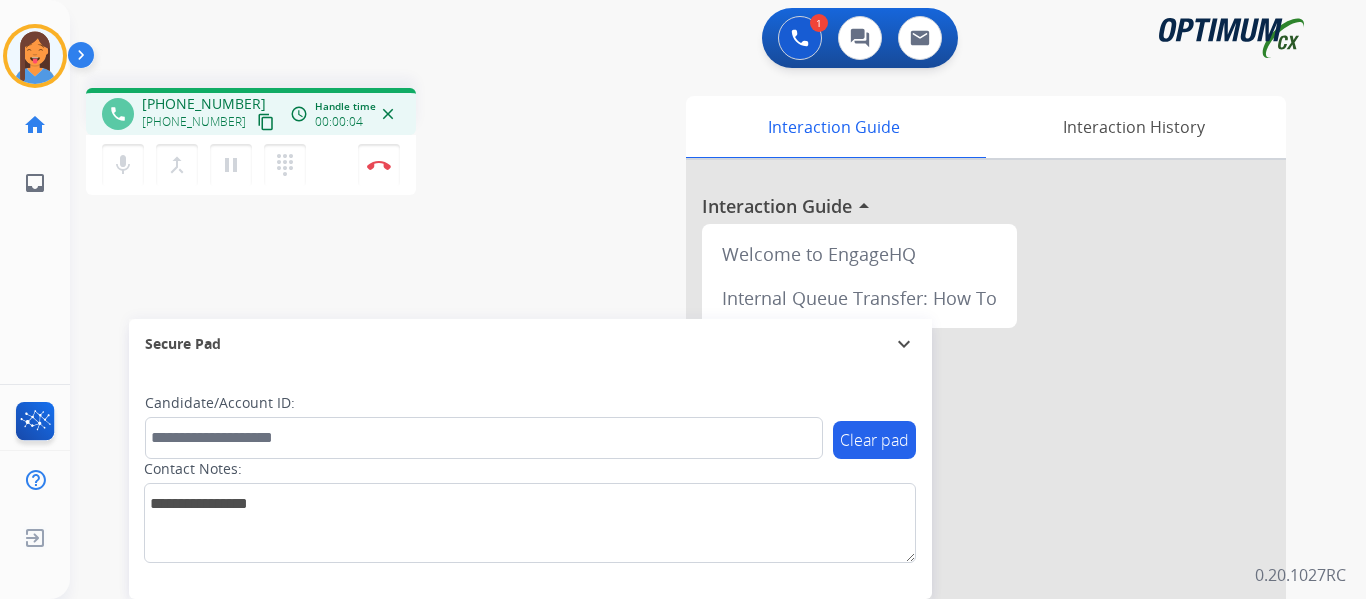 click on "content_copy" at bounding box center [266, 122] 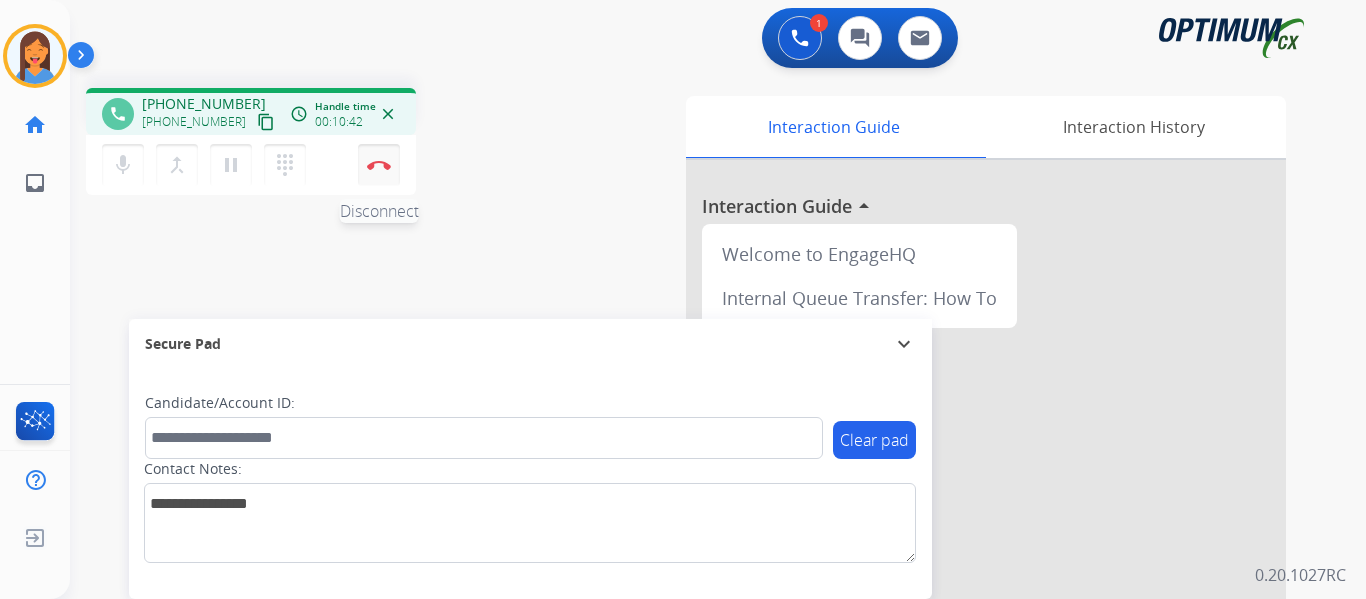 click on "mic Mute merge_type Bridge pause Hold dialpad Dialpad Disconnect" at bounding box center [251, 165] 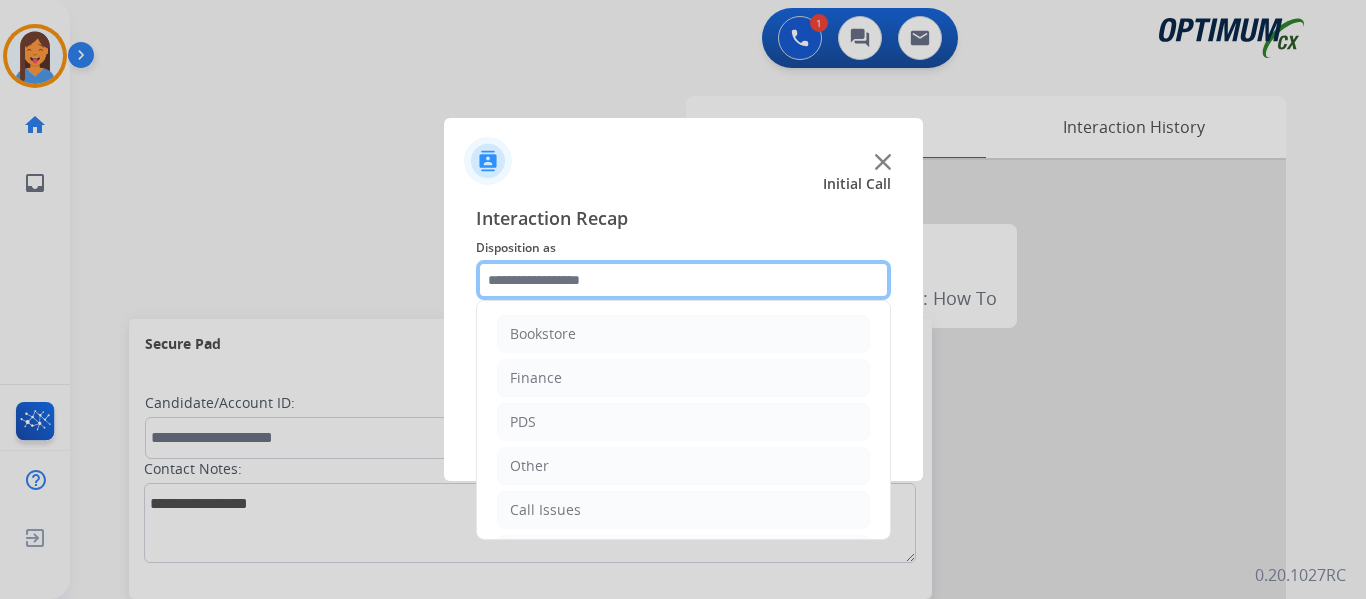 click 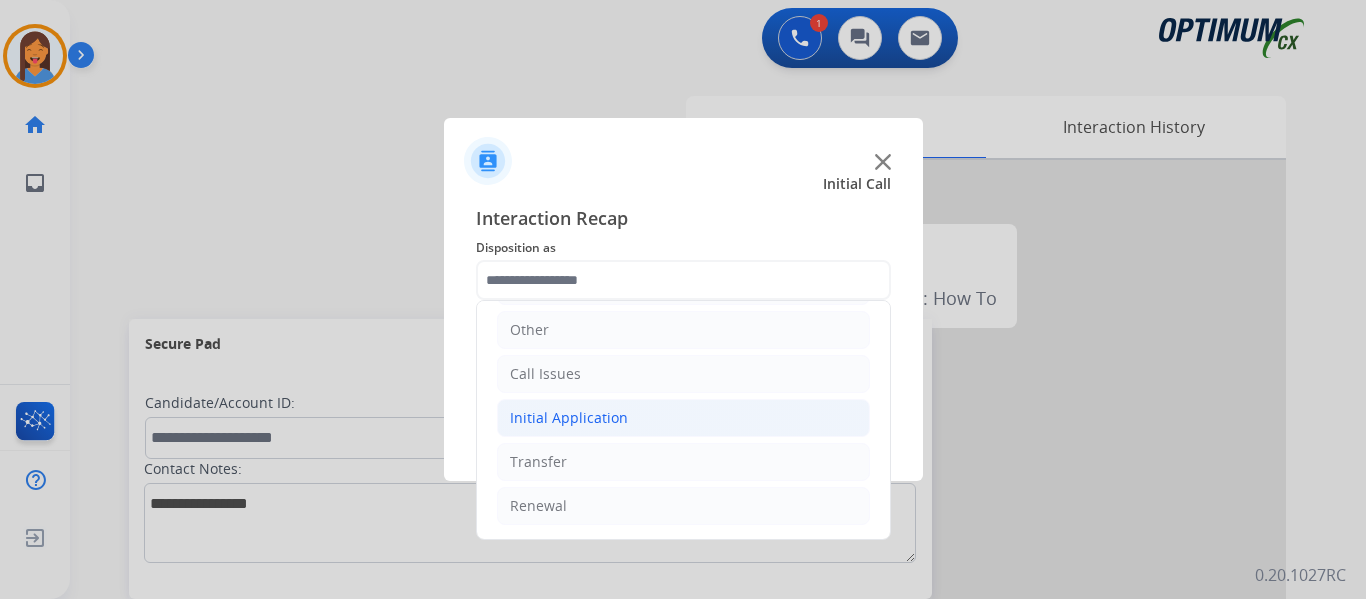 click on "Initial Application" 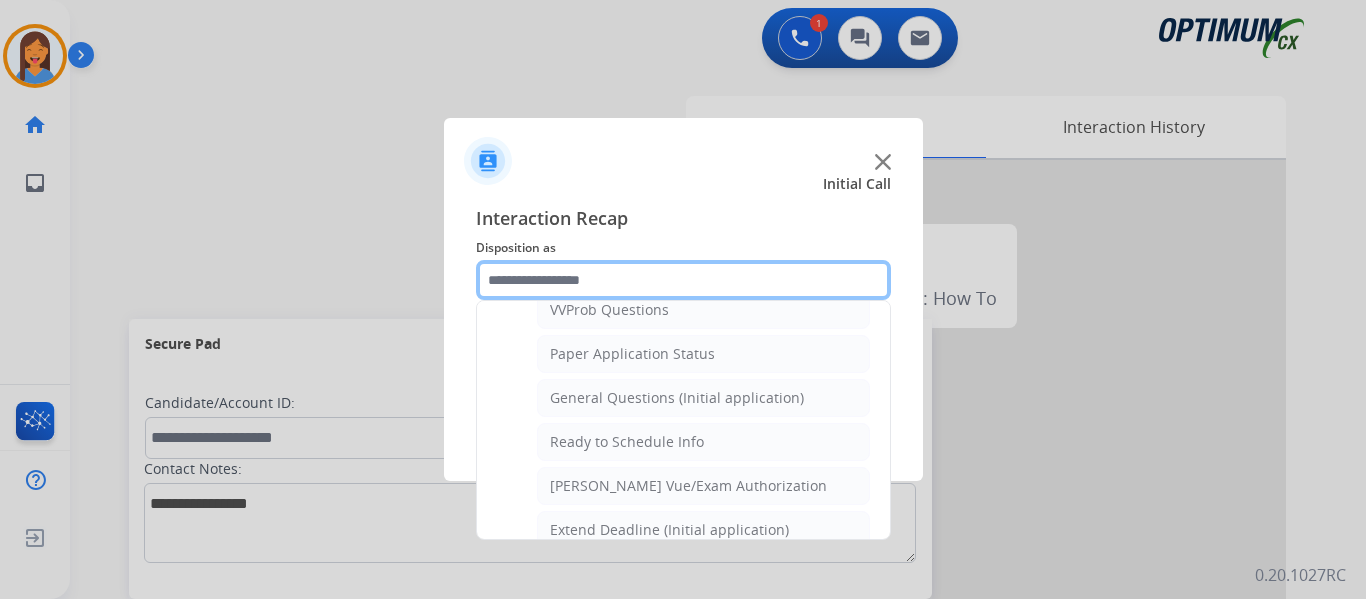 scroll, scrollTop: 1136, scrollLeft: 0, axis: vertical 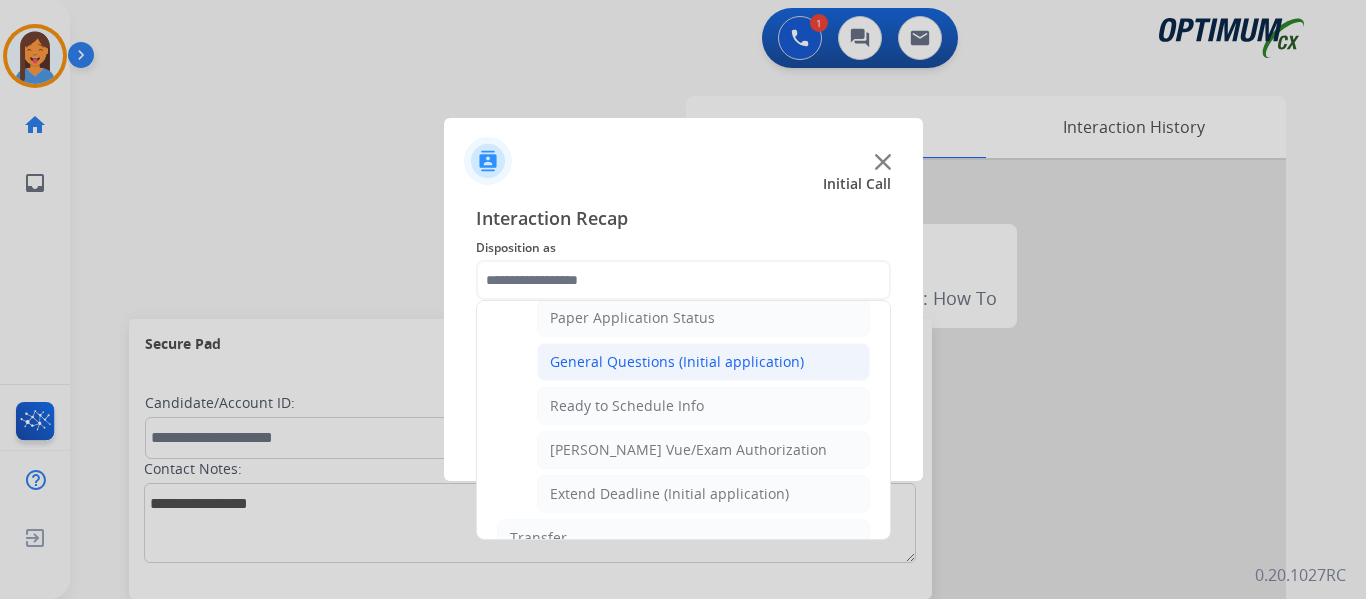 click on "General Questions (Initial application)" 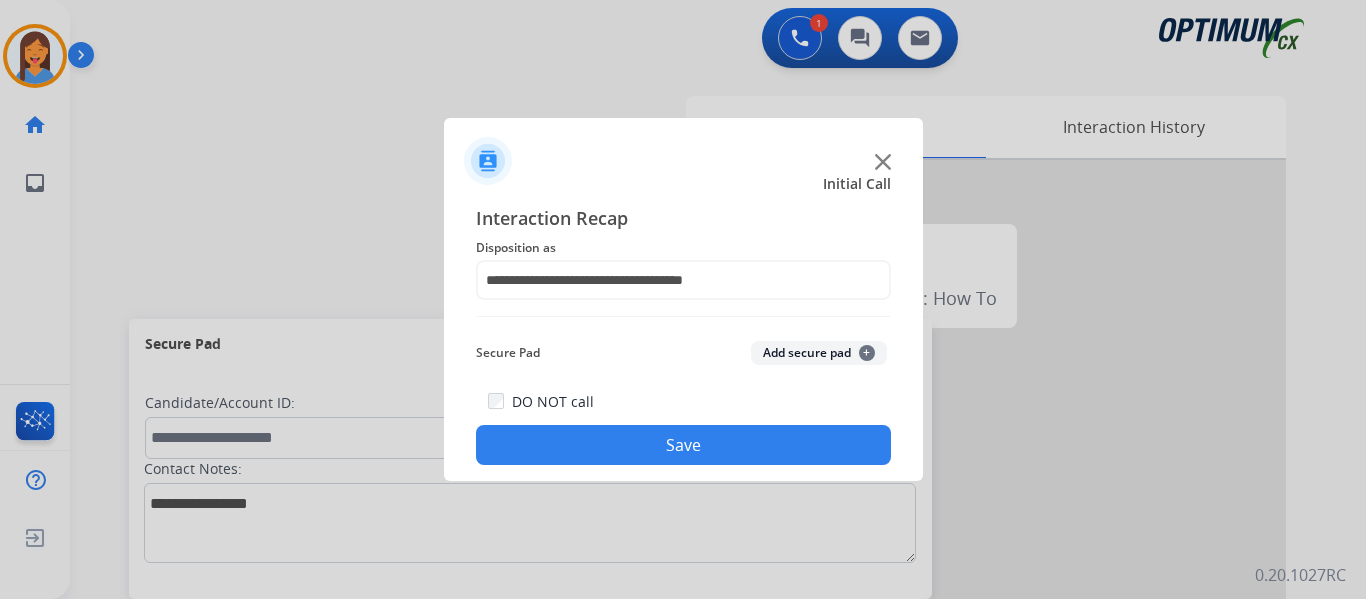 click on "Save" 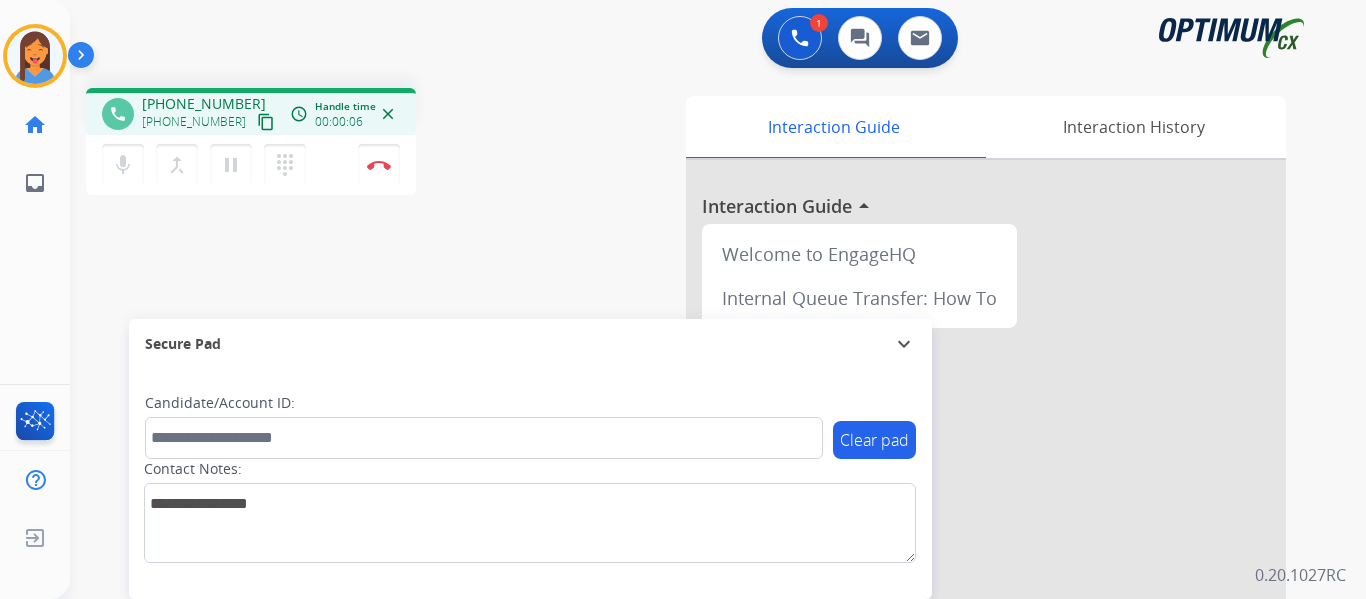 click on "content_copy" at bounding box center [266, 122] 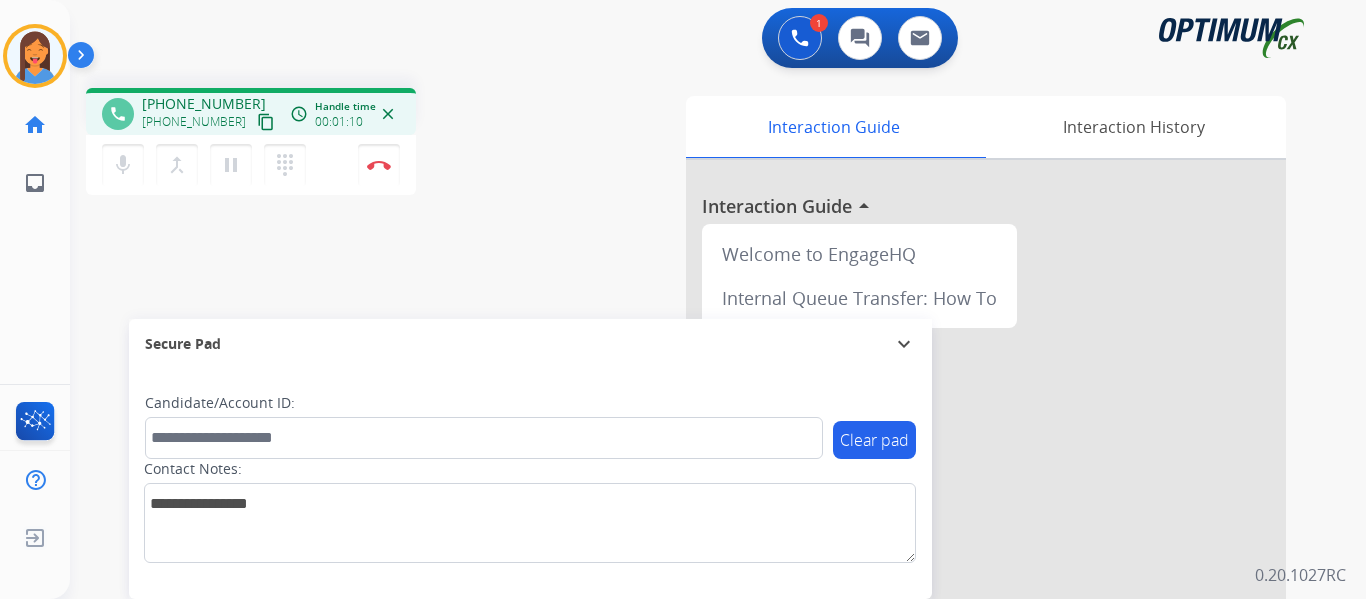 click on "content_copy" at bounding box center (266, 122) 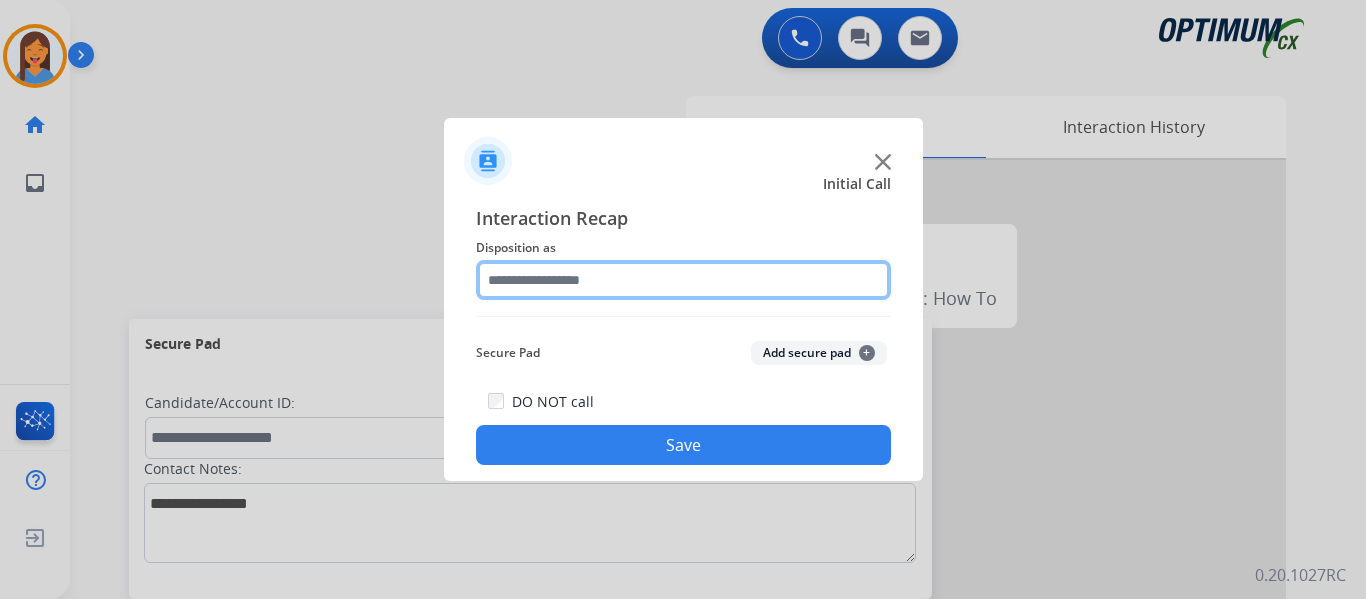 click 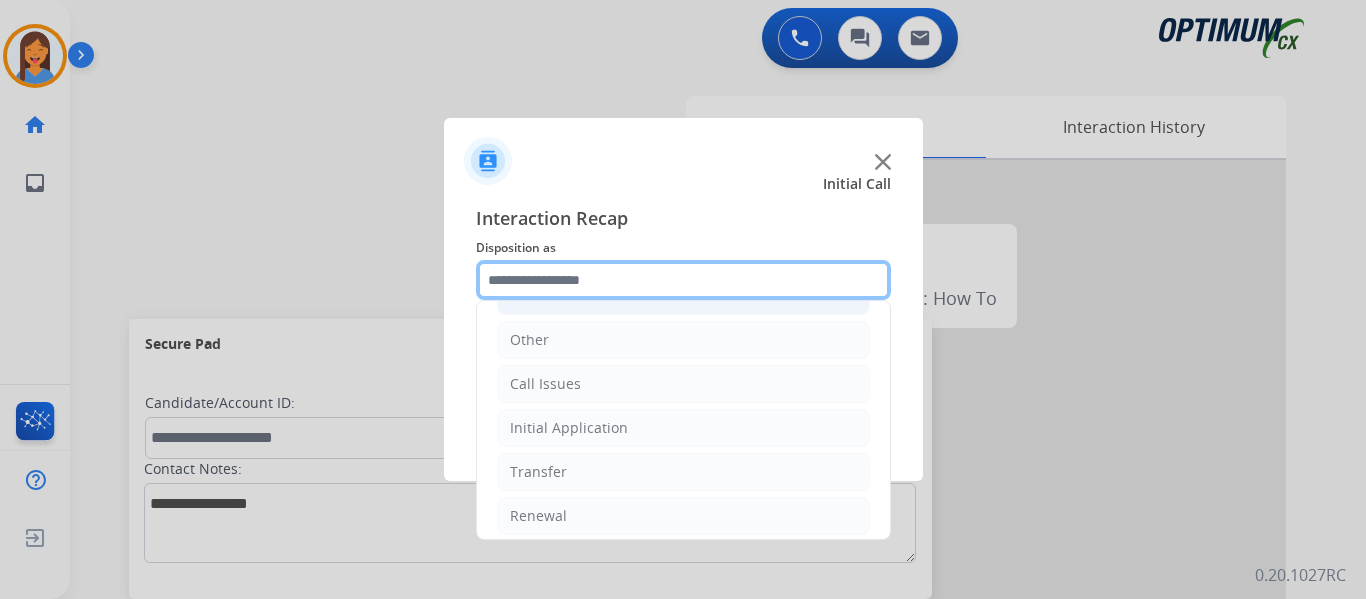 scroll, scrollTop: 136, scrollLeft: 0, axis: vertical 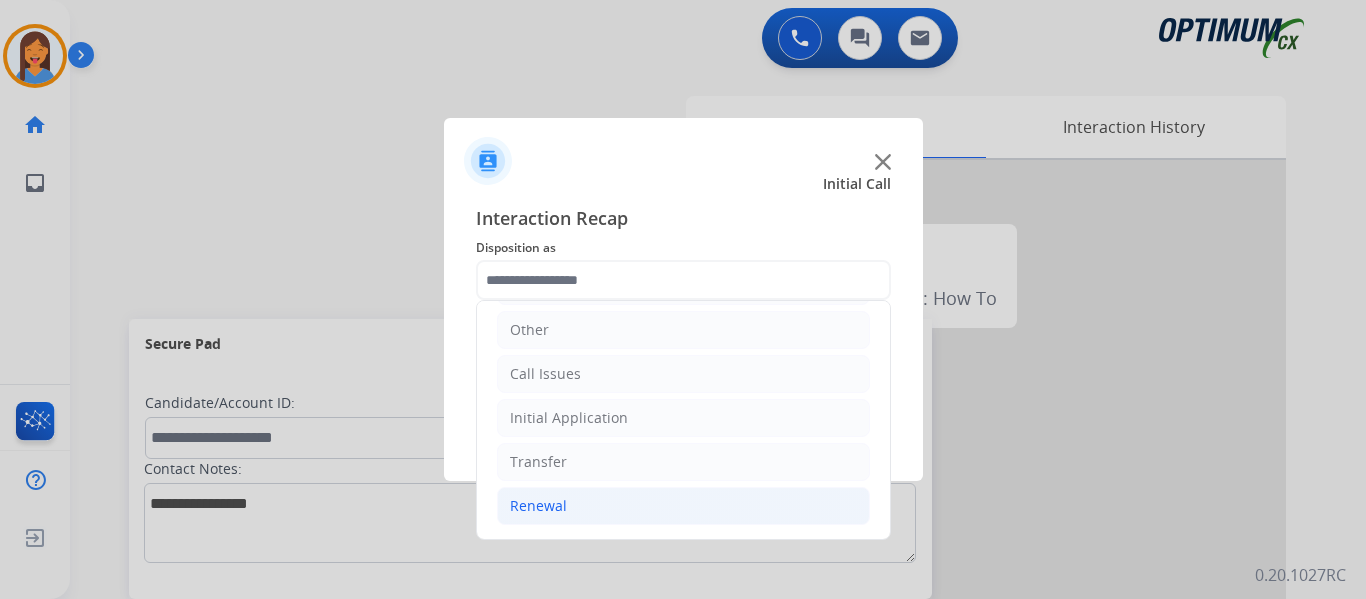 click on "Renewal" 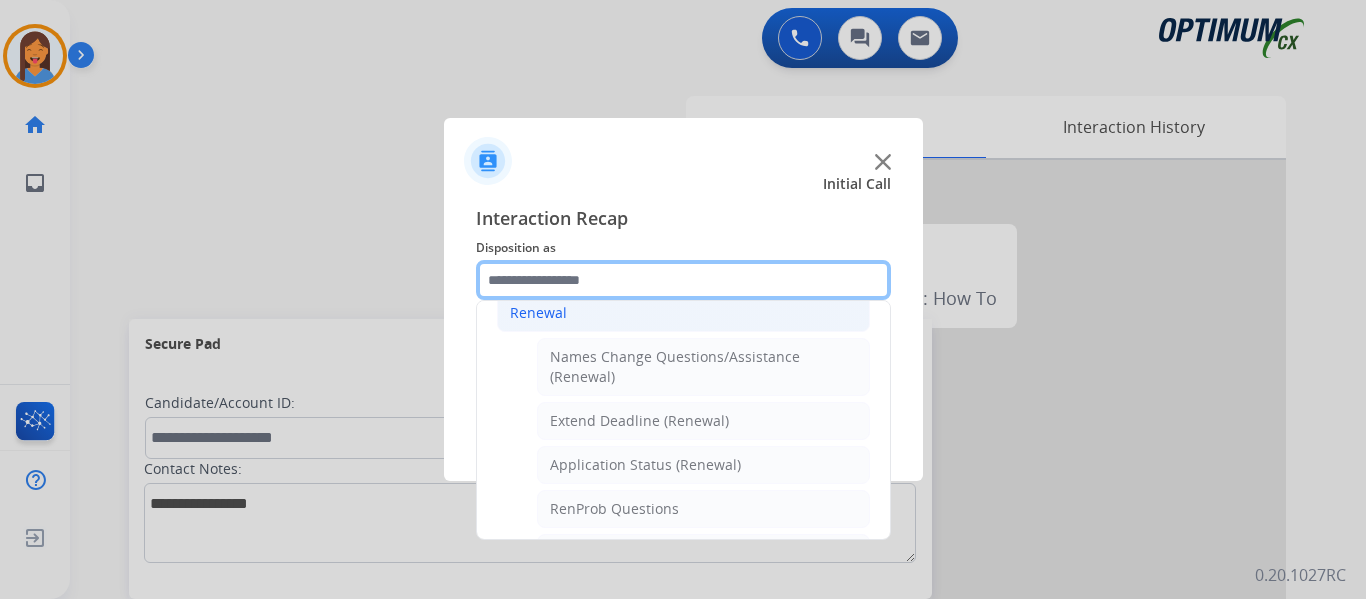 scroll, scrollTop: 436, scrollLeft: 0, axis: vertical 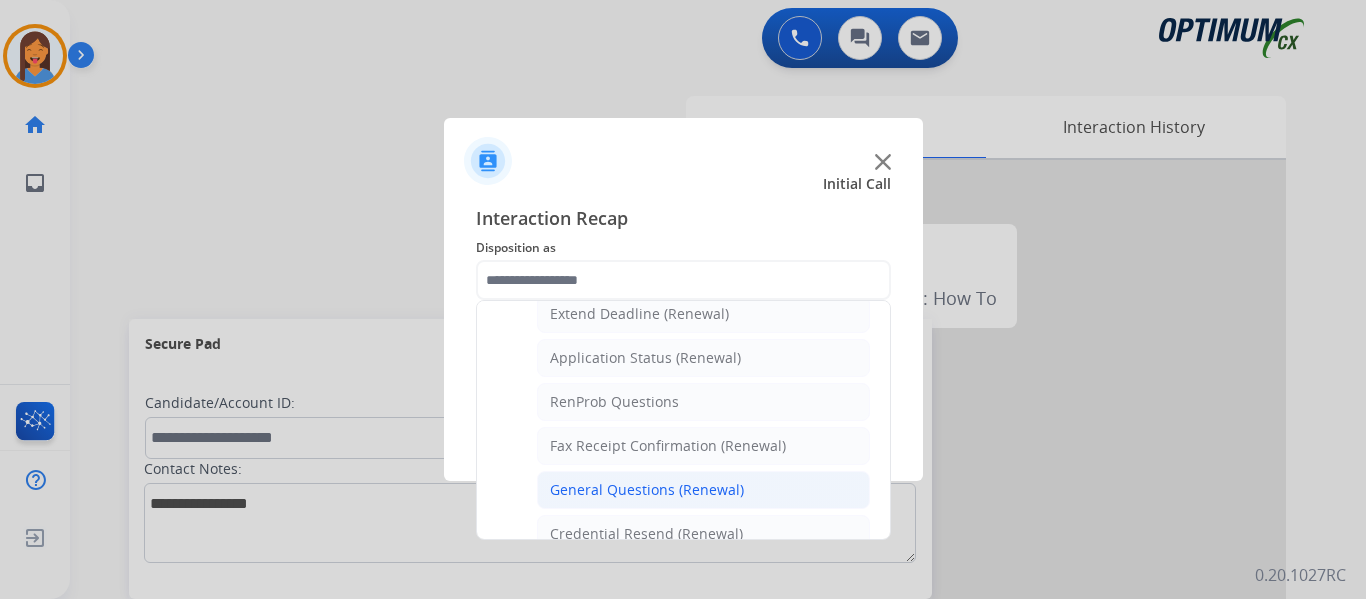 click on "General Questions (Renewal)" 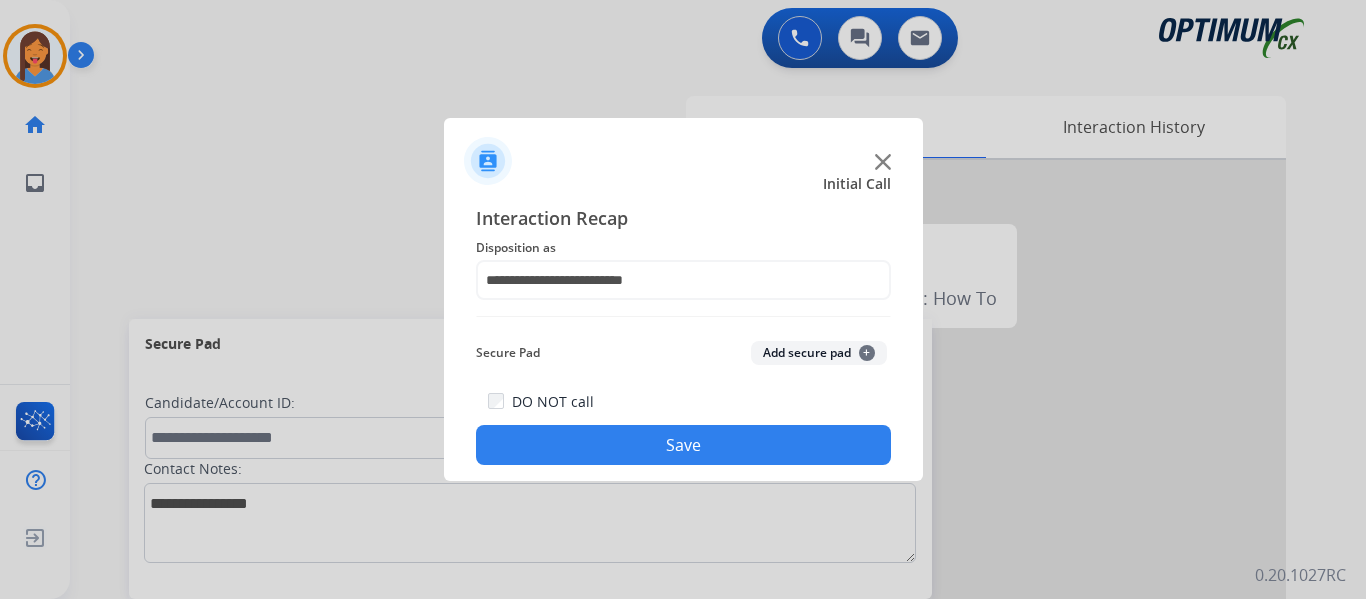 click on "Save" 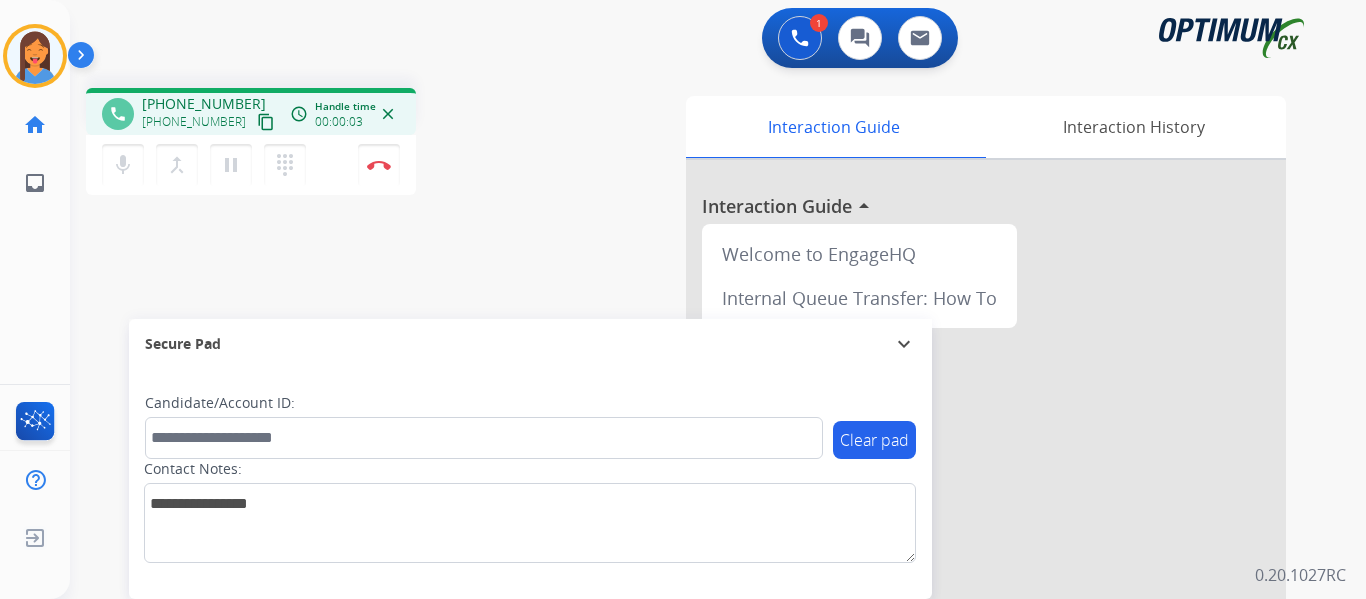 click on "content_copy" at bounding box center [266, 122] 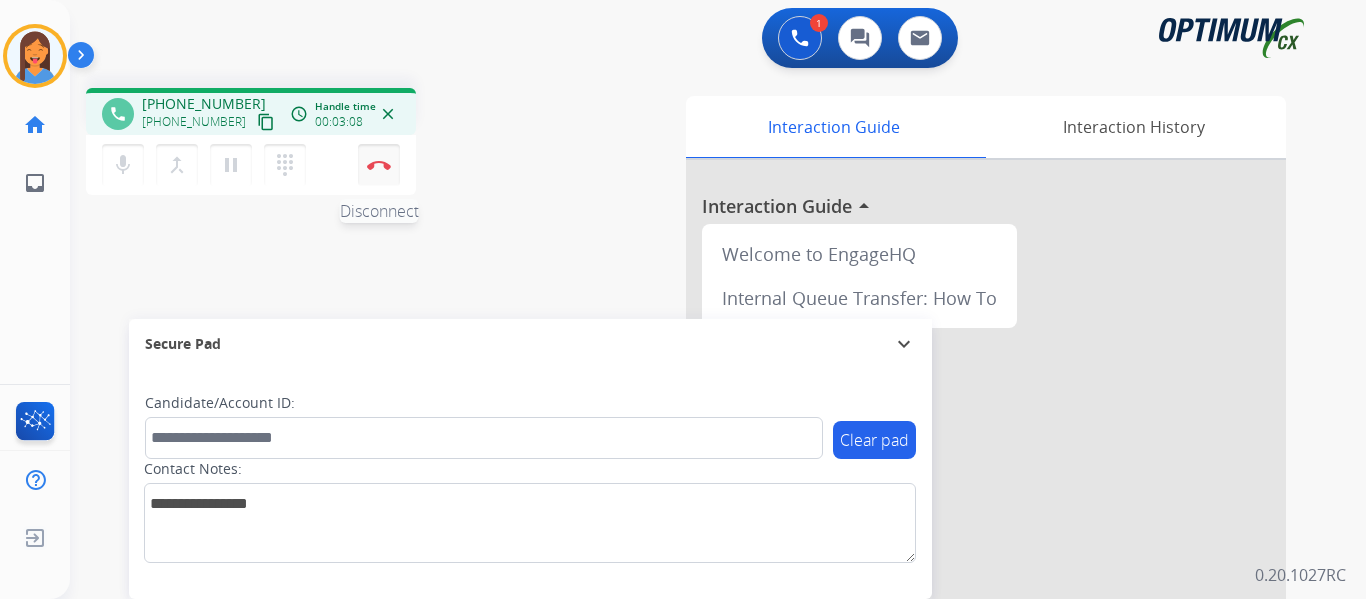 click at bounding box center [379, 165] 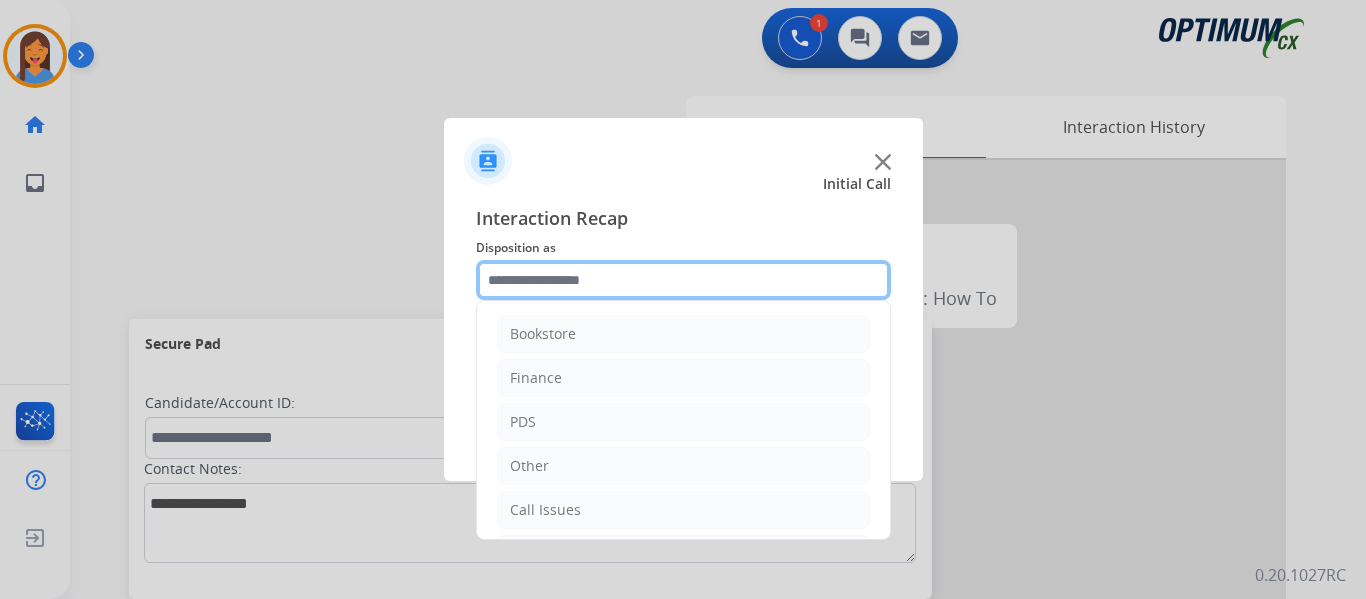 click 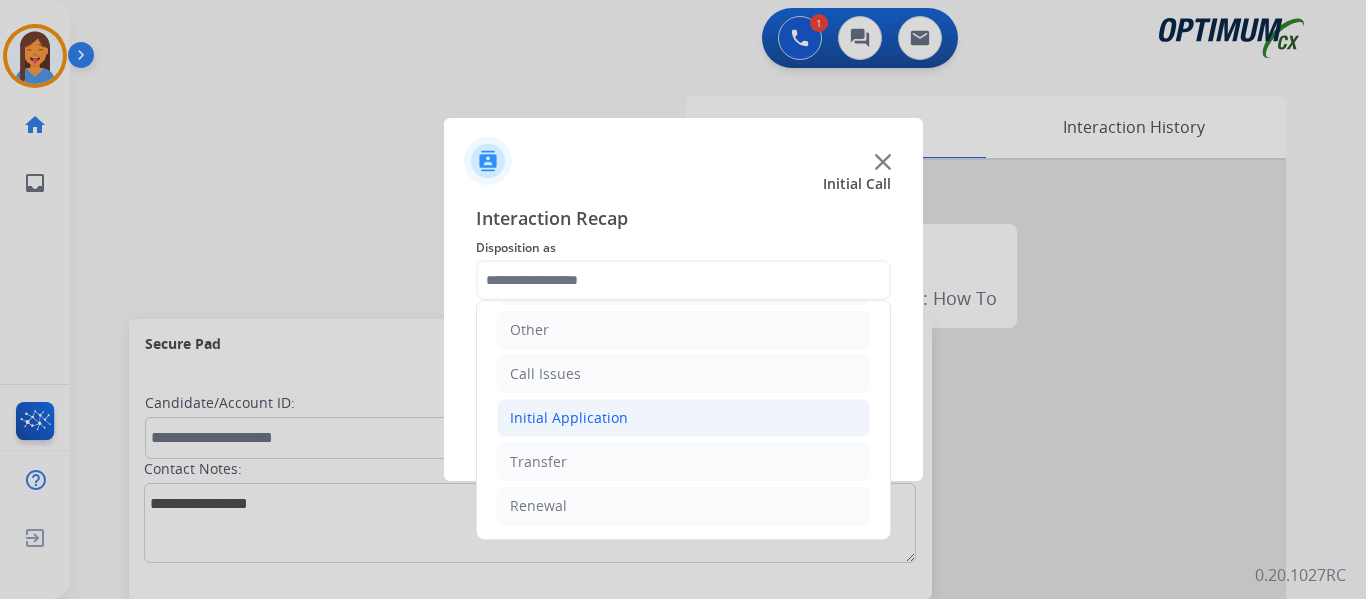 click on "Initial Application" 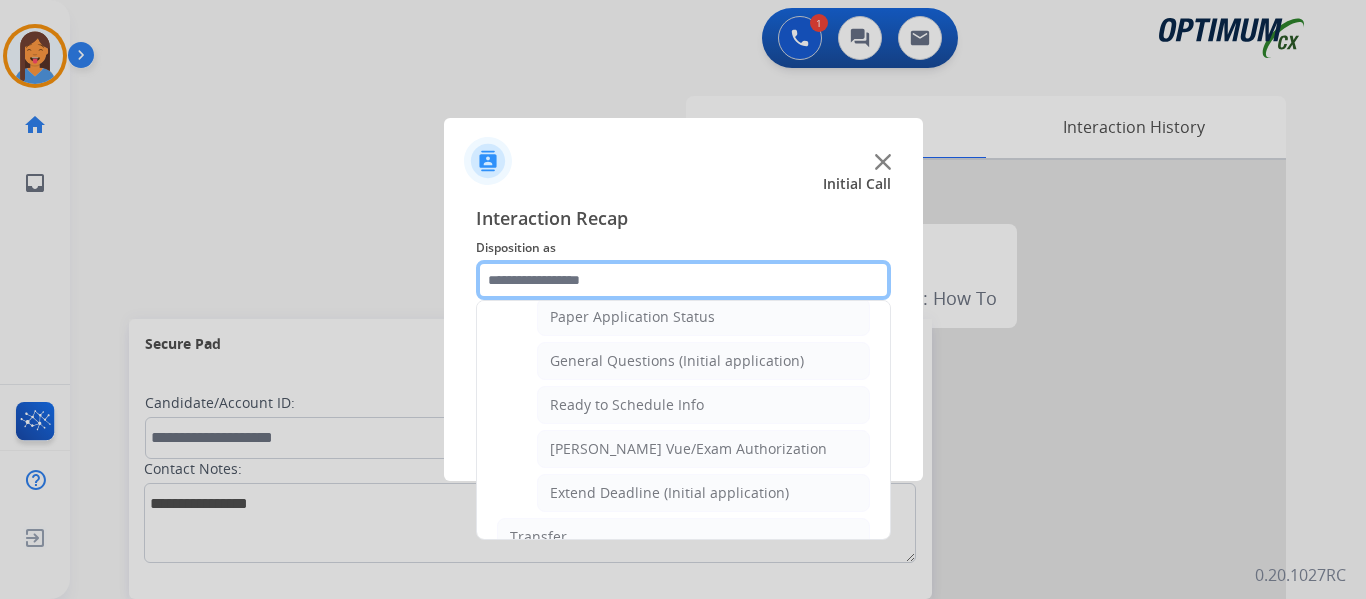 scroll, scrollTop: 1212, scrollLeft: 0, axis: vertical 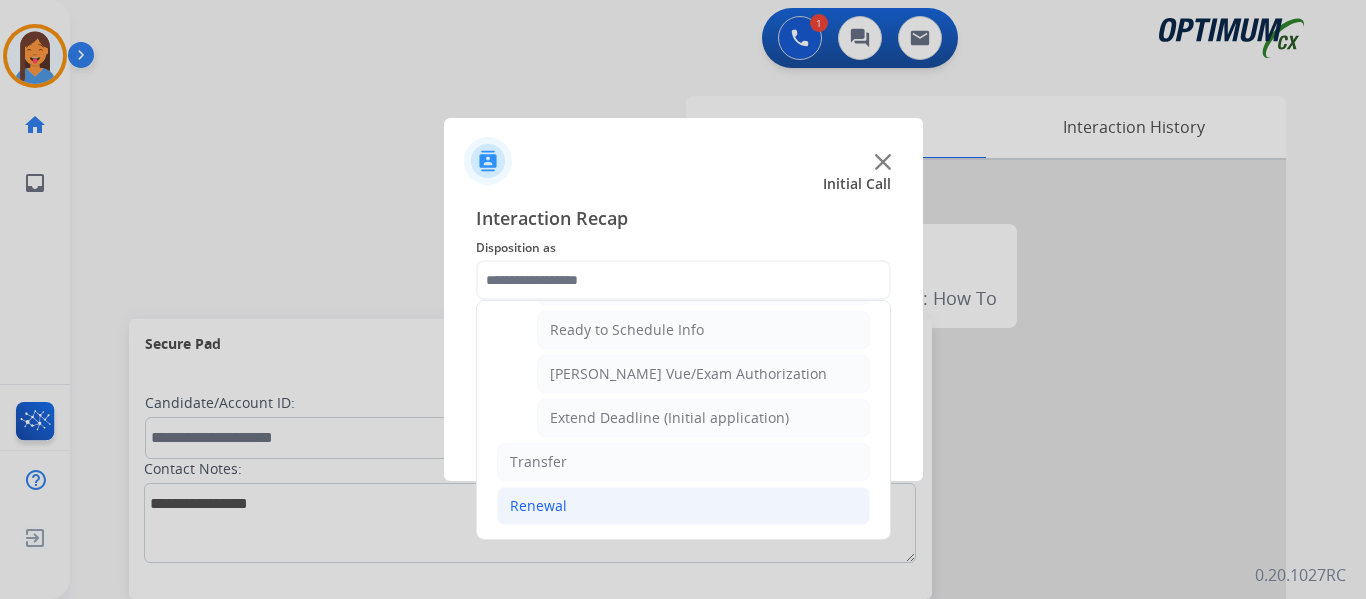 click on "Renewal" 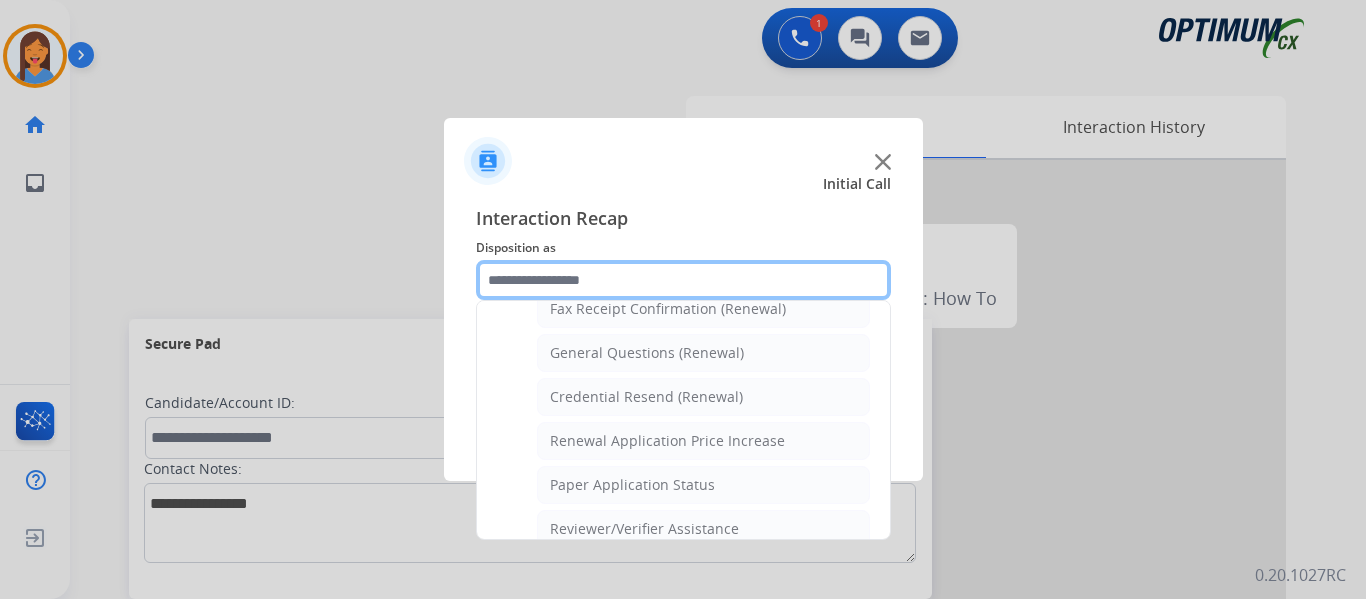 scroll, scrollTop: 572, scrollLeft: 0, axis: vertical 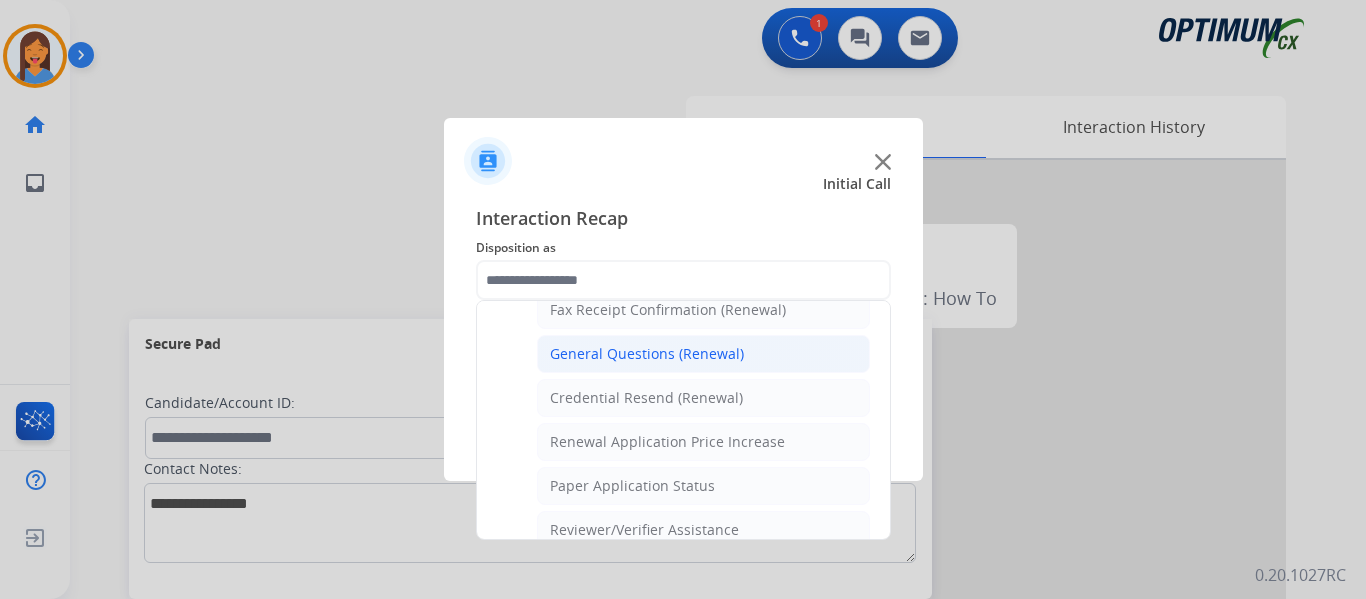 click on "General Questions (Renewal)" 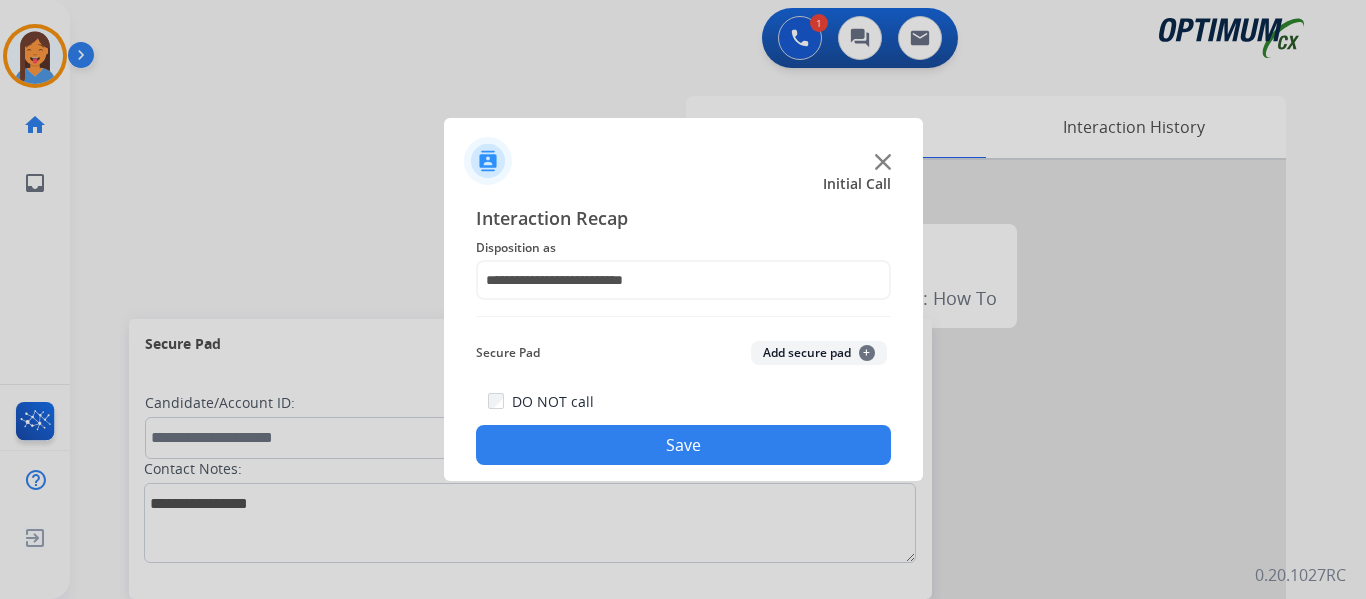 click on "Save" 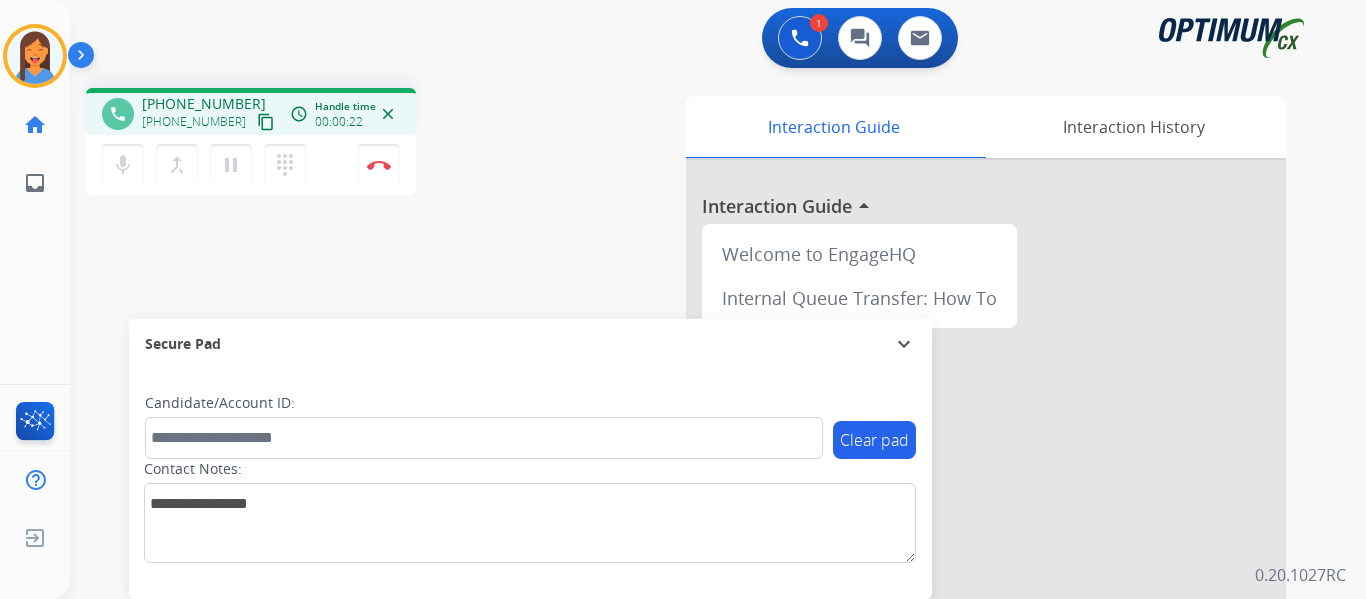 click on "content_copy" at bounding box center (266, 122) 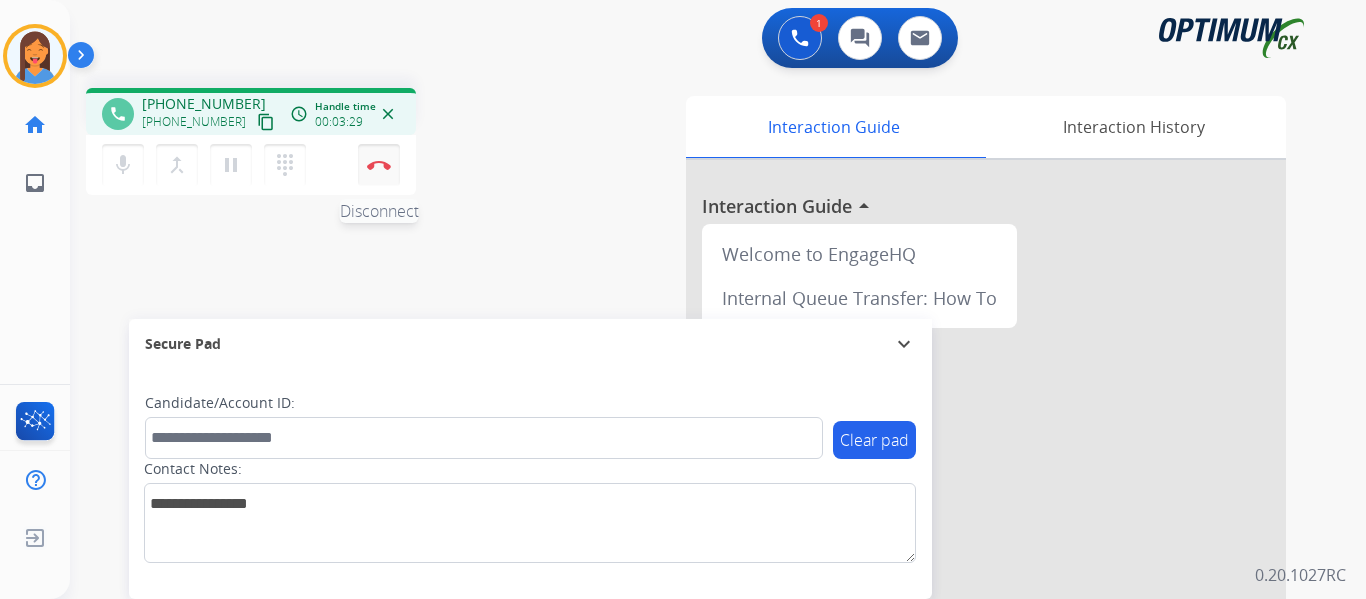 click on "Disconnect" at bounding box center (379, 165) 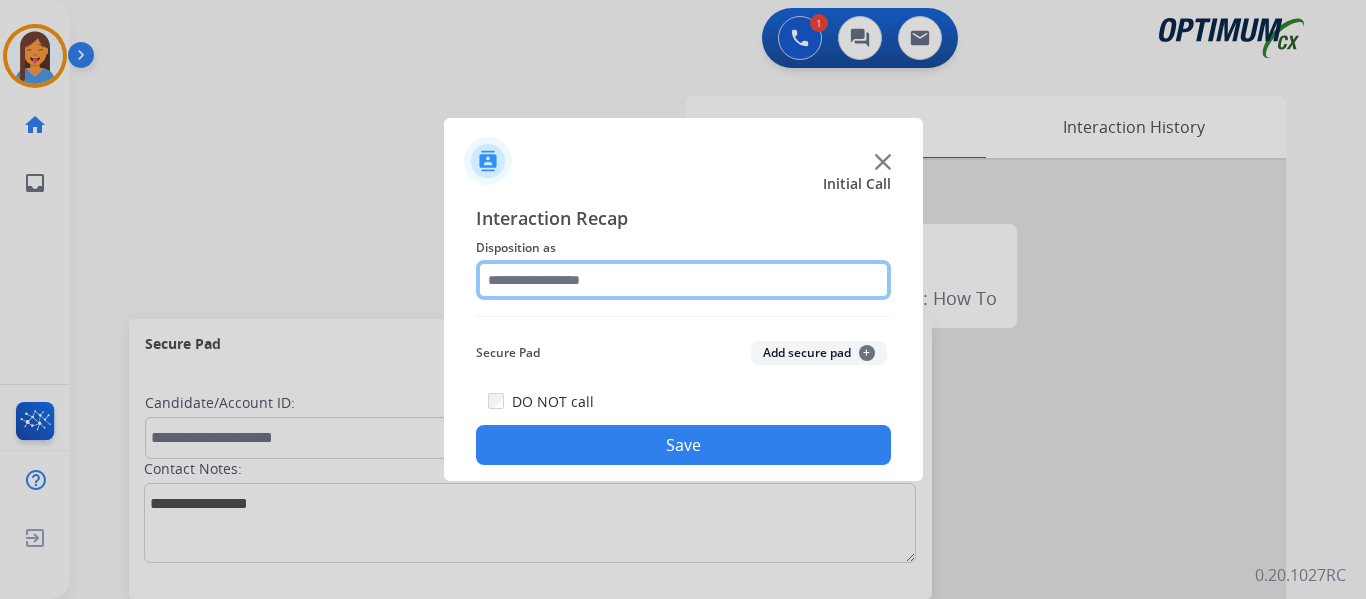 click 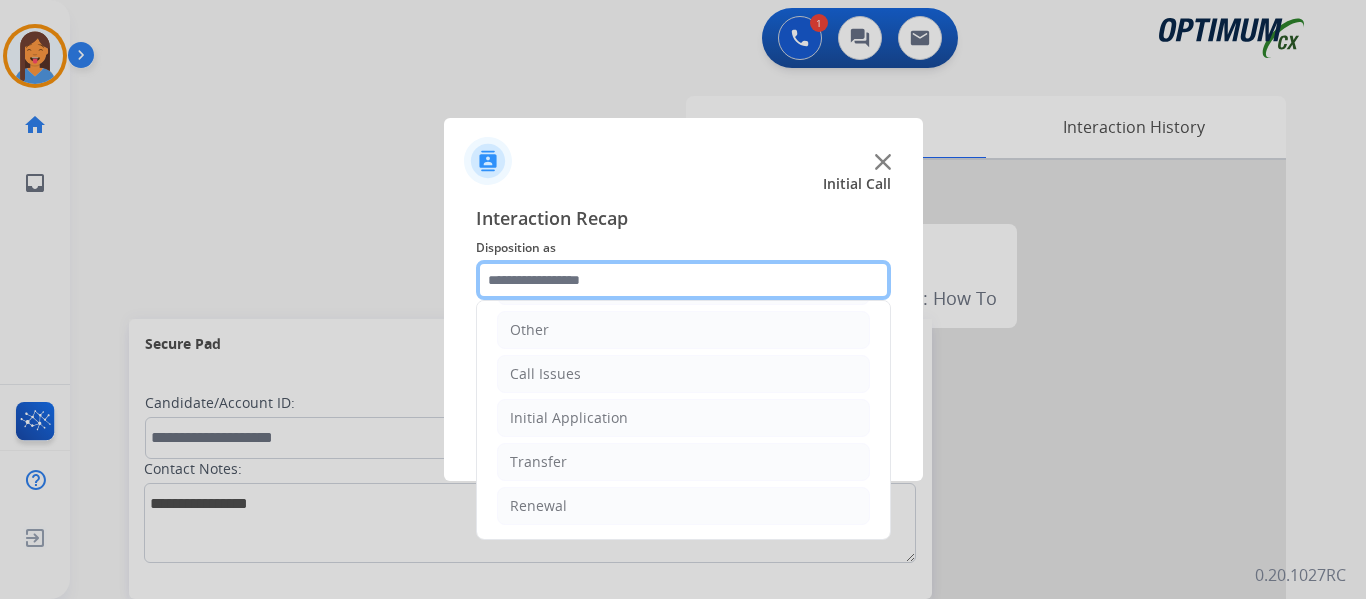 scroll, scrollTop: 36, scrollLeft: 0, axis: vertical 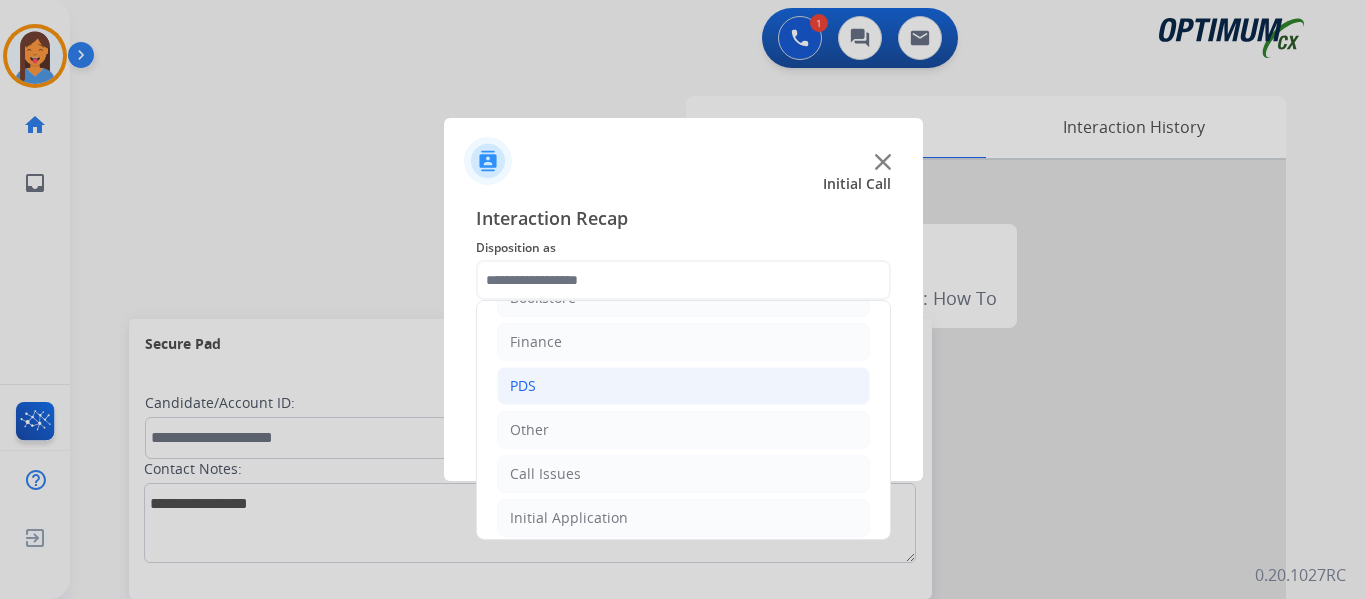 click on "PDS" 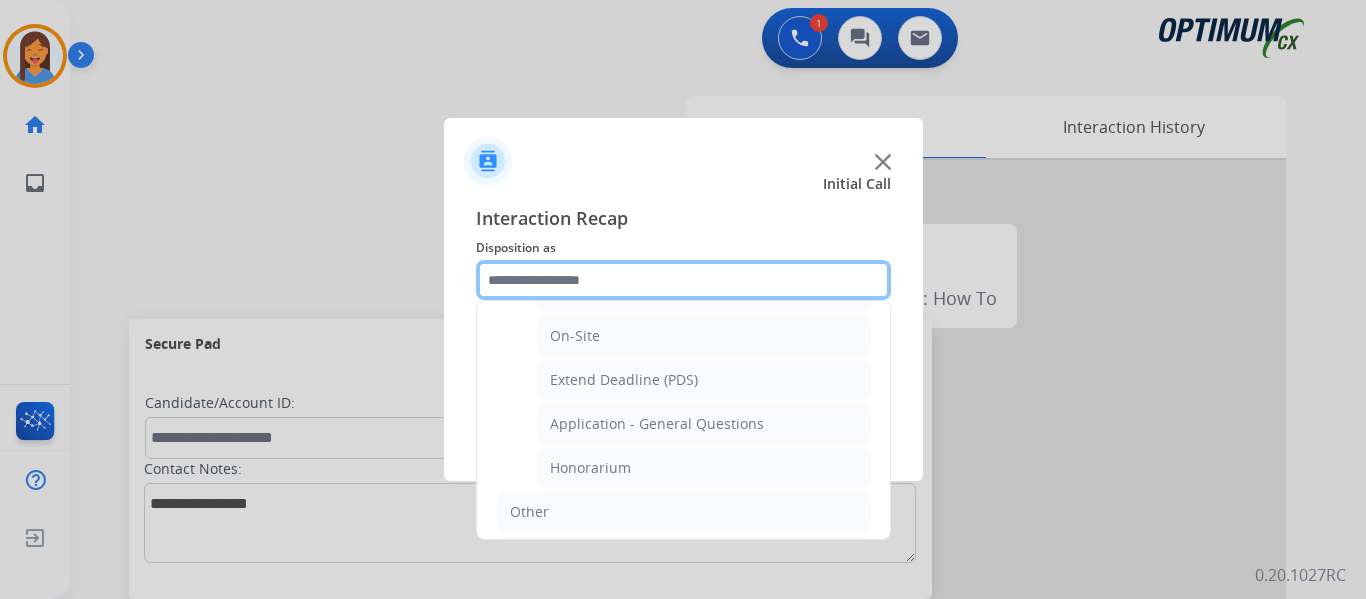 scroll, scrollTop: 536, scrollLeft: 0, axis: vertical 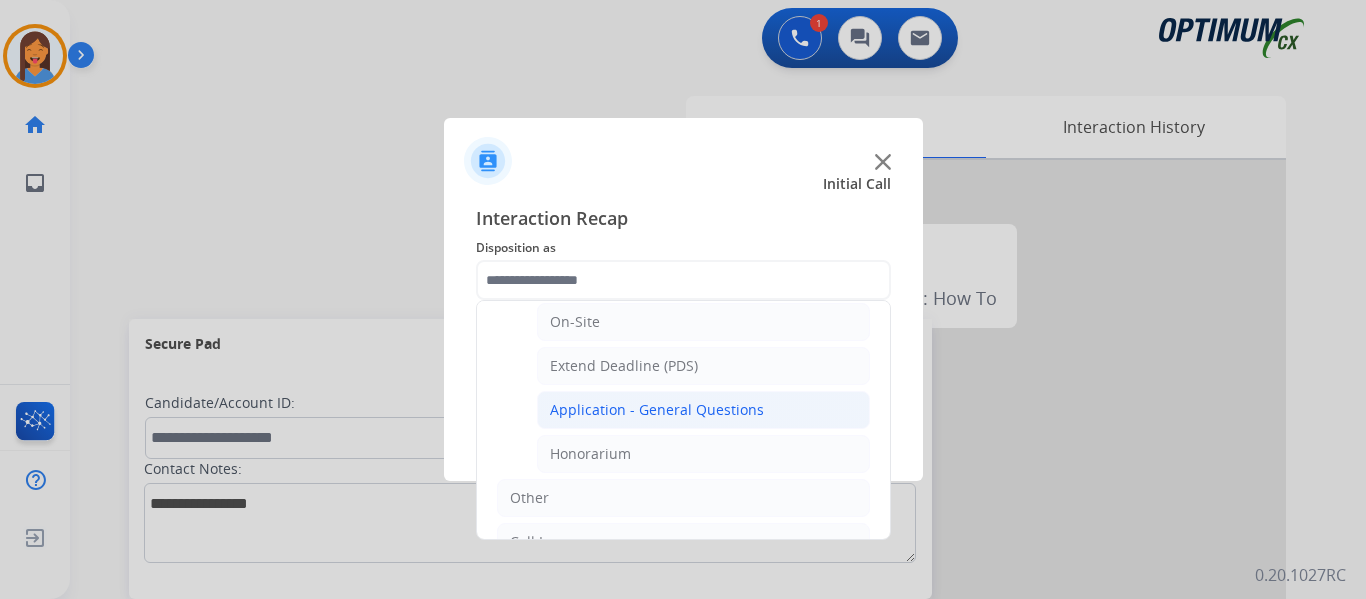 click on "Application - General Questions" 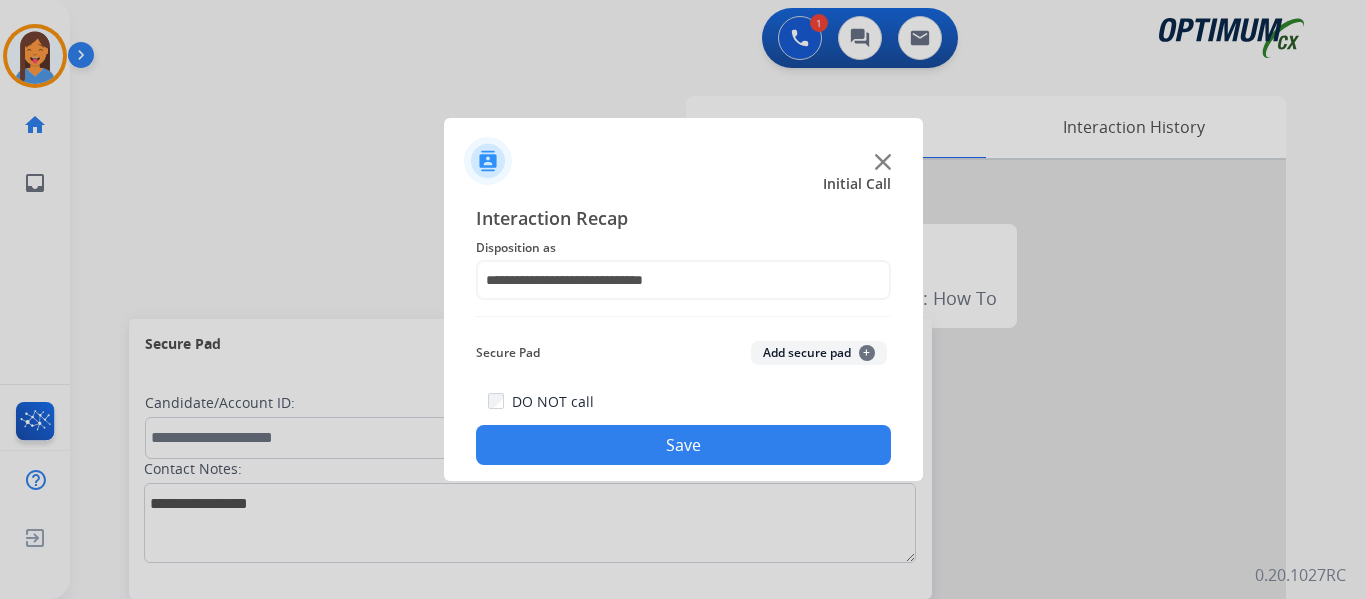 click on "Save" 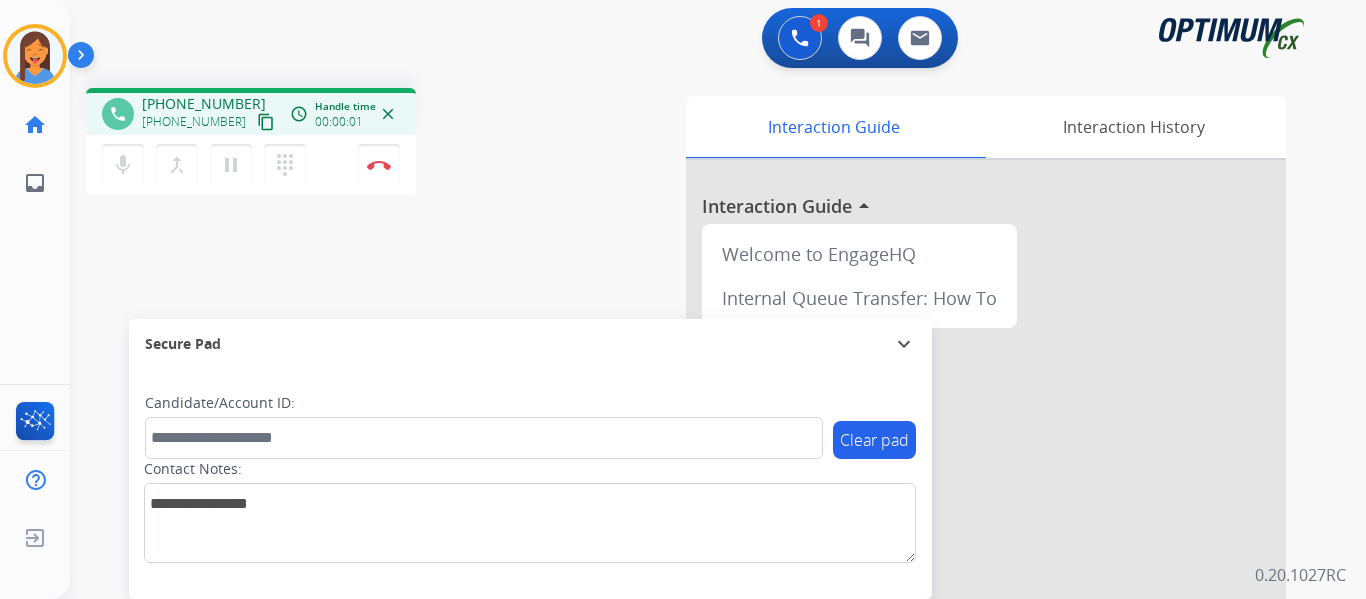 click on "content_copy" at bounding box center (266, 122) 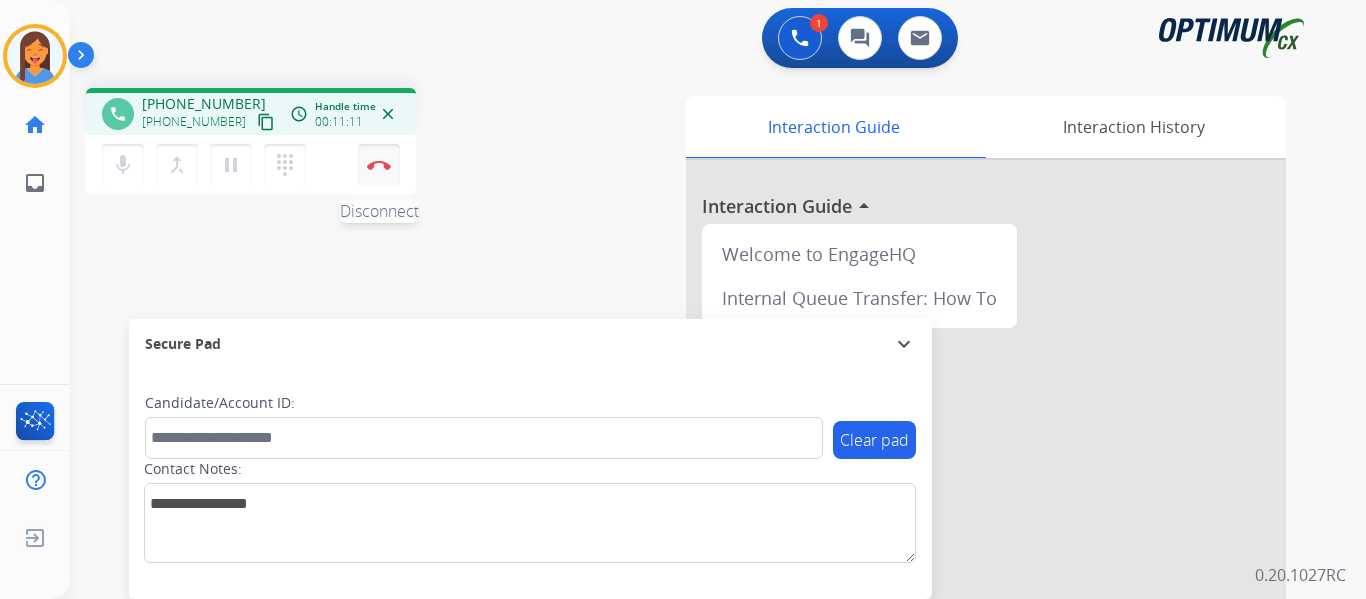 click at bounding box center (379, 165) 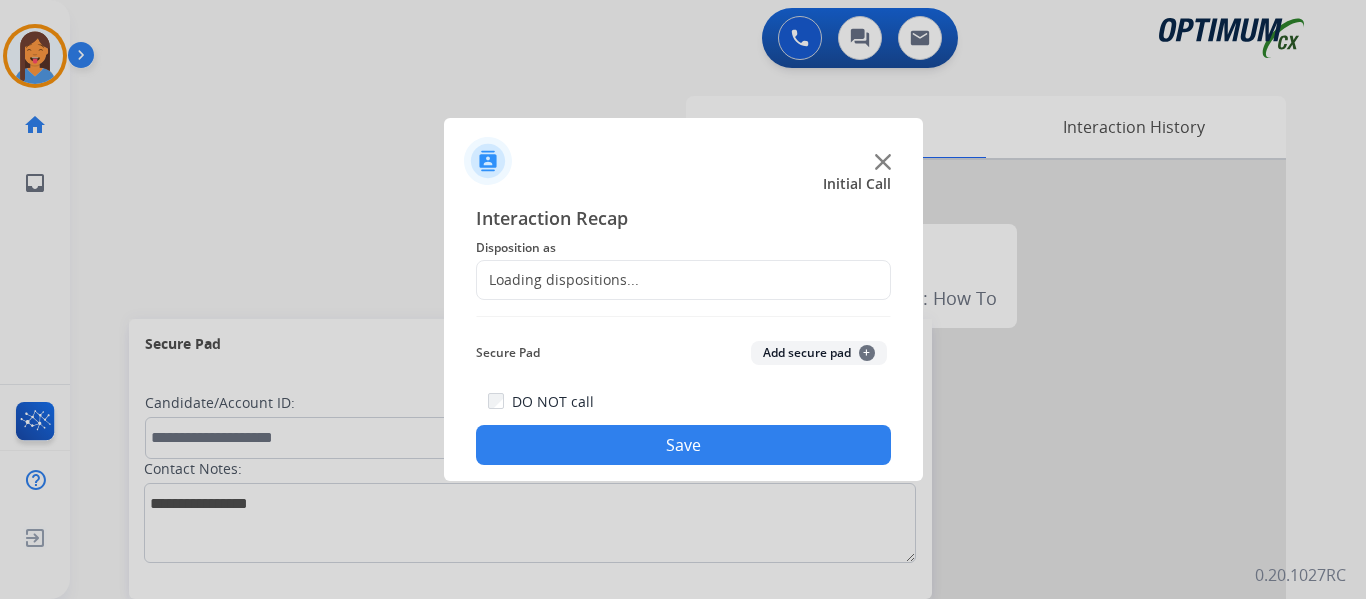 click on "Loading dispositions..." 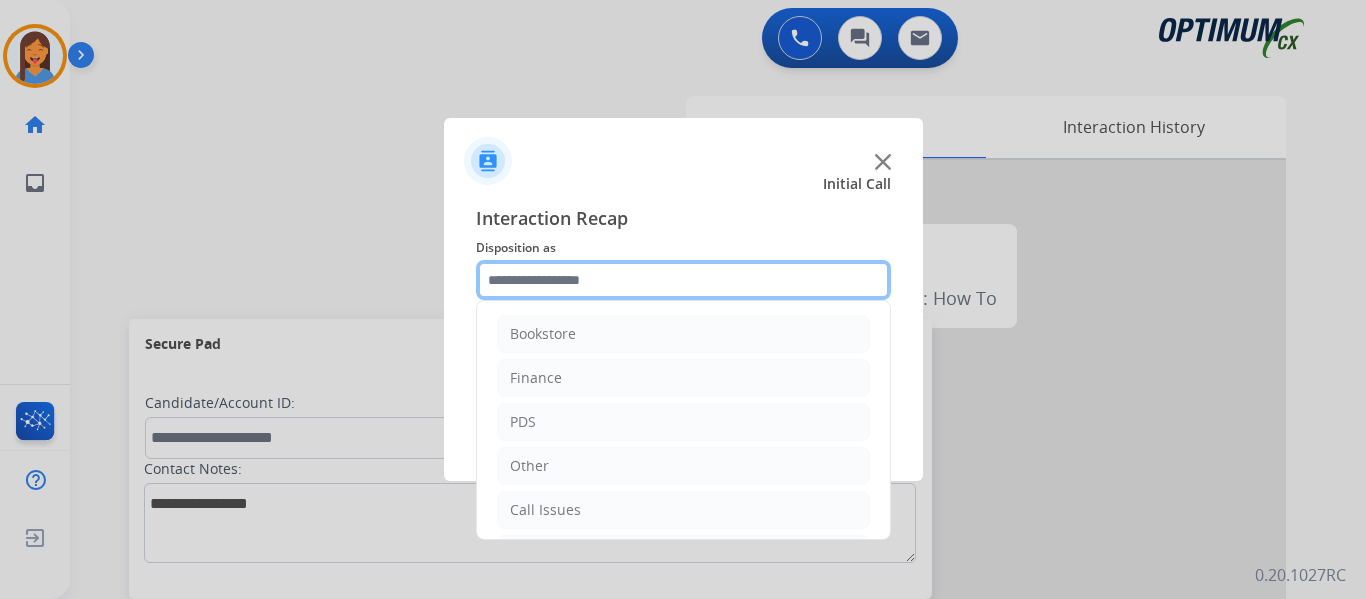 click 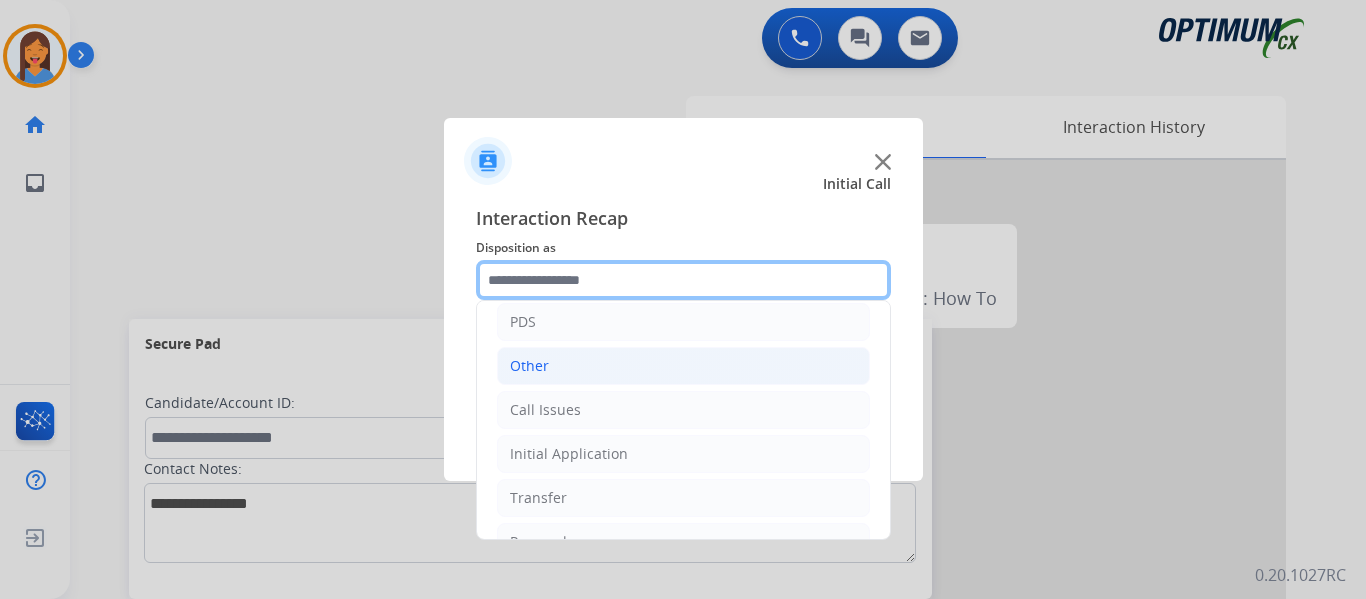 scroll, scrollTop: 136, scrollLeft: 0, axis: vertical 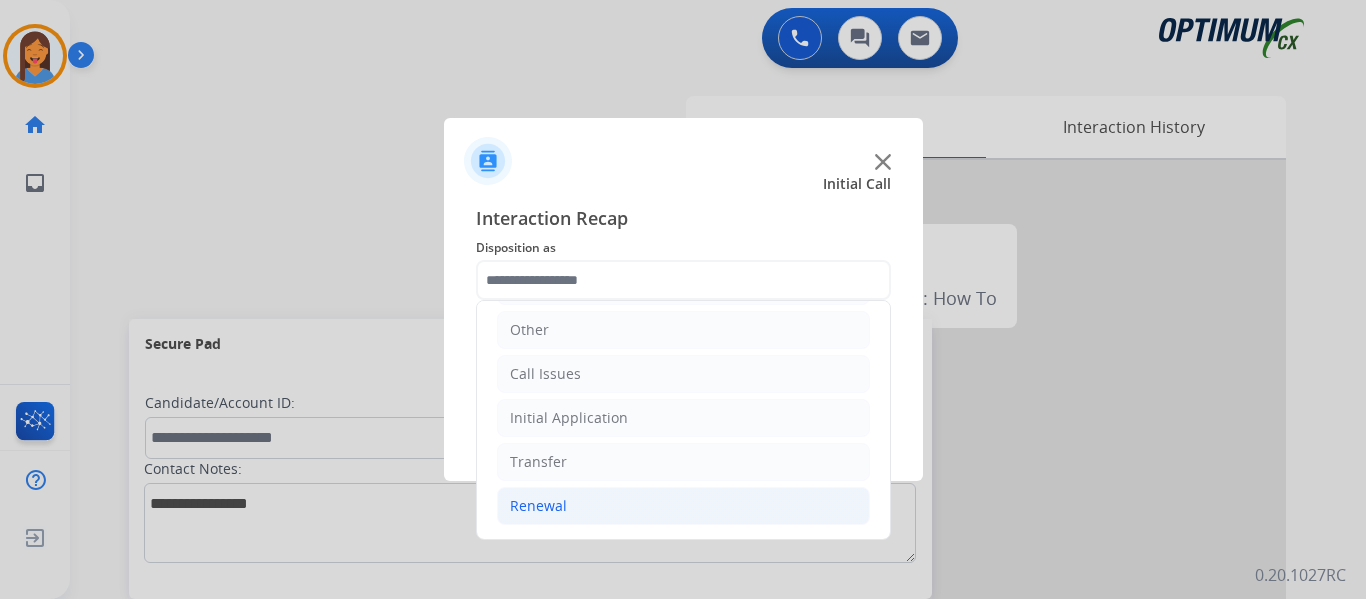 click on "Renewal" 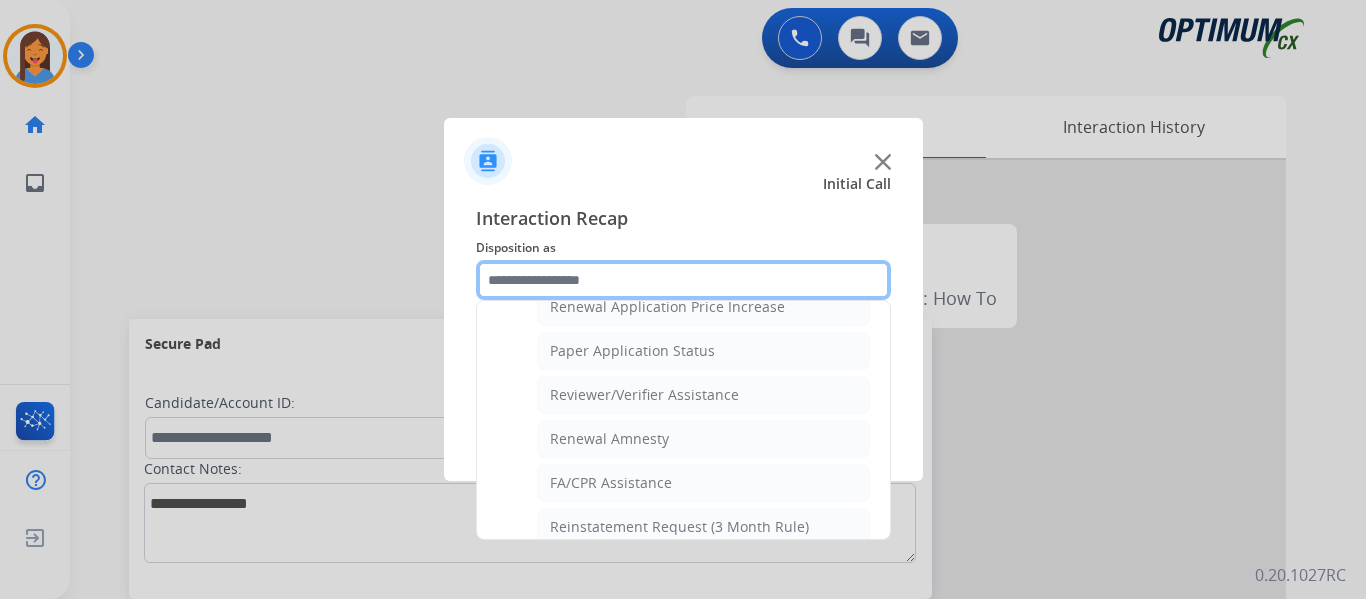 scroll, scrollTop: 736, scrollLeft: 0, axis: vertical 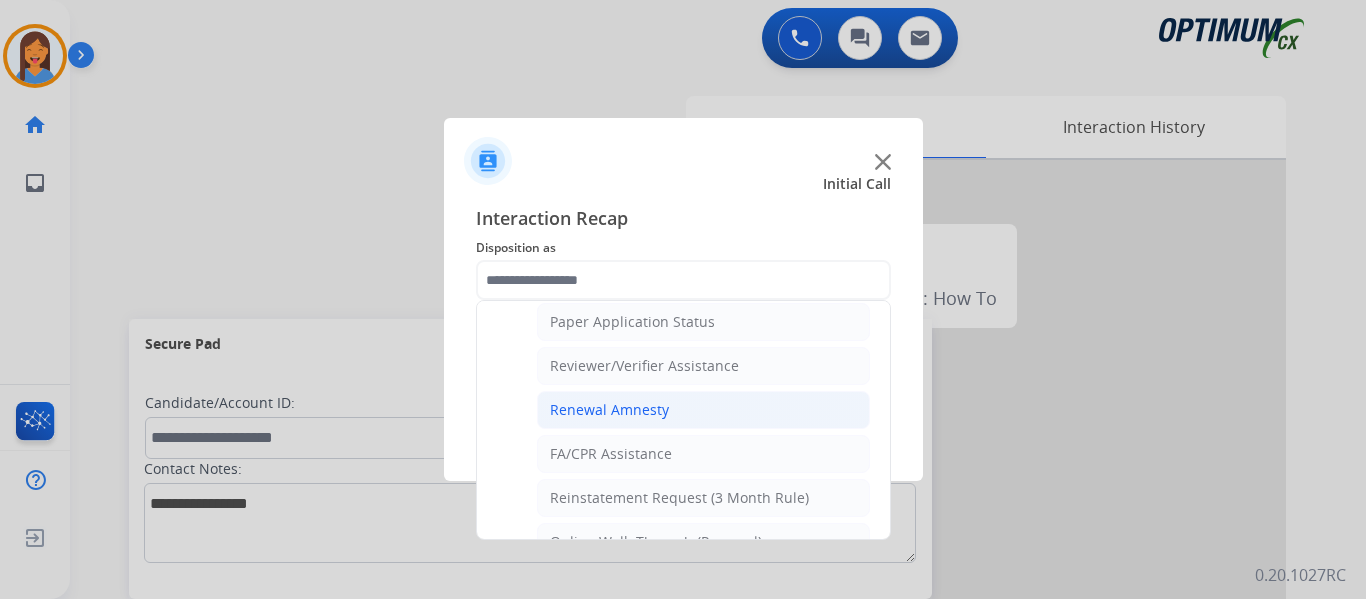 click on "Renewal Amnesty" 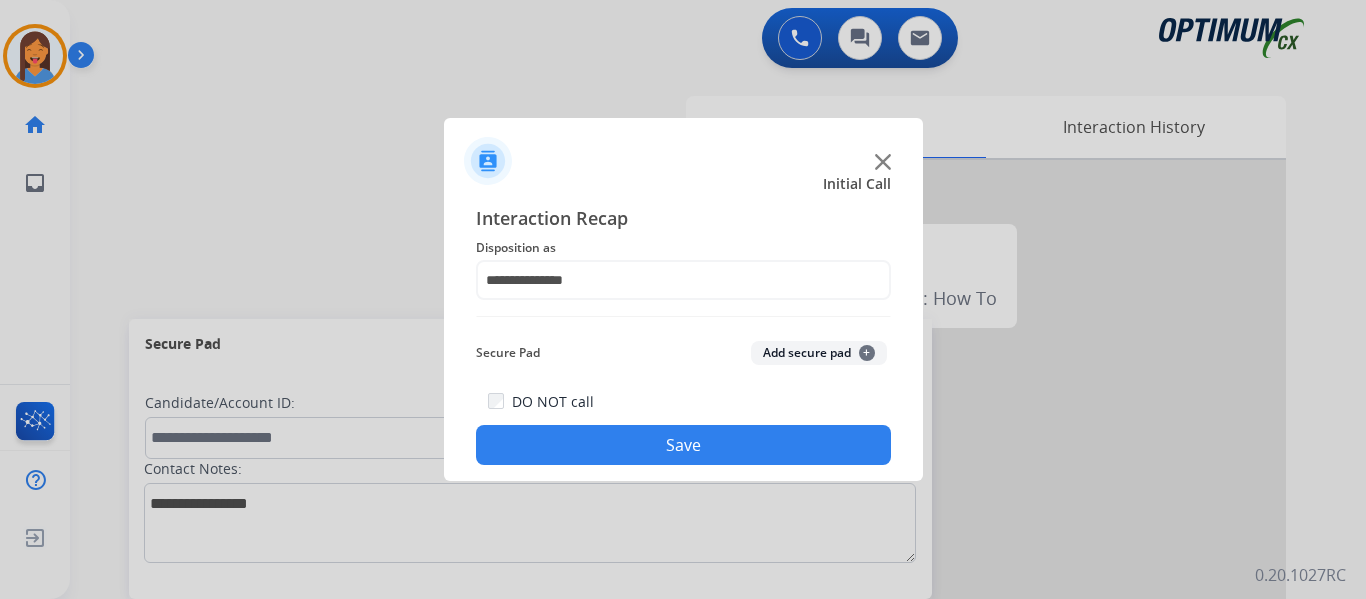 click on "Save" 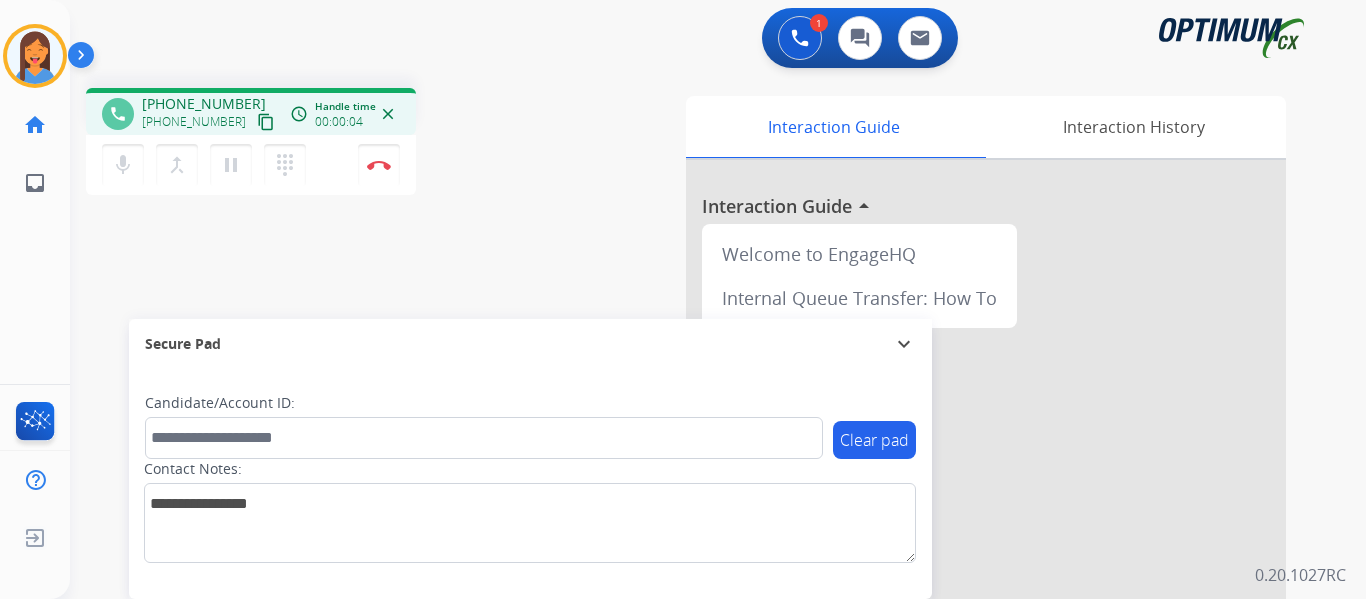click on "content_copy" at bounding box center (266, 122) 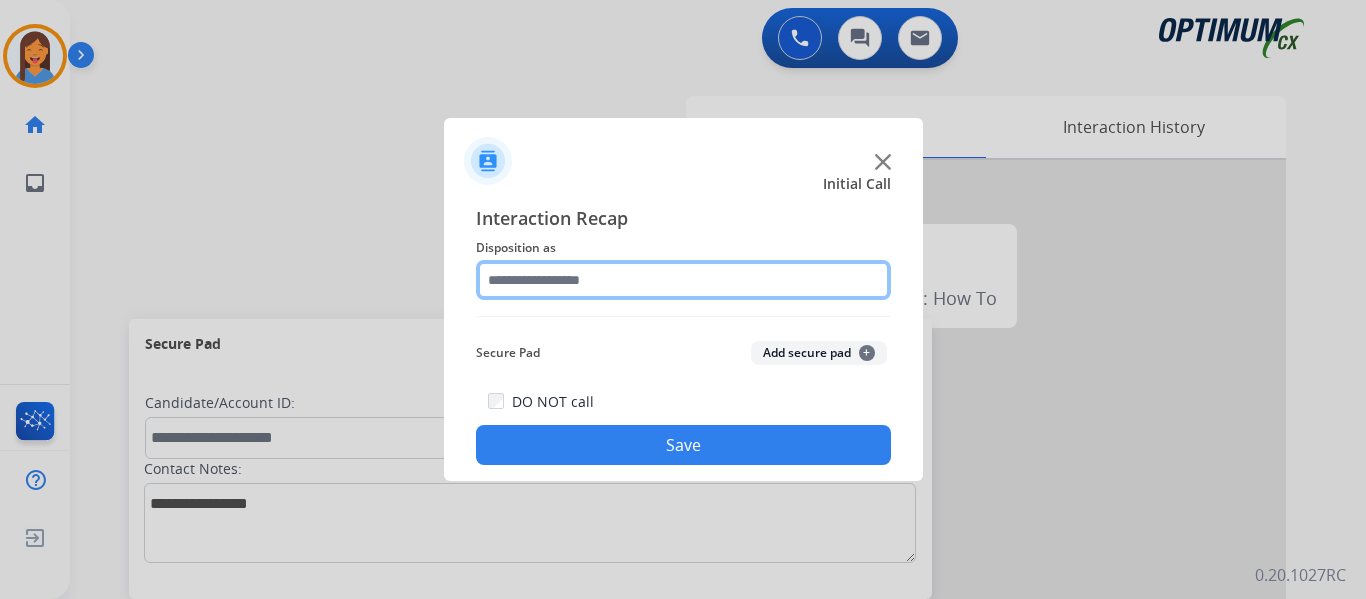 click 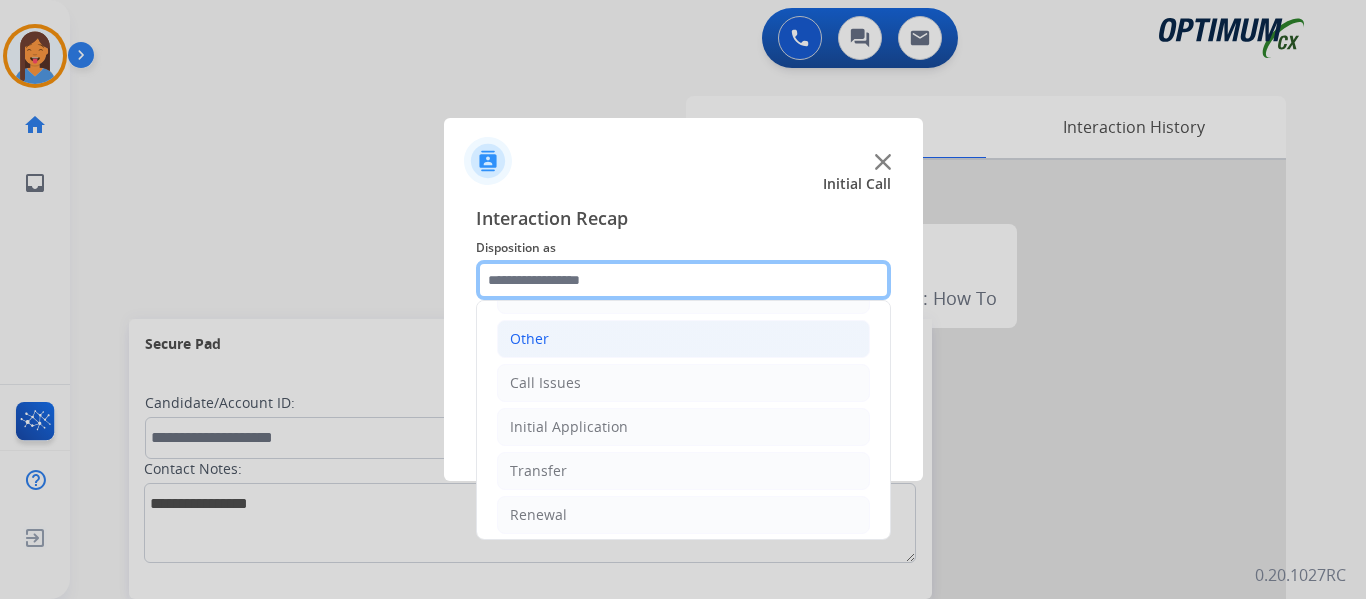 scroll, scrollTop: 136, scrollLeft: 0, axis: vertical 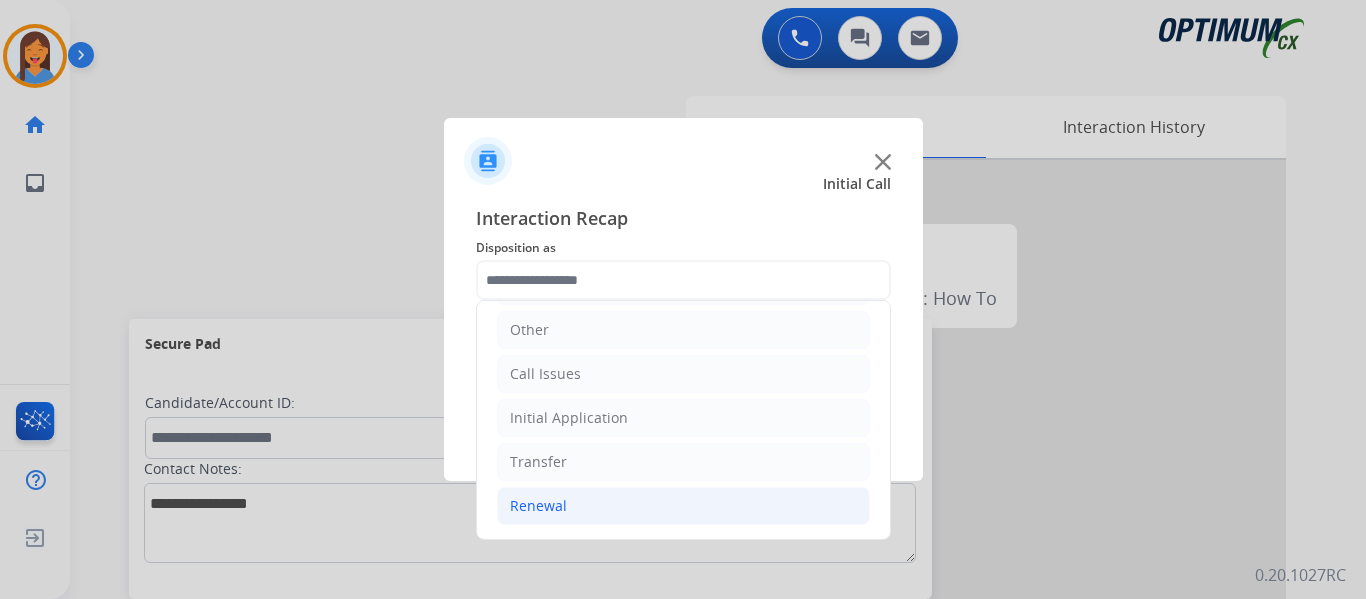 click on "Renewal" 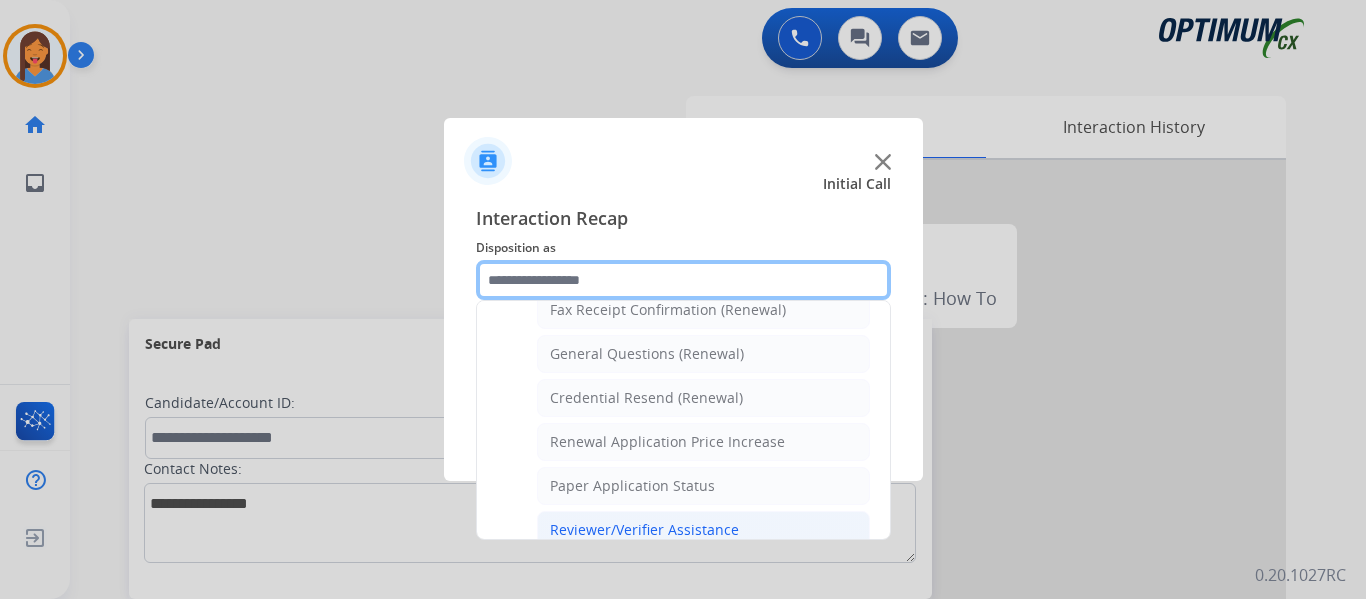 scroll, scrollTop: 472, scrollLeft: 0, axis: vertical 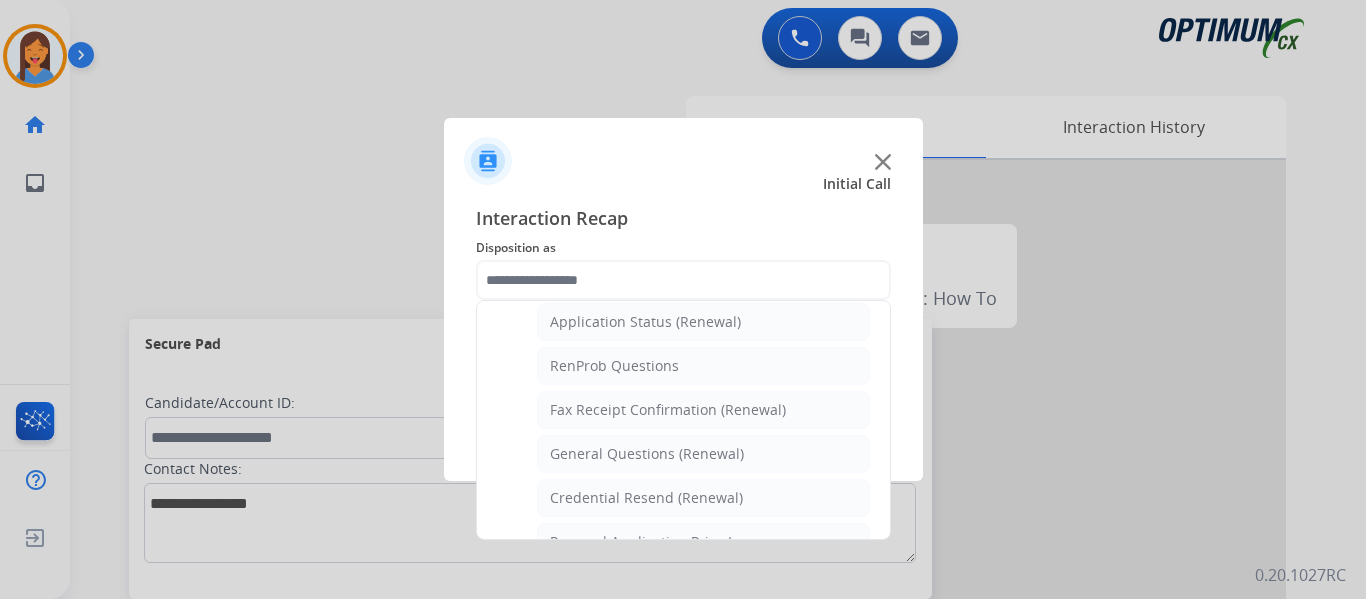 click on "General Questions (Renewal)" 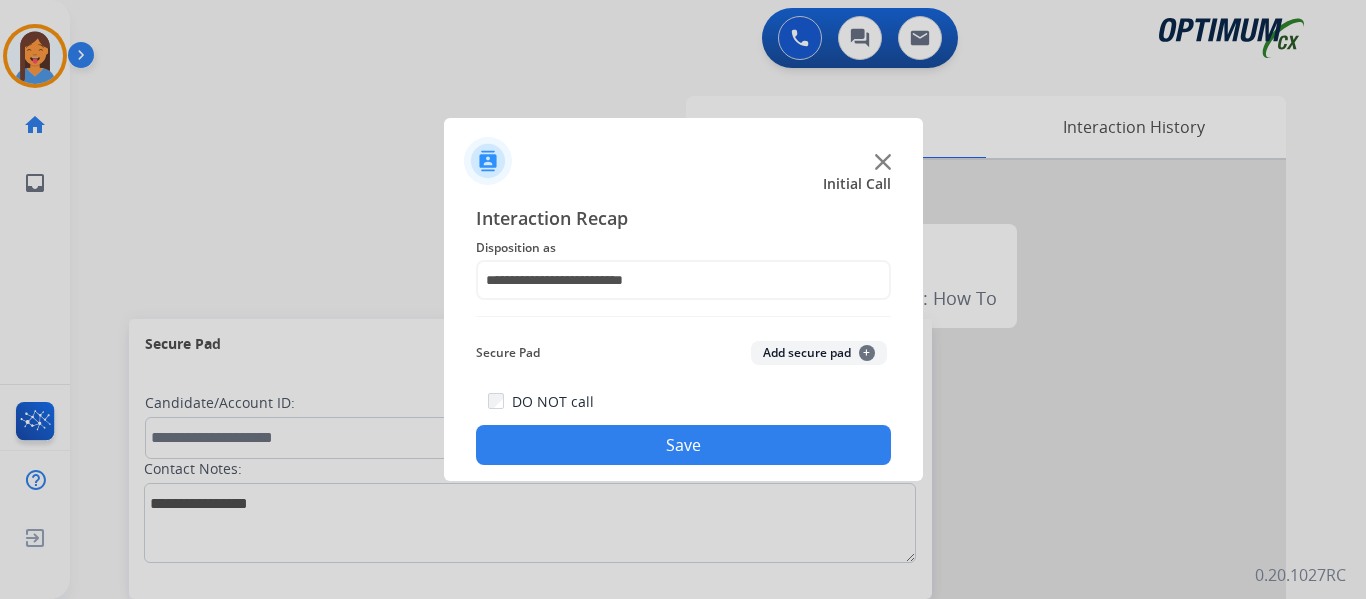 click on "Save" 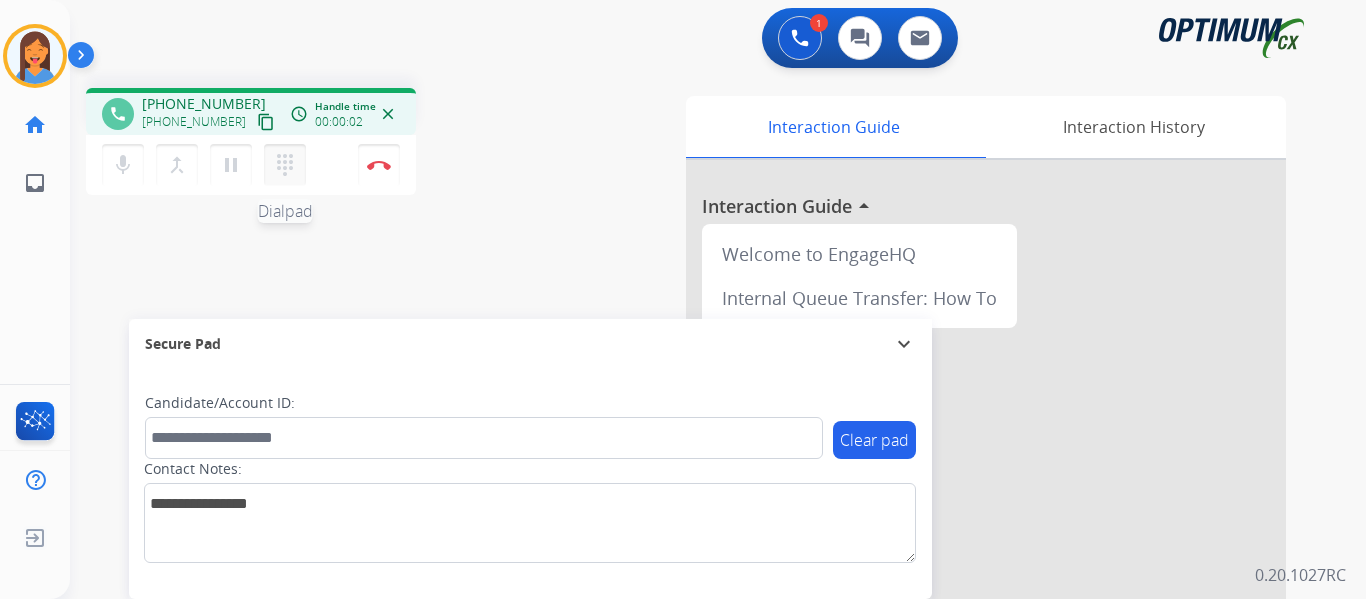 drag, startPoint x: 236, startPoint y: 122, endPoint x: 291, endPoint y: 164, distance: 69.2026 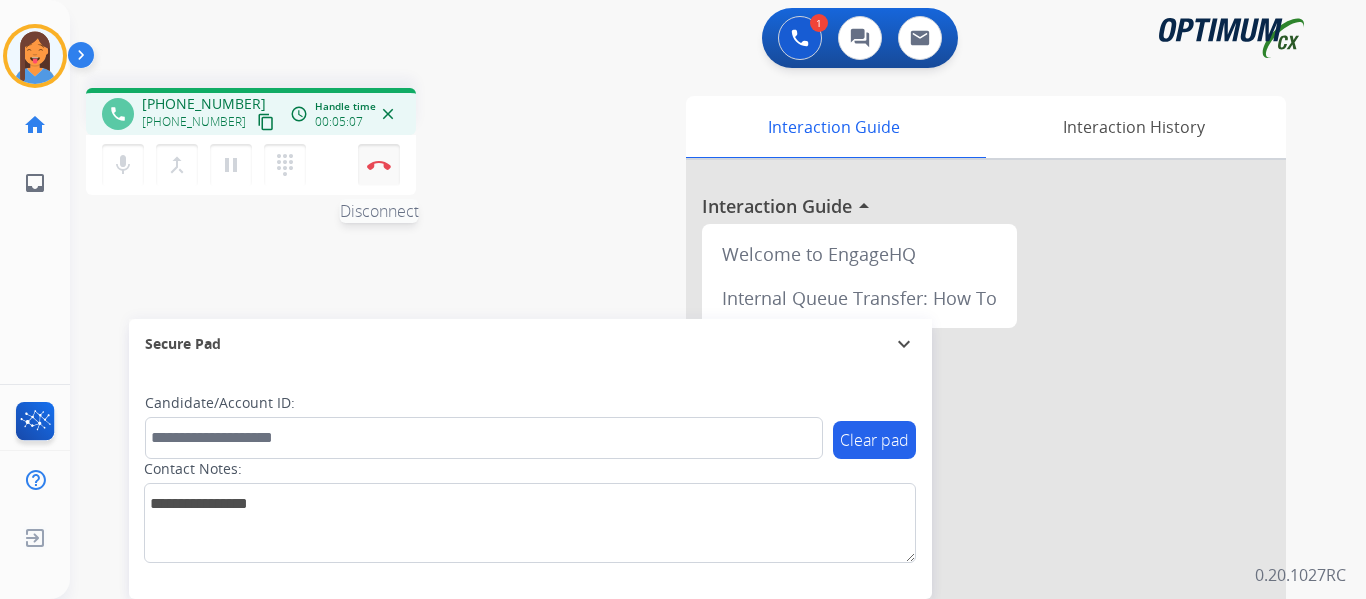 click at bounding box center [379, 165] 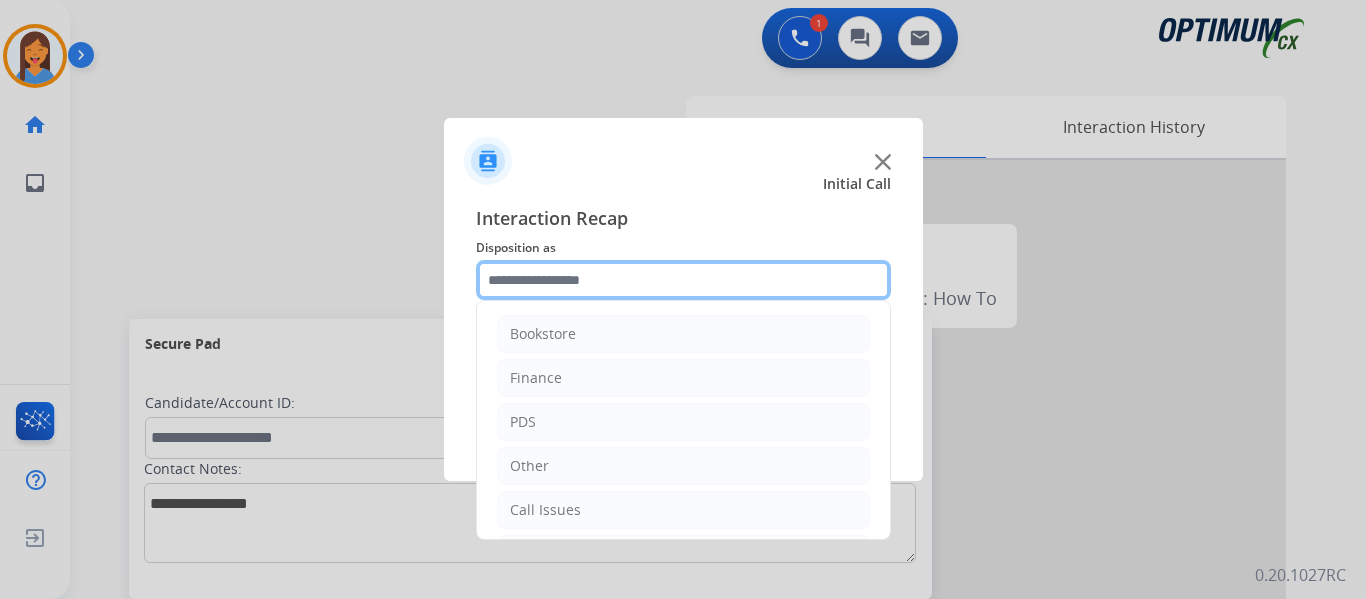 click 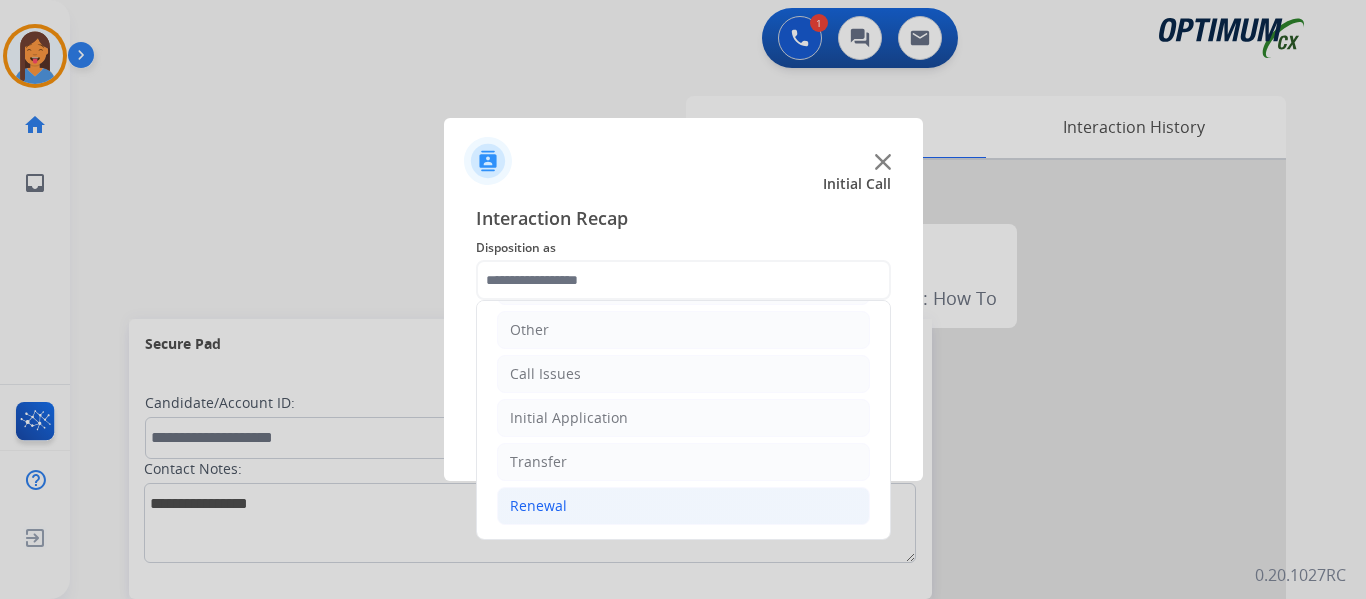 click on "Renewal" 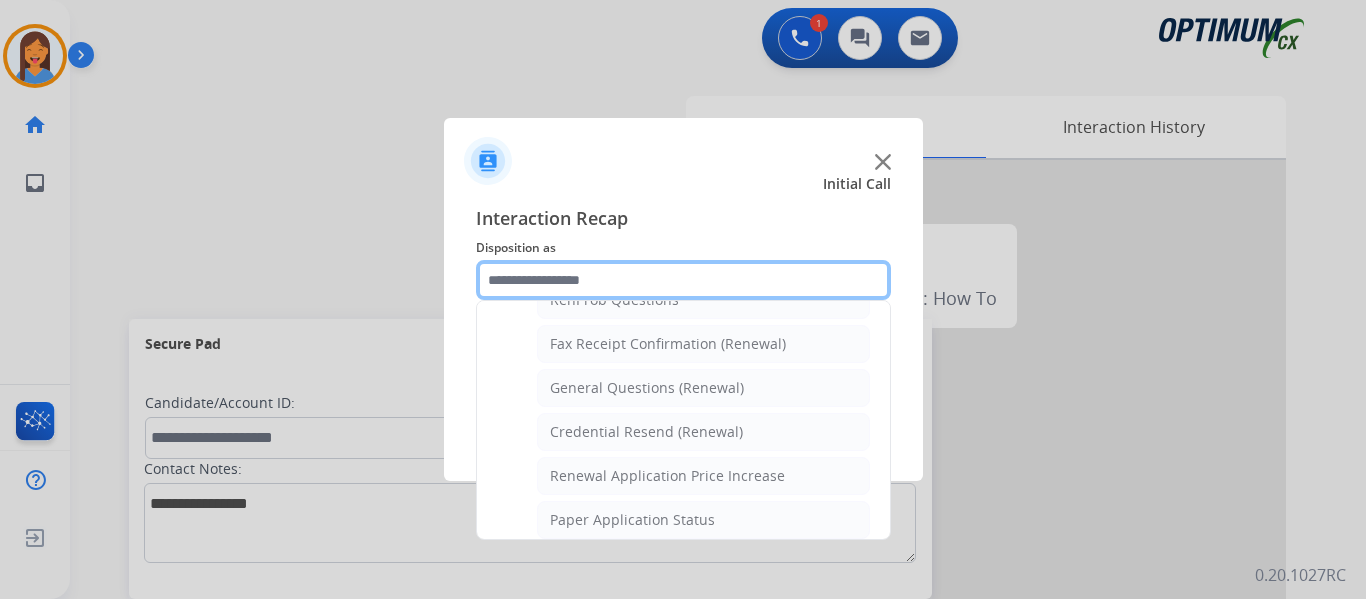 scroll, scrollTop: 536, scrollLeft: 0, axis: vertical 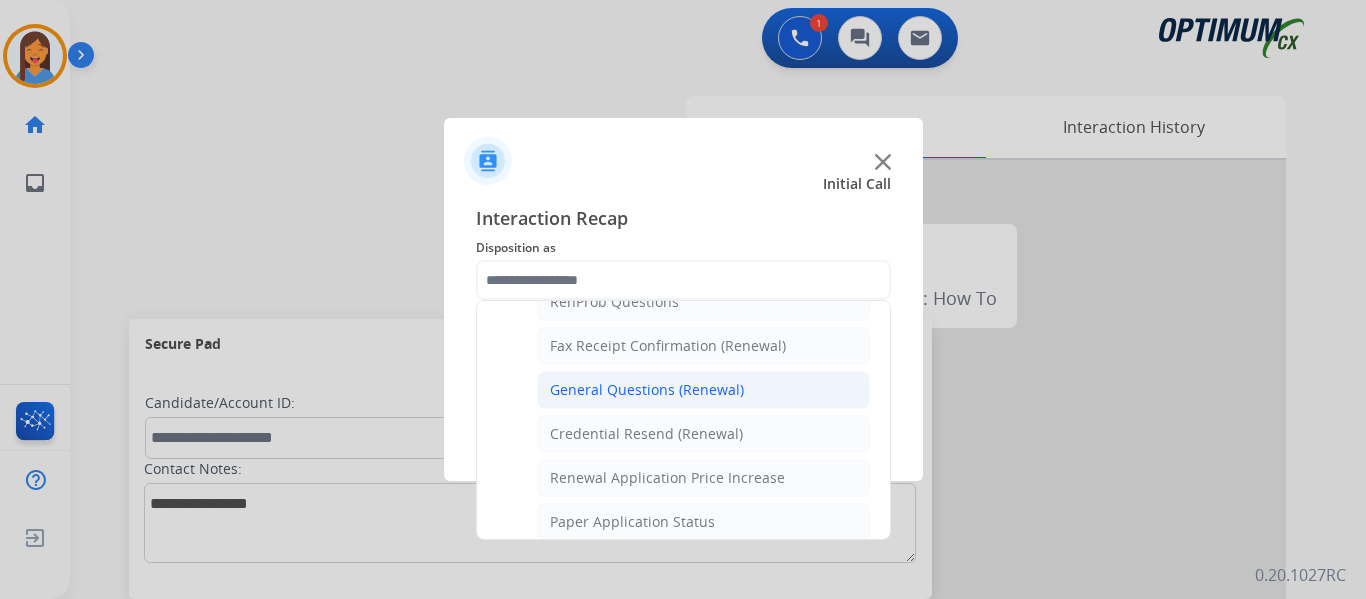click on "General Questions (Renewal)" 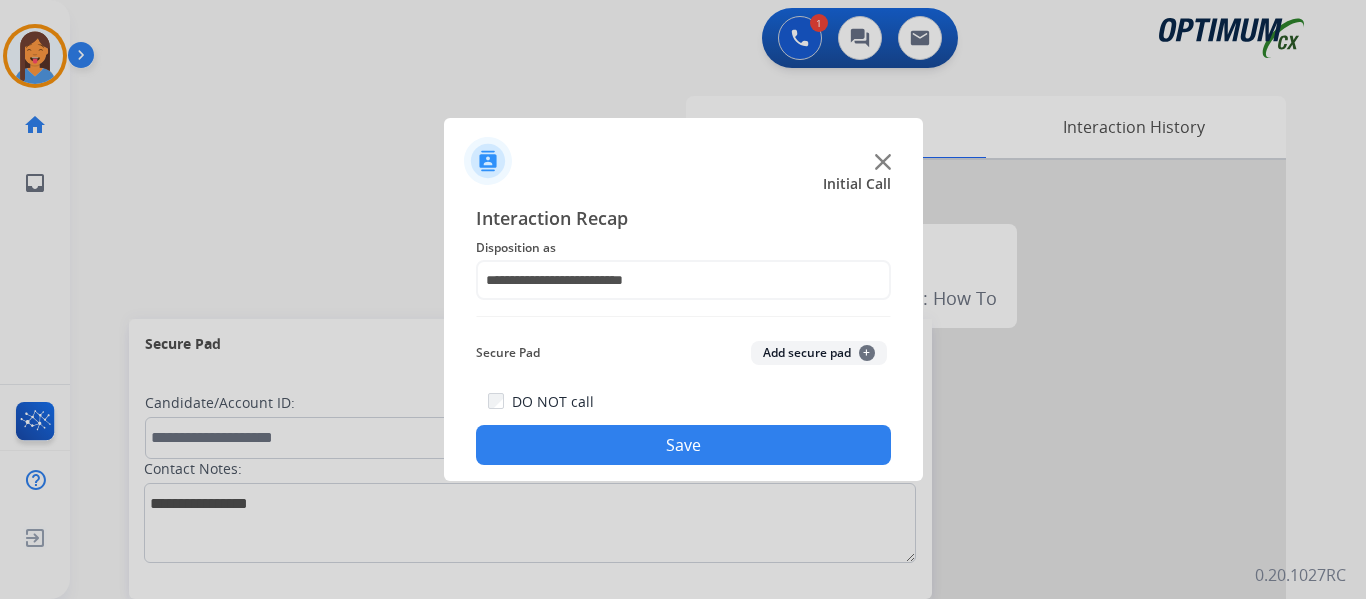click on "Save" 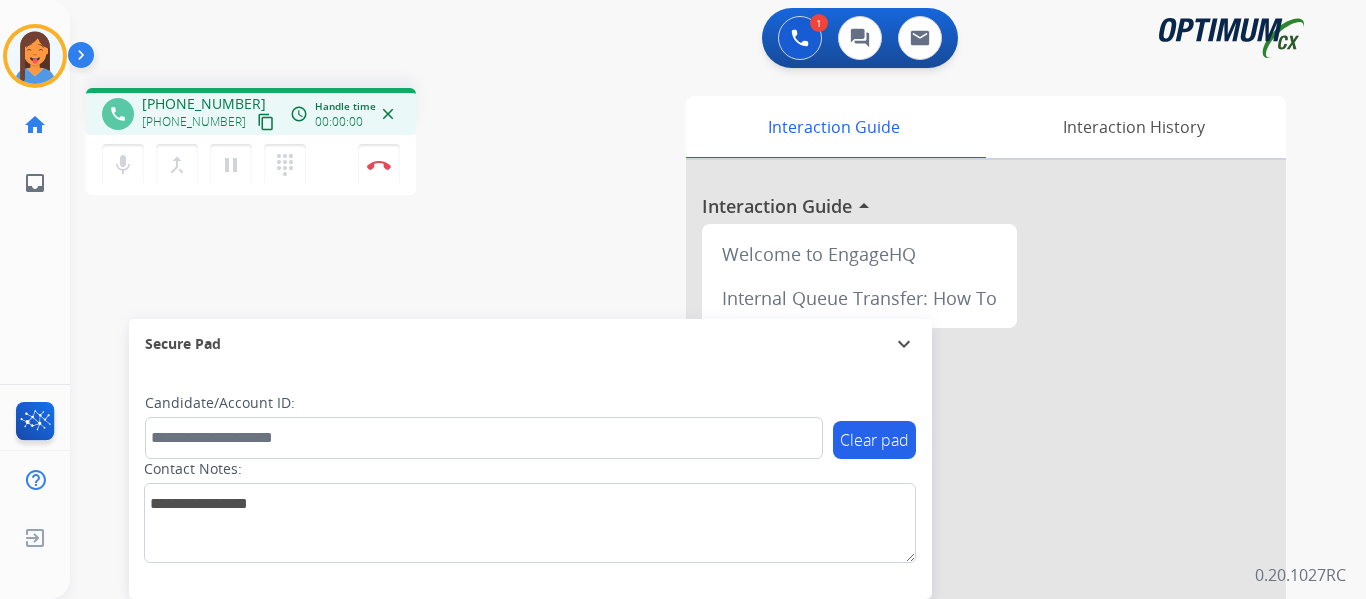 click on "content_copy" at bounding box center [266, 122] 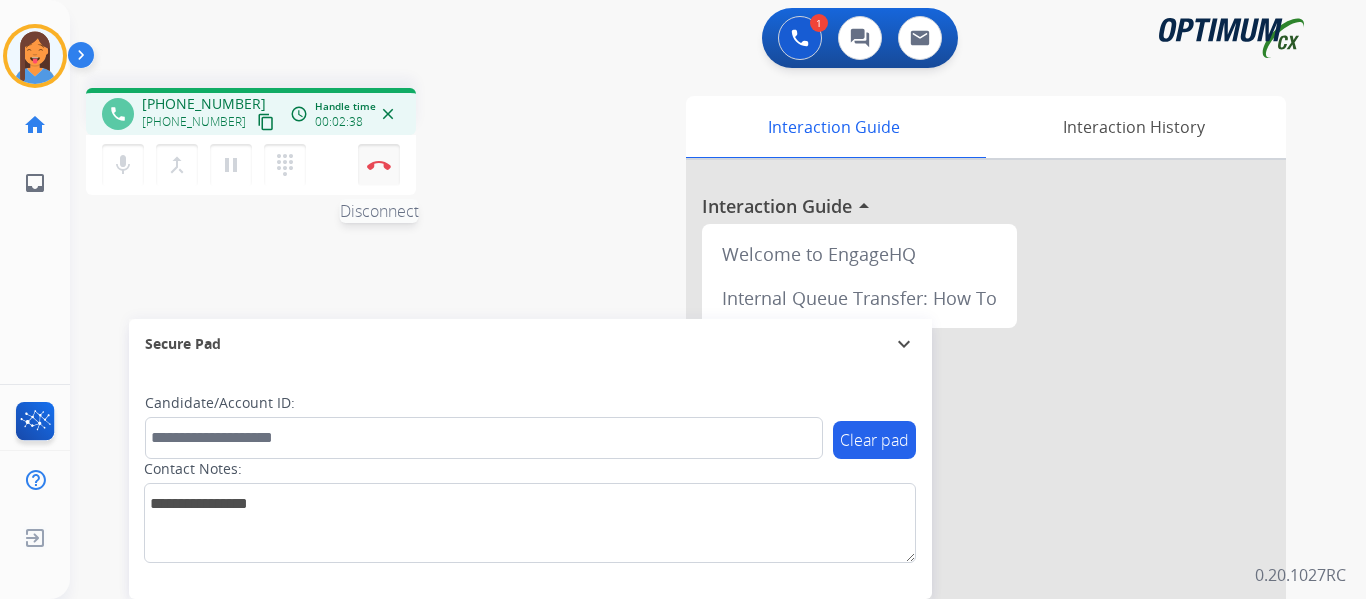 click at bounding box center (379, 165) 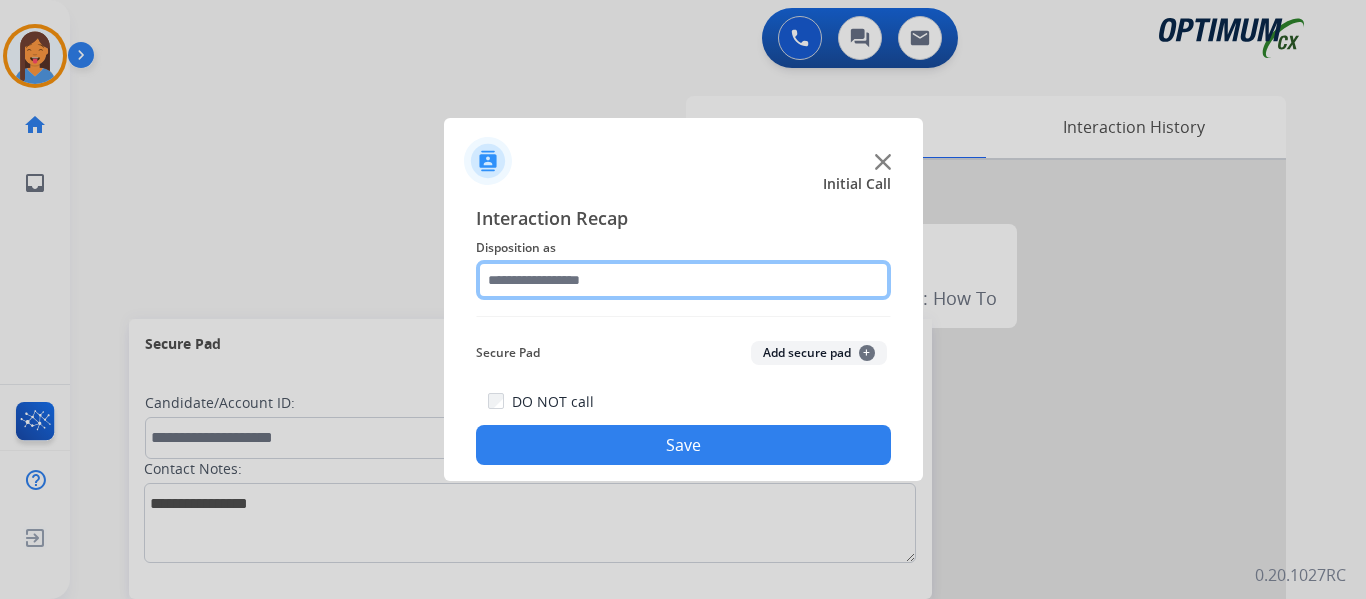 drag, startPoint x: 551, startPoint y: 273, endPoint x: 556, endPoint y: 292, distance: 19.646883 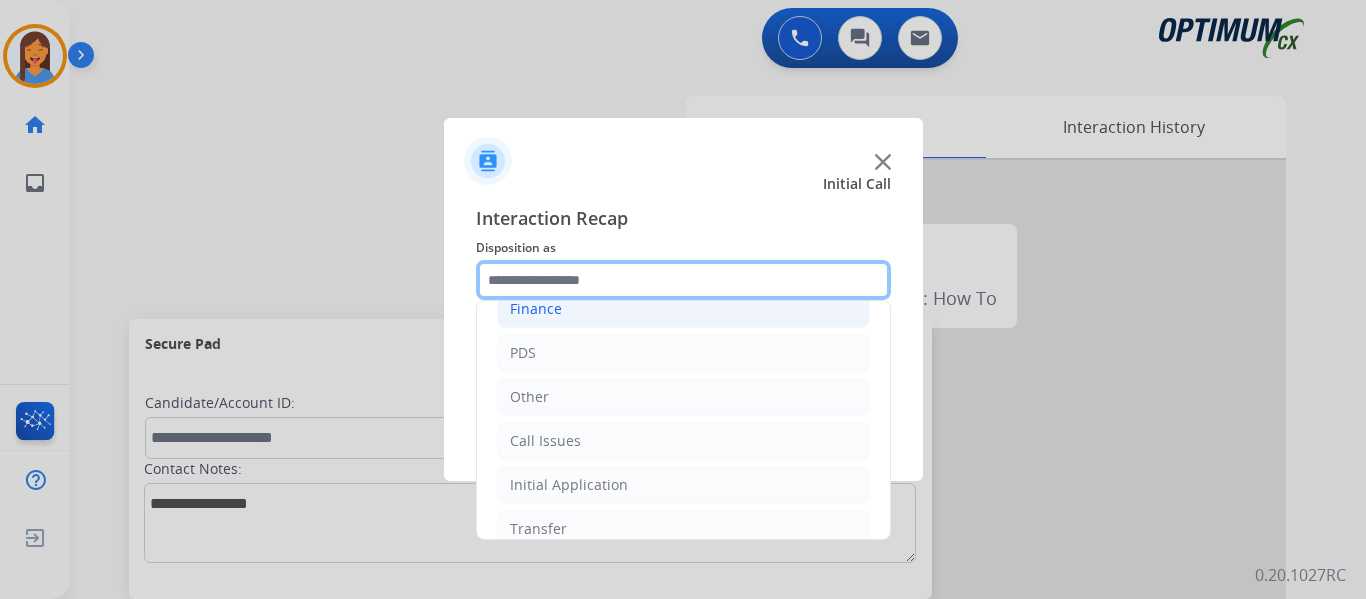 scroll, scrollTop: 136, scrollLeft: 0, axis: vertical 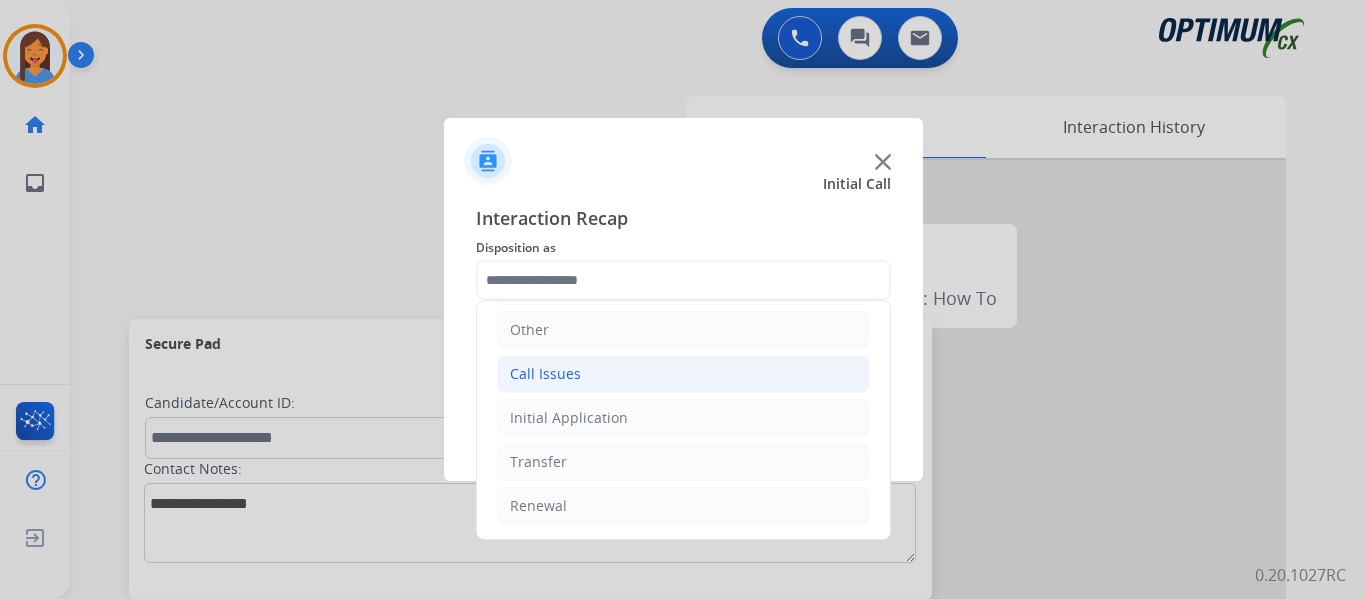 click on "Call Issues" 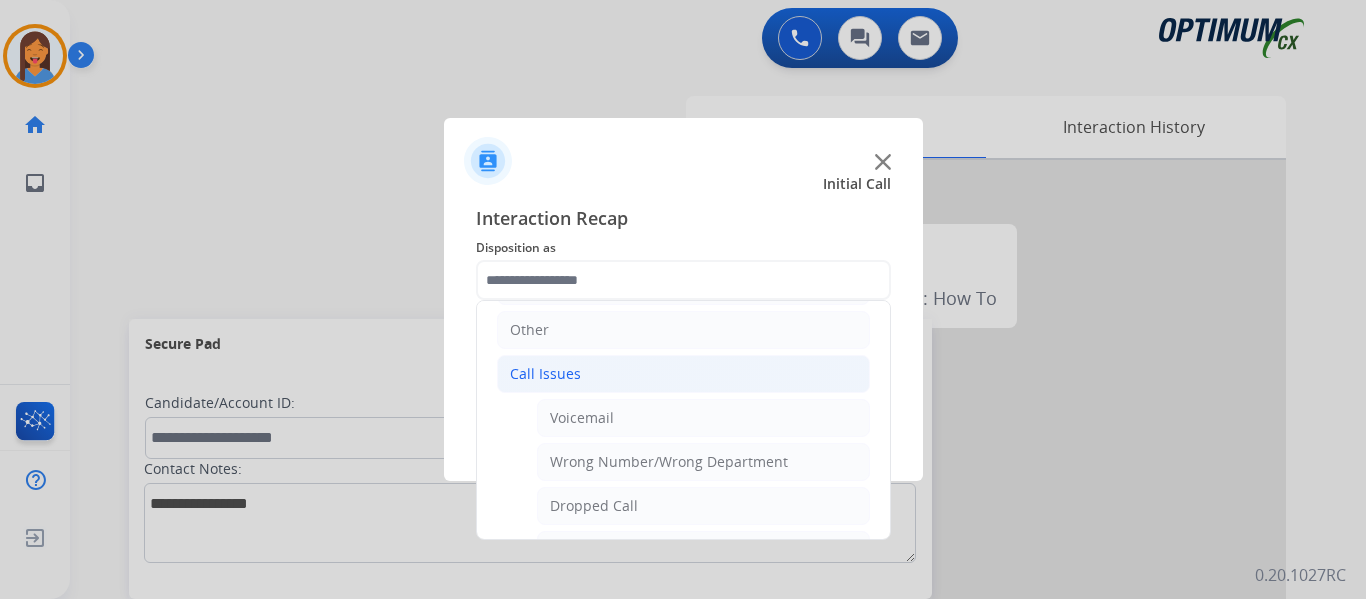click on "Call Issues" 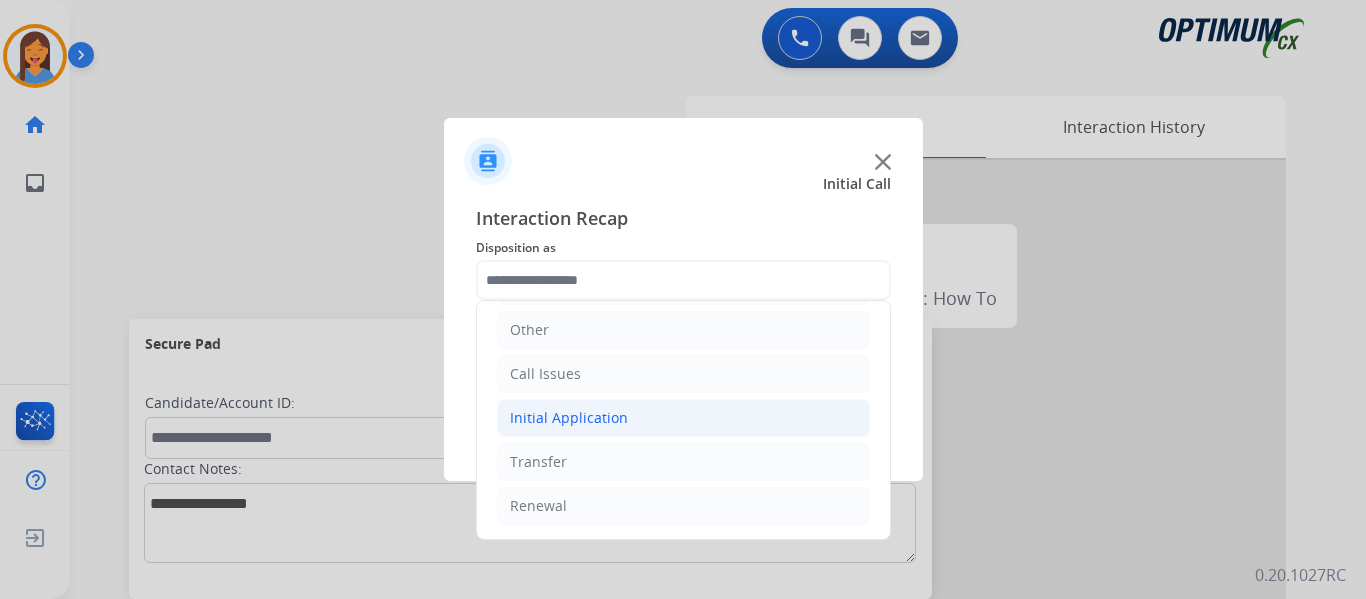 click on "Initial Application" 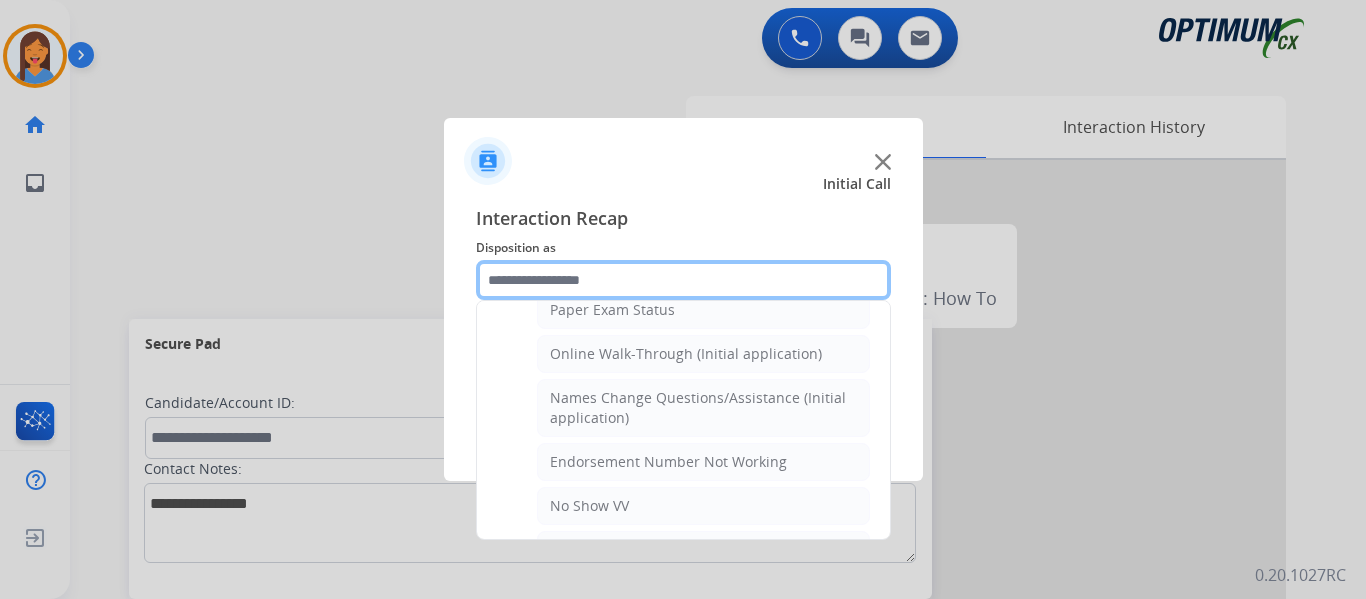 scroll, scrollTop: 536, scrollLeft: 0, axis: vertical 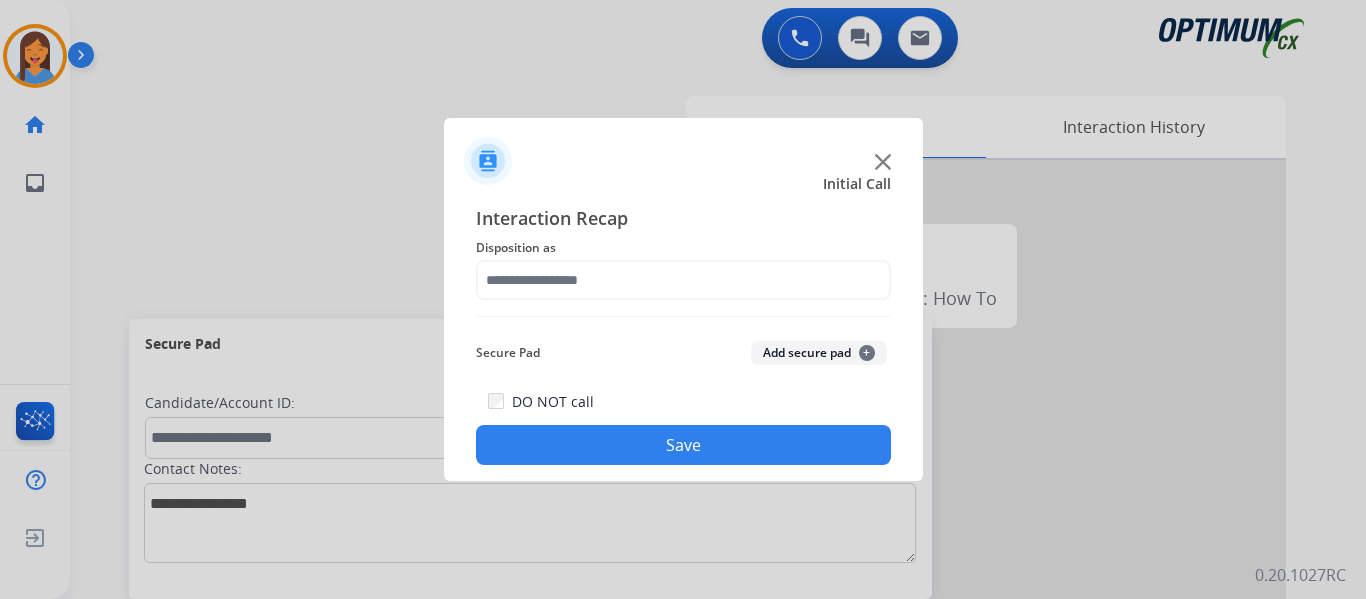click on "Interaction Recap" 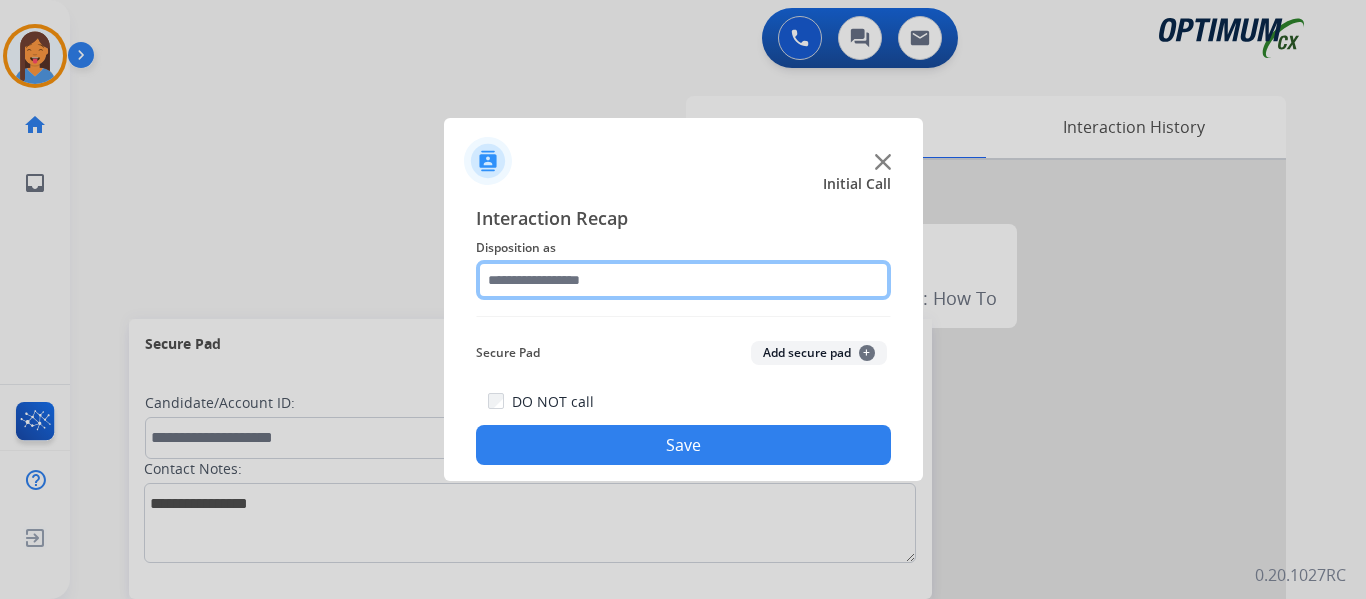 click 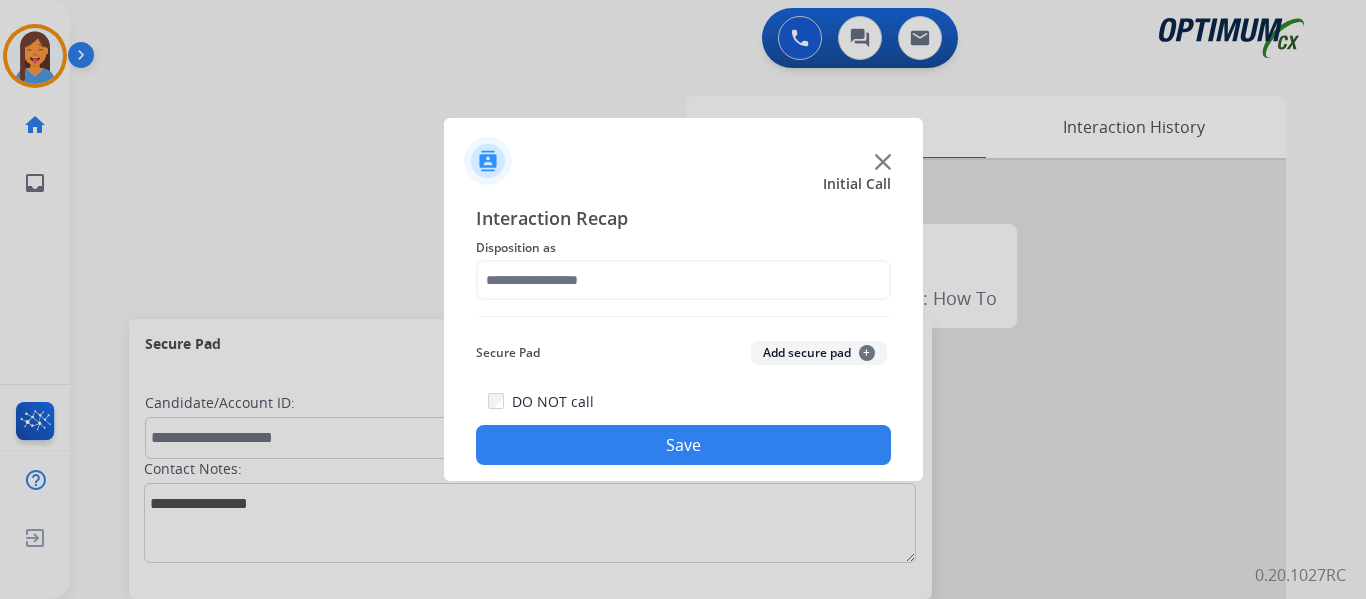 click 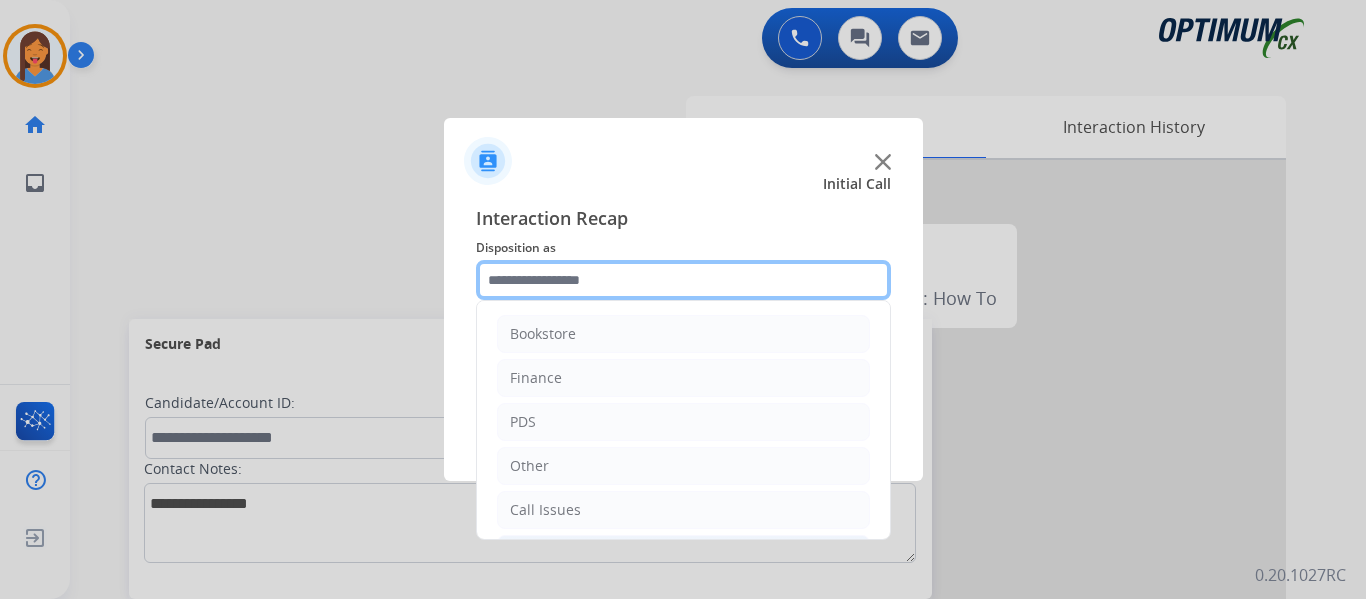 click 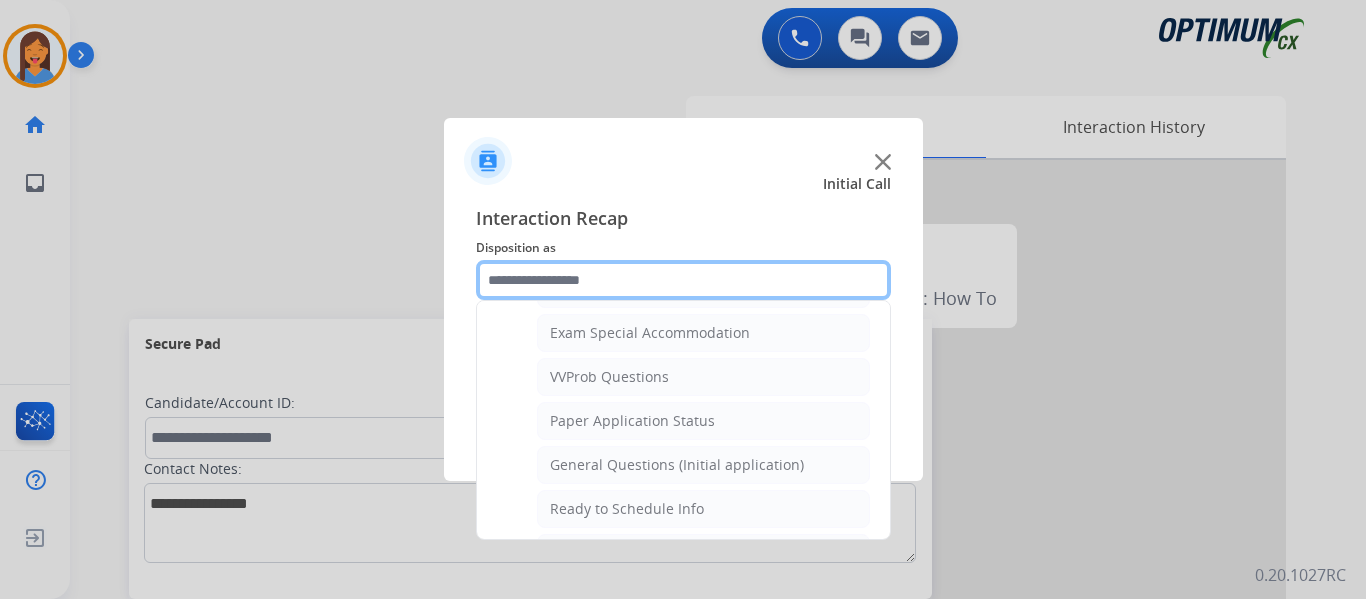scroll, scrollTop: 1100, scrollLeft: 0, axis: vertical 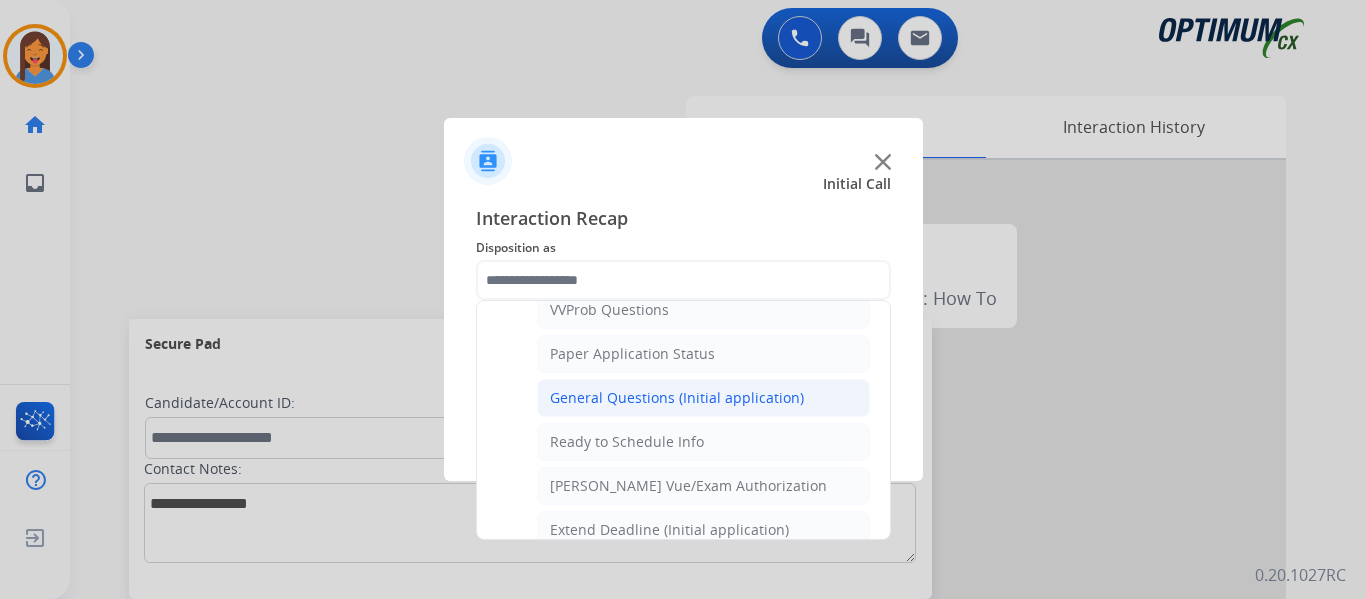 click on "General Questions (Initial application)" 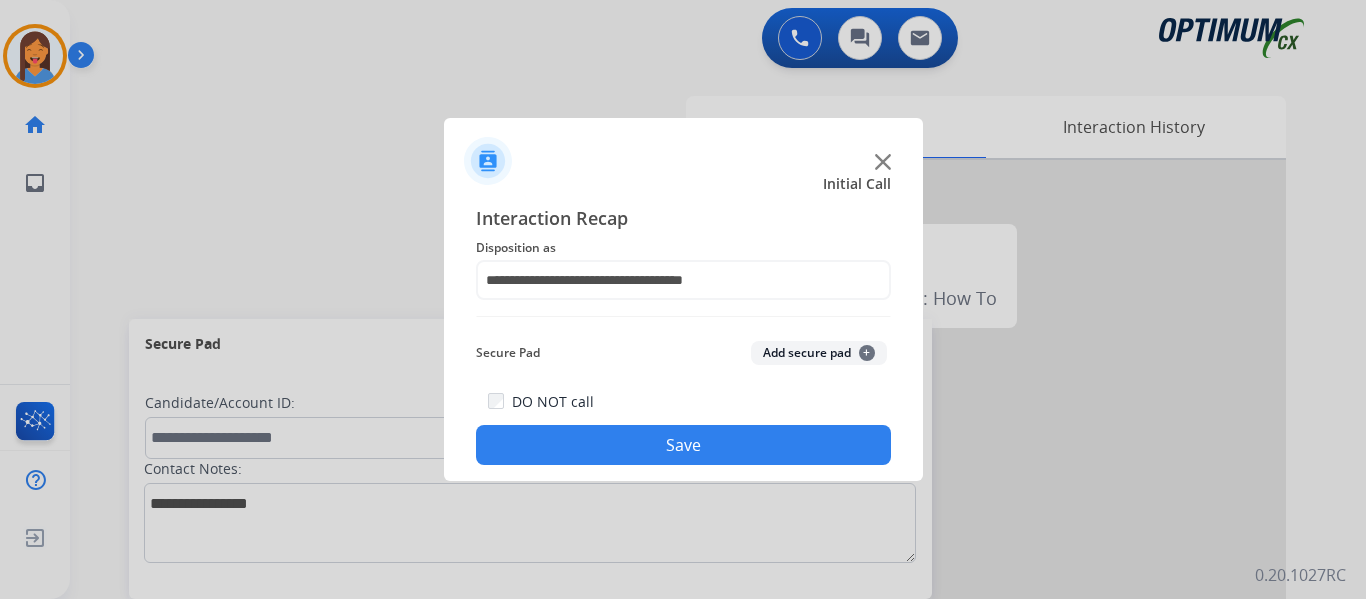click on "Save" 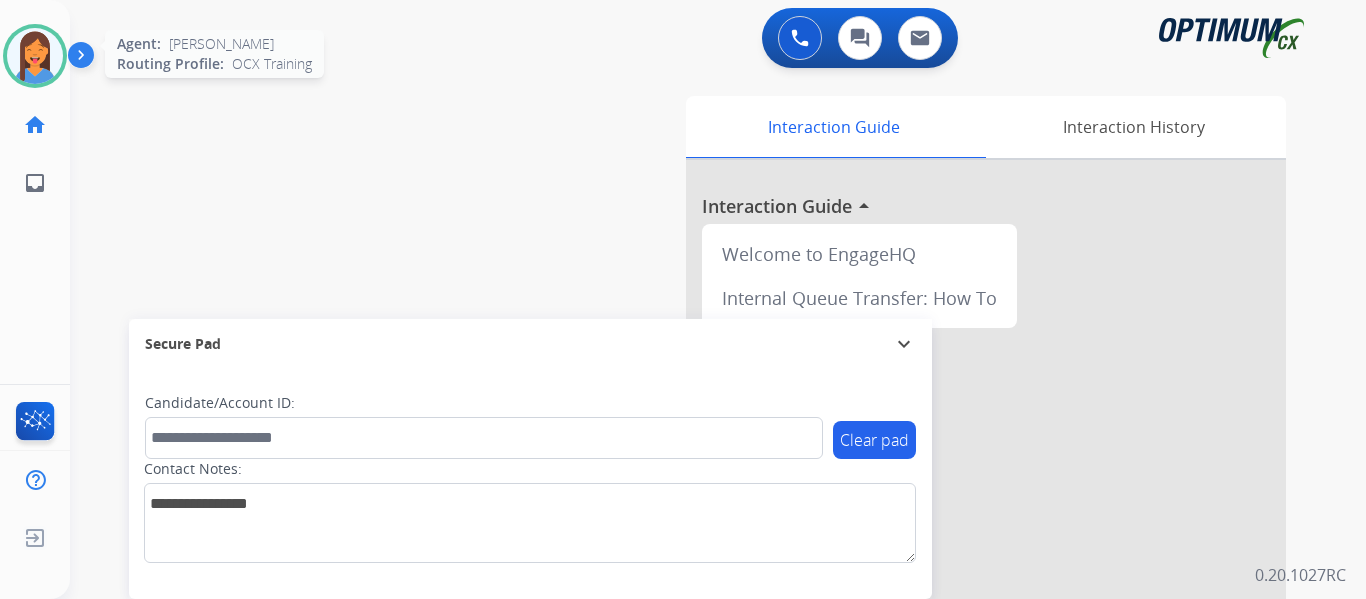 click at bounding box center (35, 56) 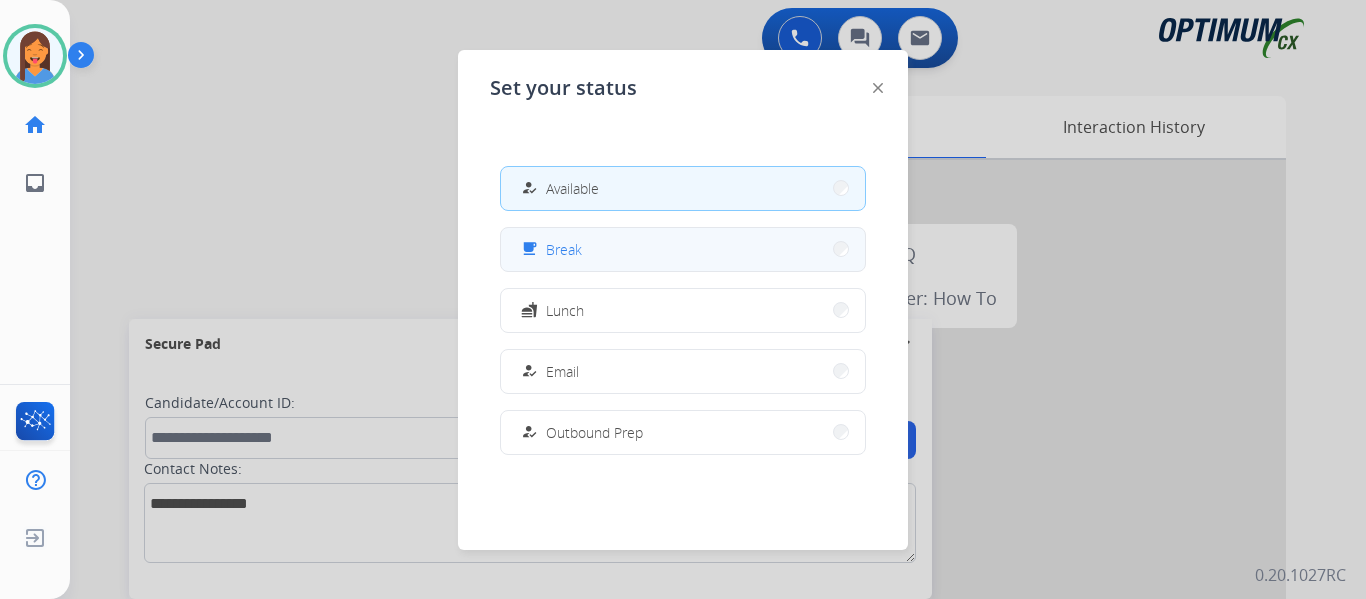 click on "free_breakfast Break" at bounding box center [683, 249] 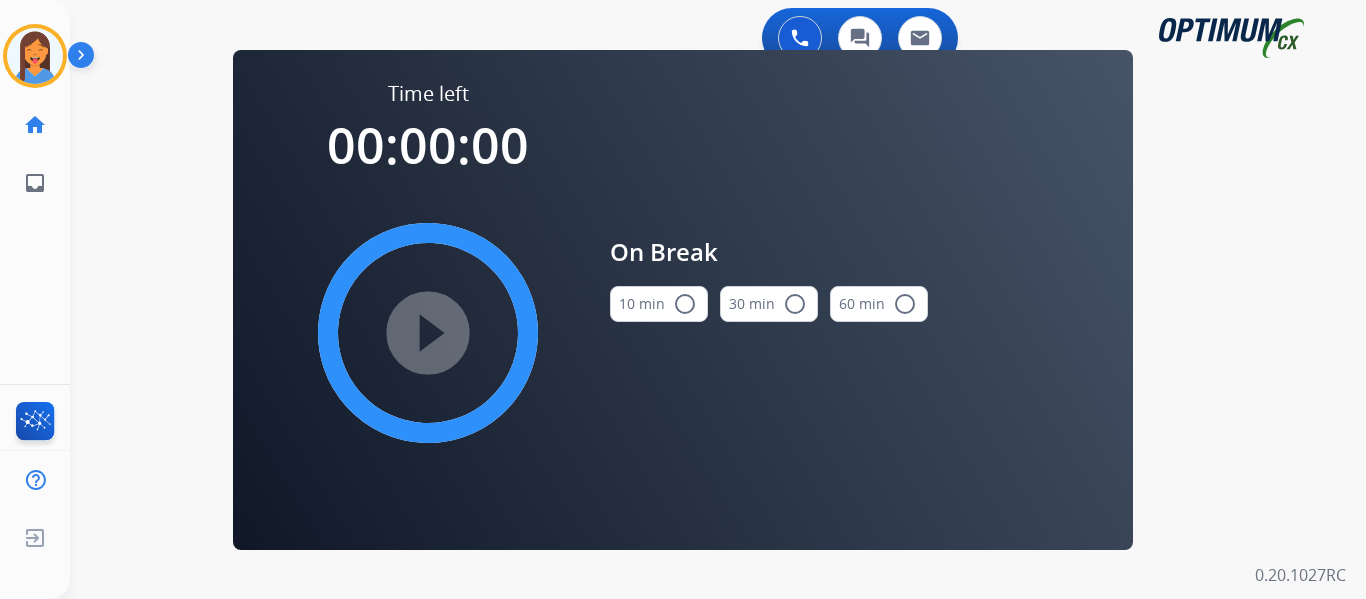 click on "10 min  radio_button_unchecked" at bounding box center [659, 304] 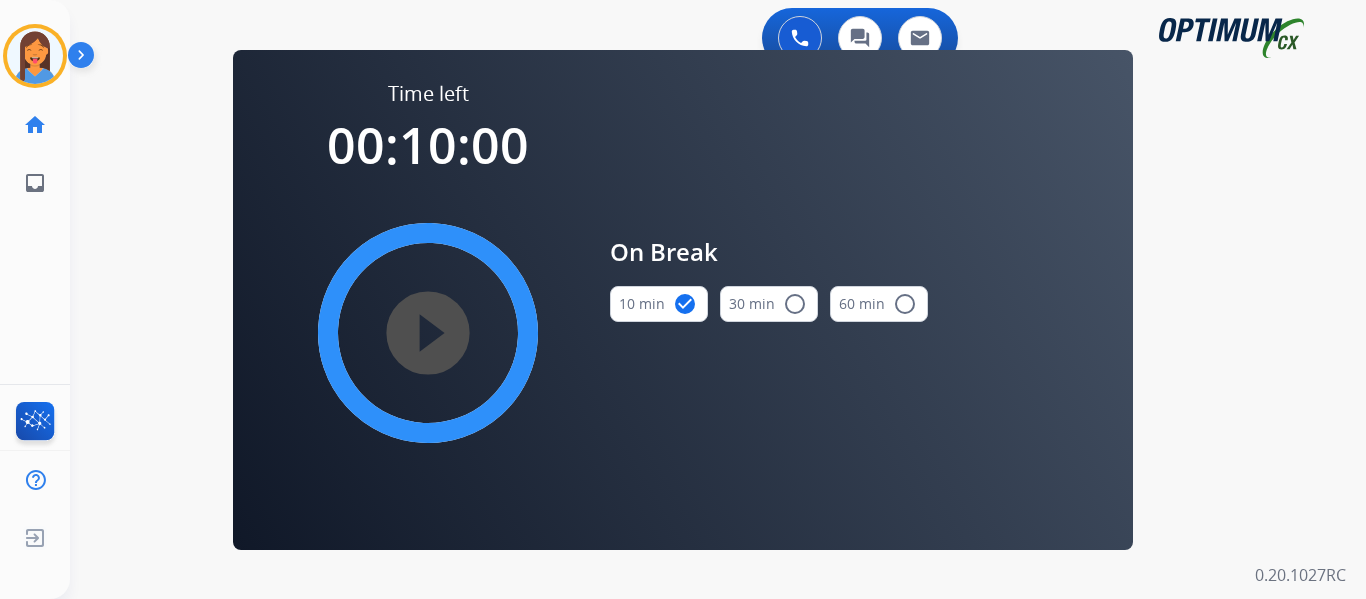 click on "play_circle_filled" at bounding box center [428, 333] 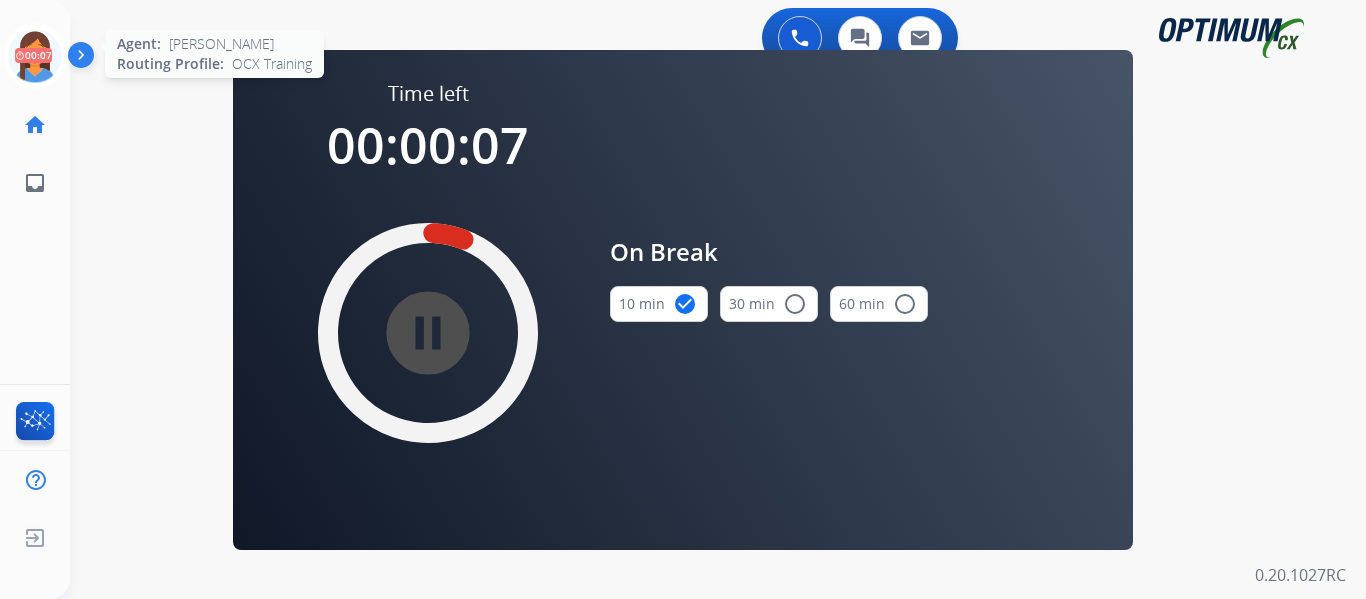drag, startPoint x: 40, startPoint y: 59, endPoint x: 61, endPoint y: 71, distance: 24.186773 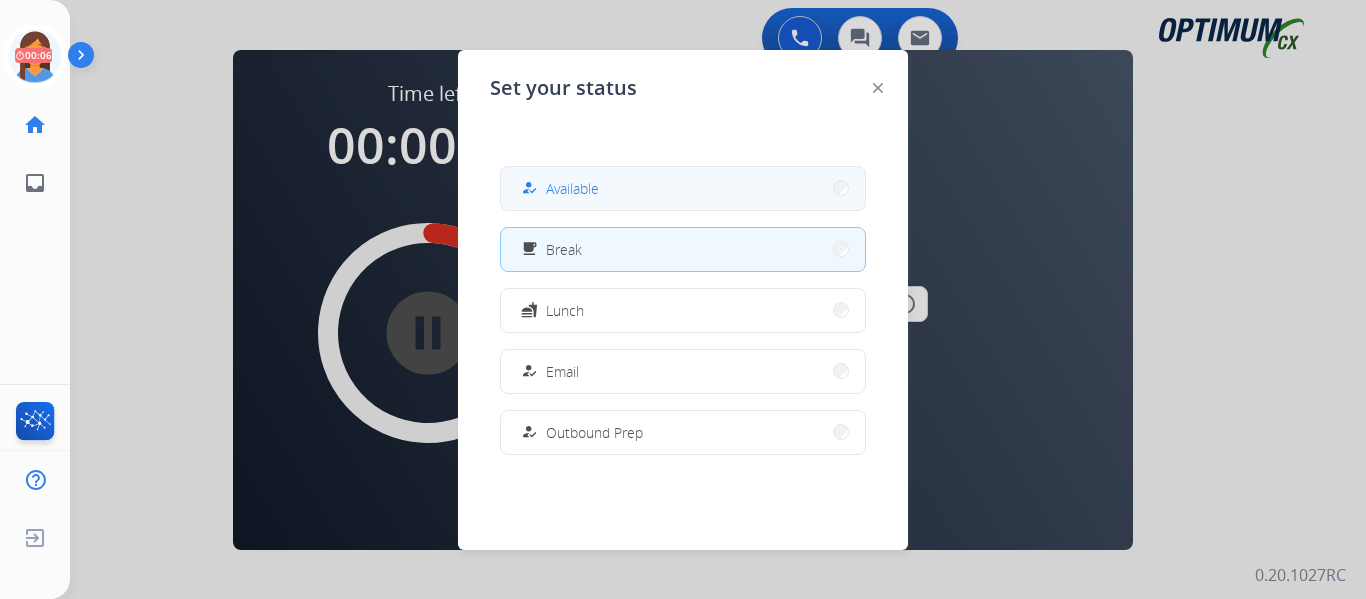 click on "how_to_reg" at bounding box center (529, 188) 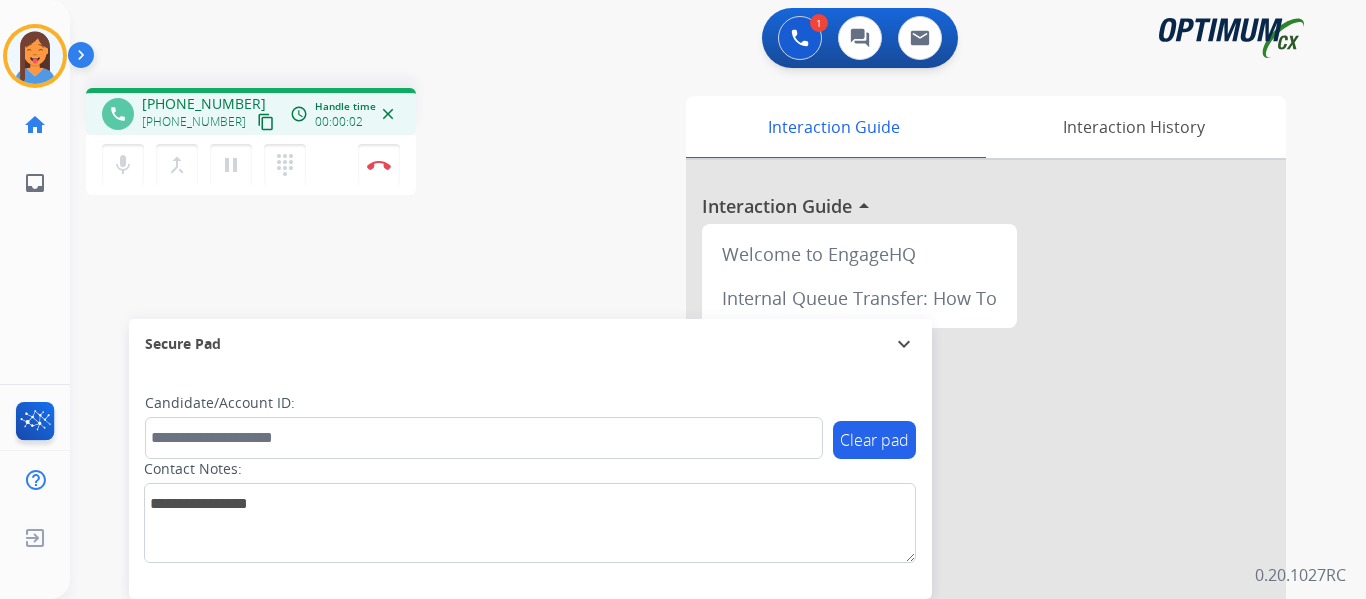 click on "content_copy" at bounding box center [266, 122] 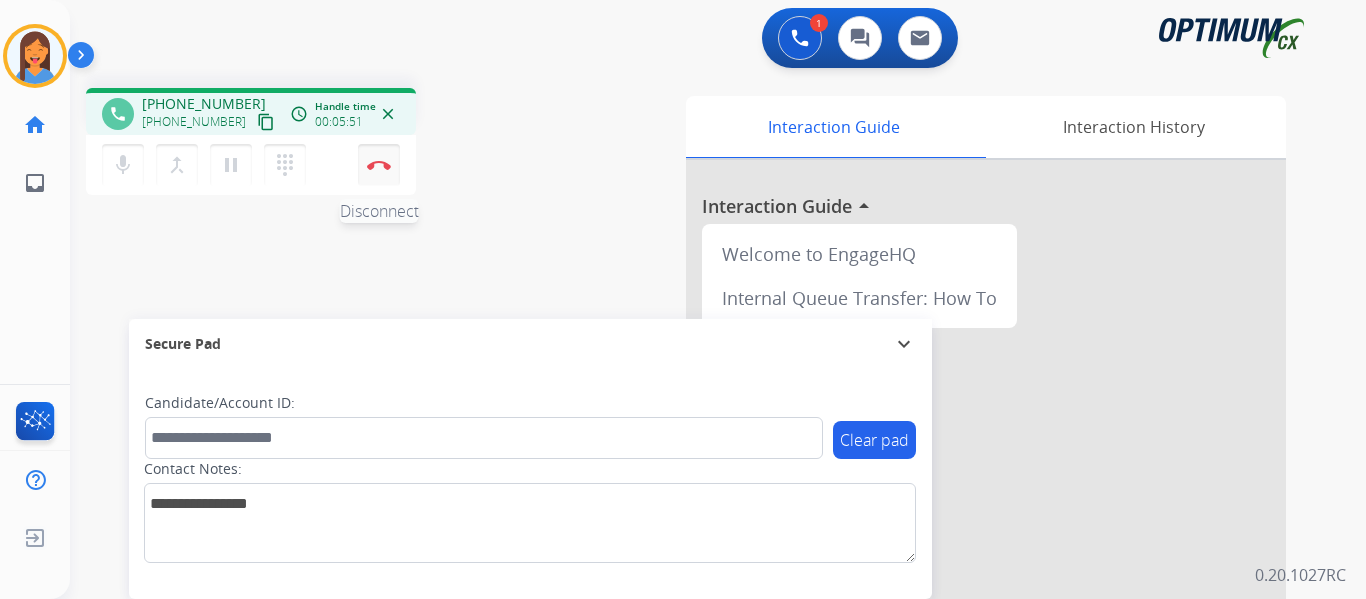click at bounding box center (379, 165) 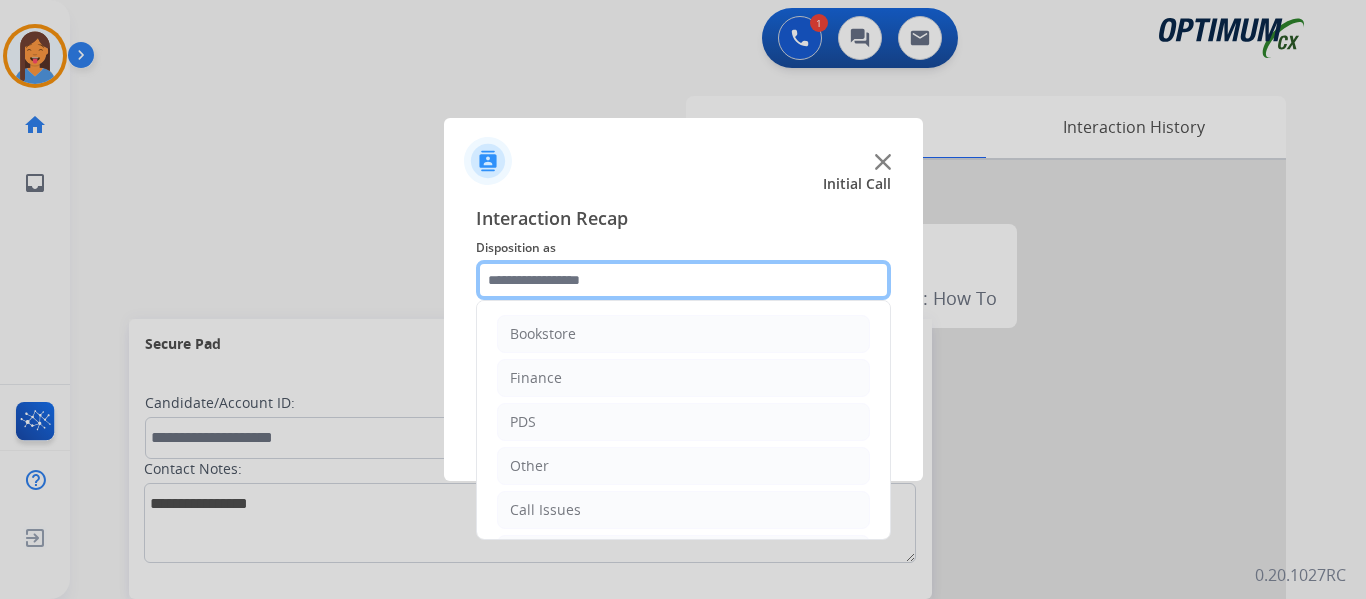 click 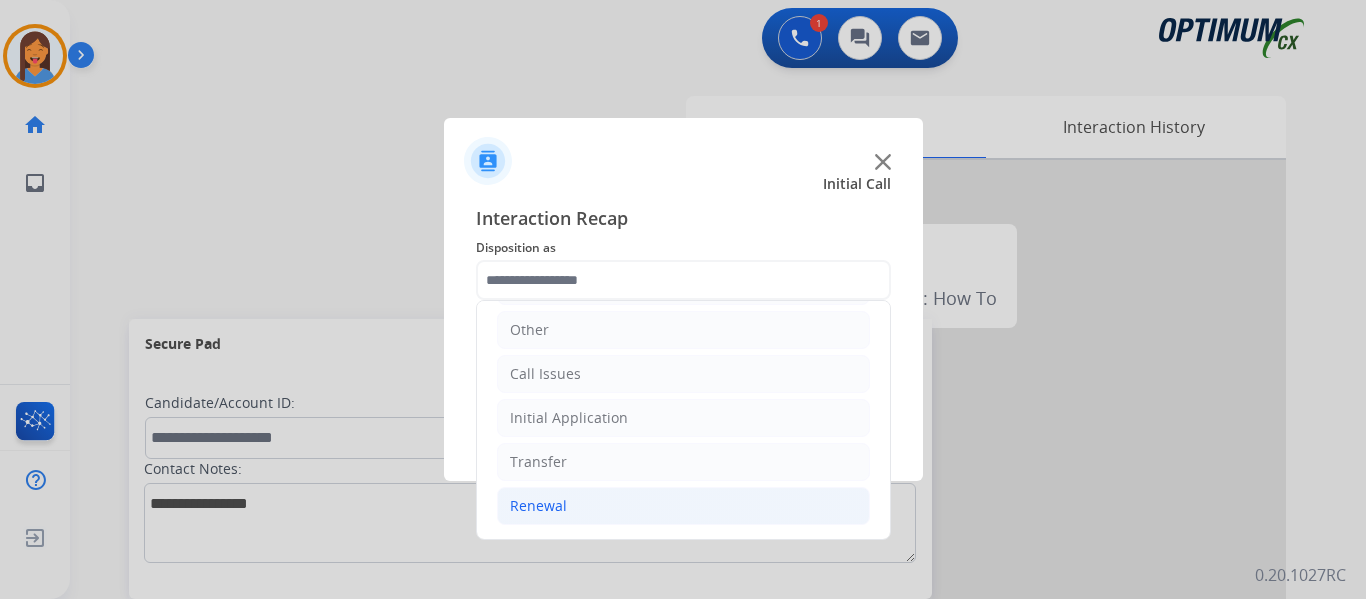 click on "Renewal" 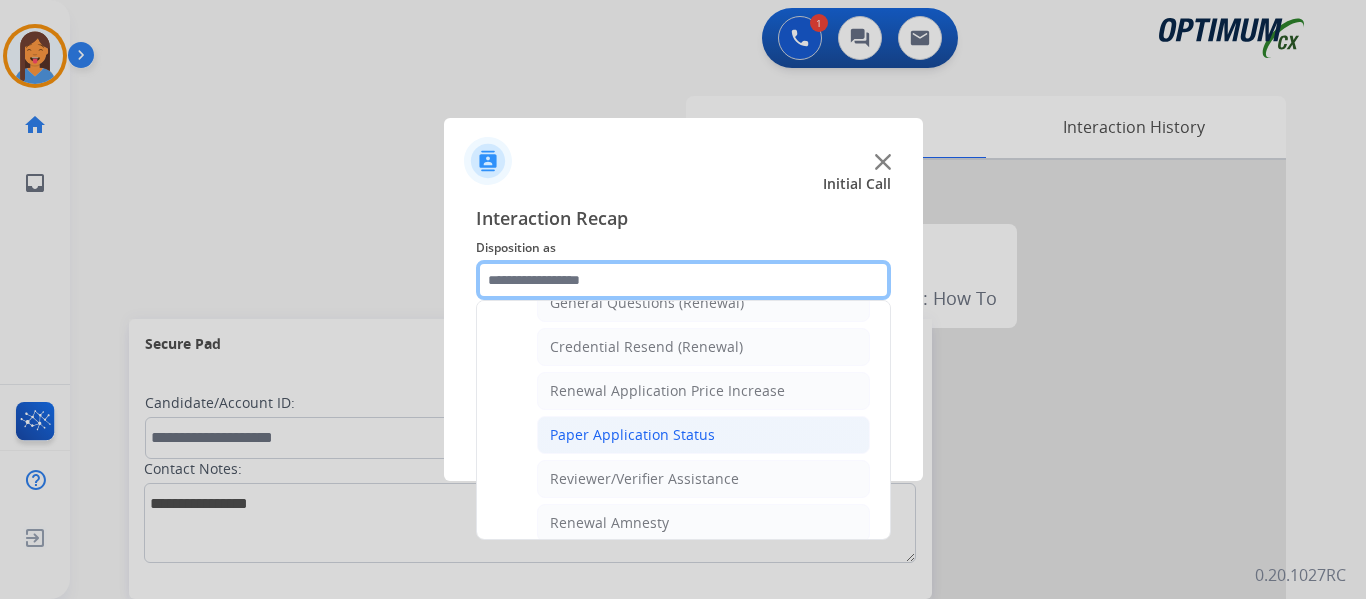 scroll, scrollTop: 636, scrollLeft: 0, axis: vertical 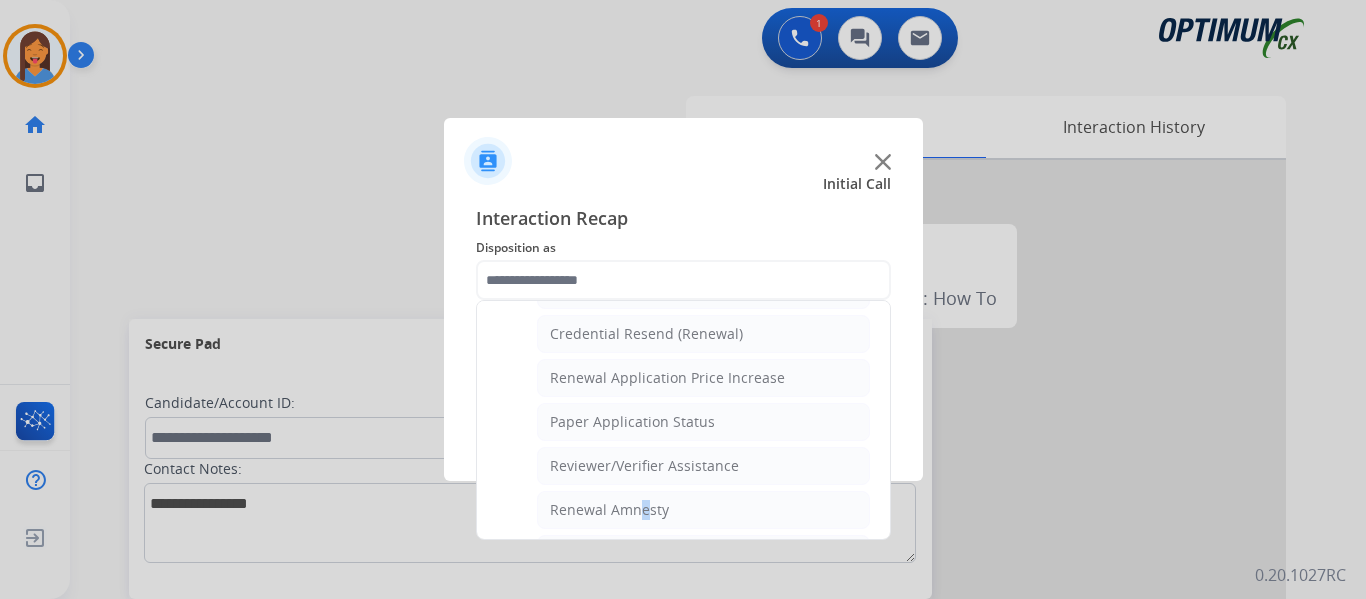 click on "Renewal Amnesty" 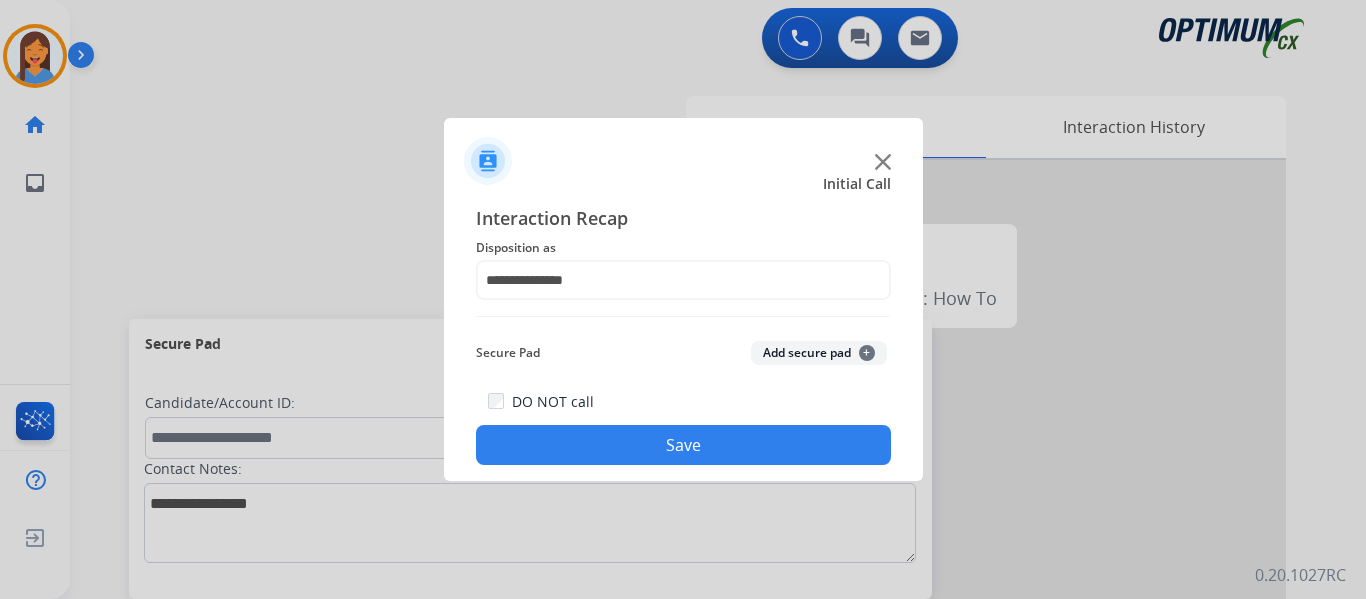 click on "Save" 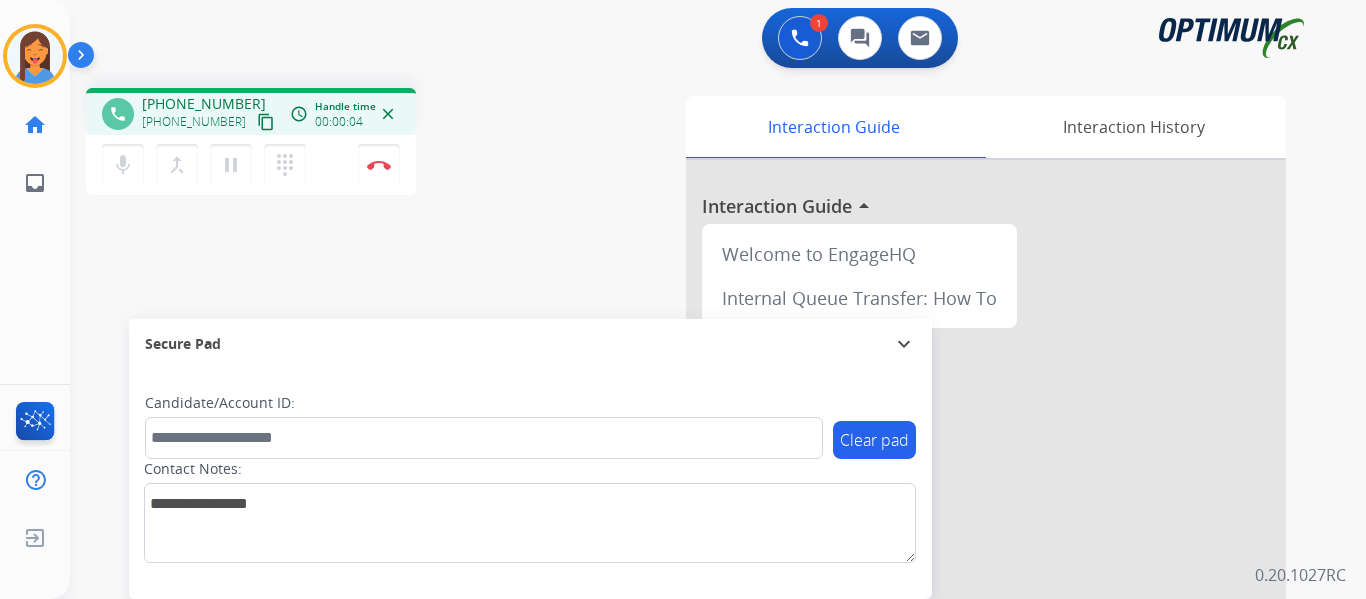 click on "content_copy" at bounding box center (266, 122) 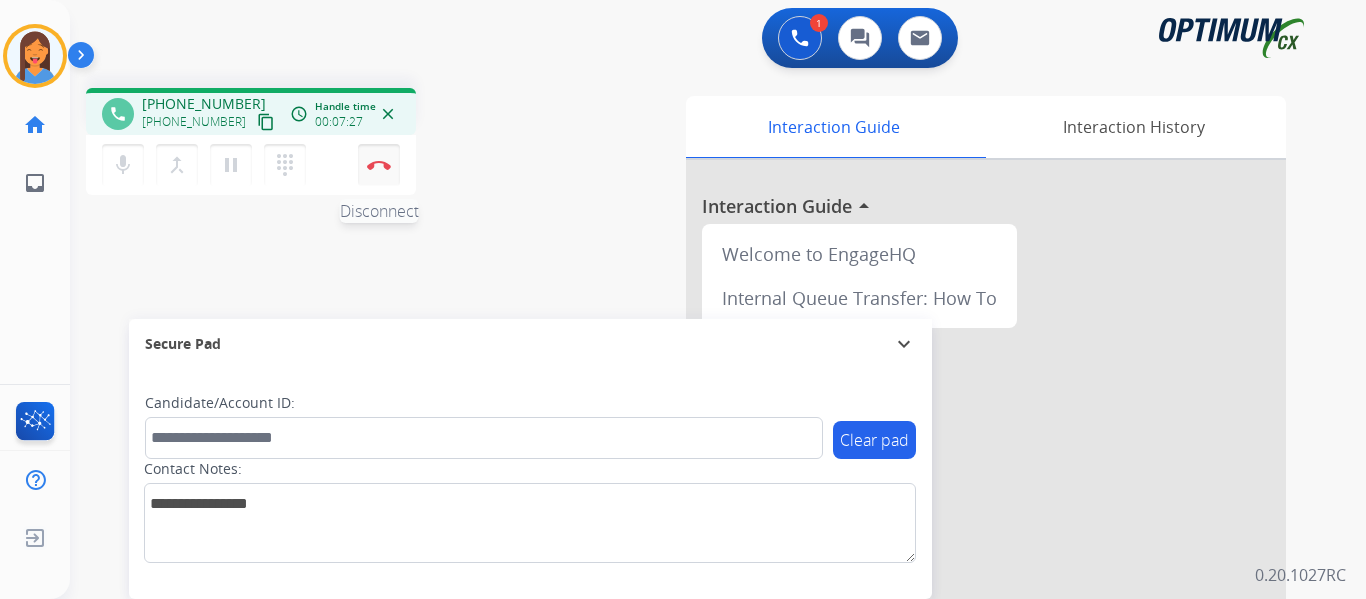 click at bounding box center (379, 165) 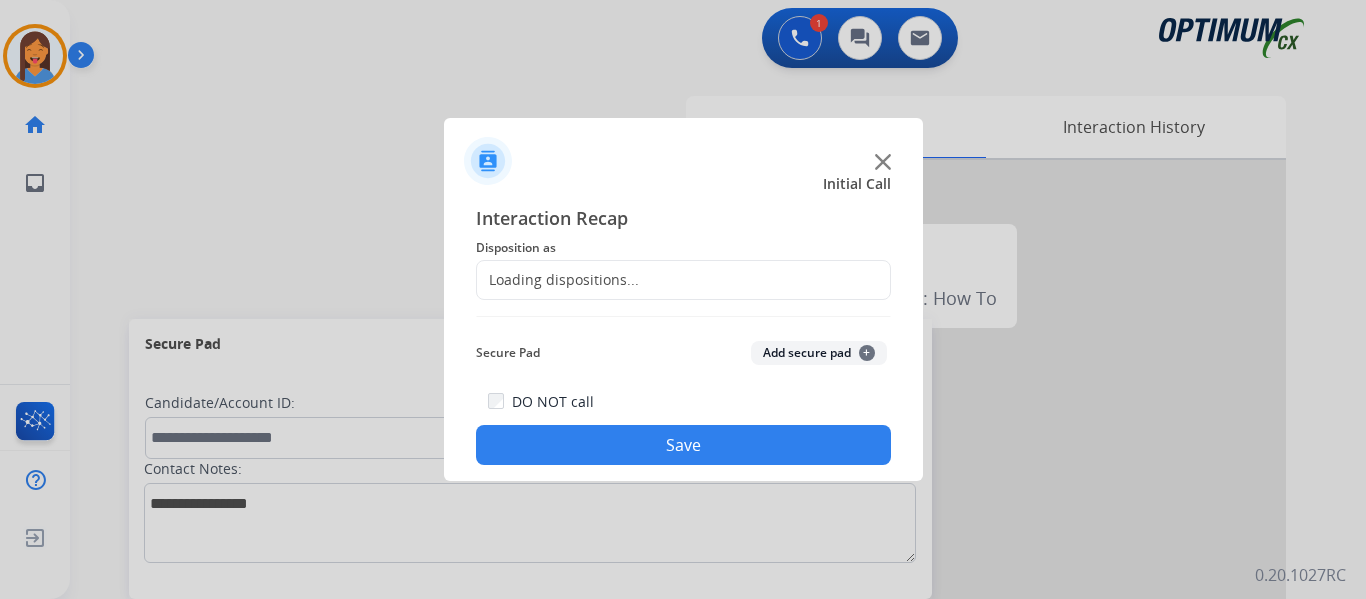 click on "Loading dispositions..." 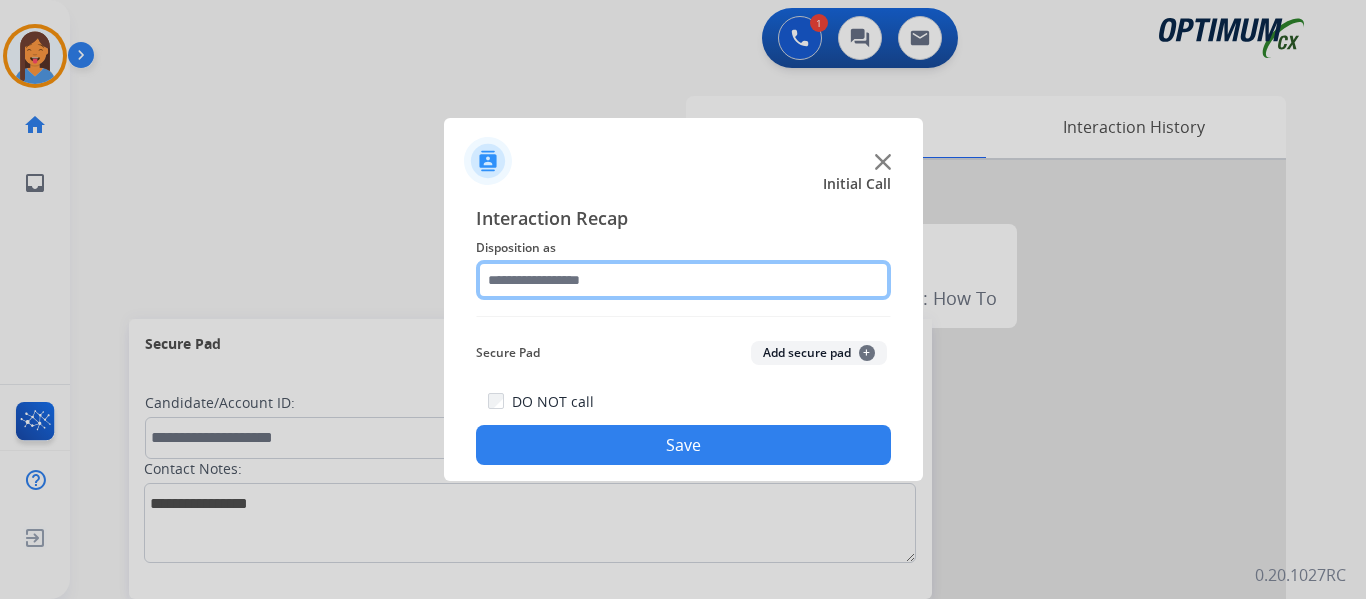 click 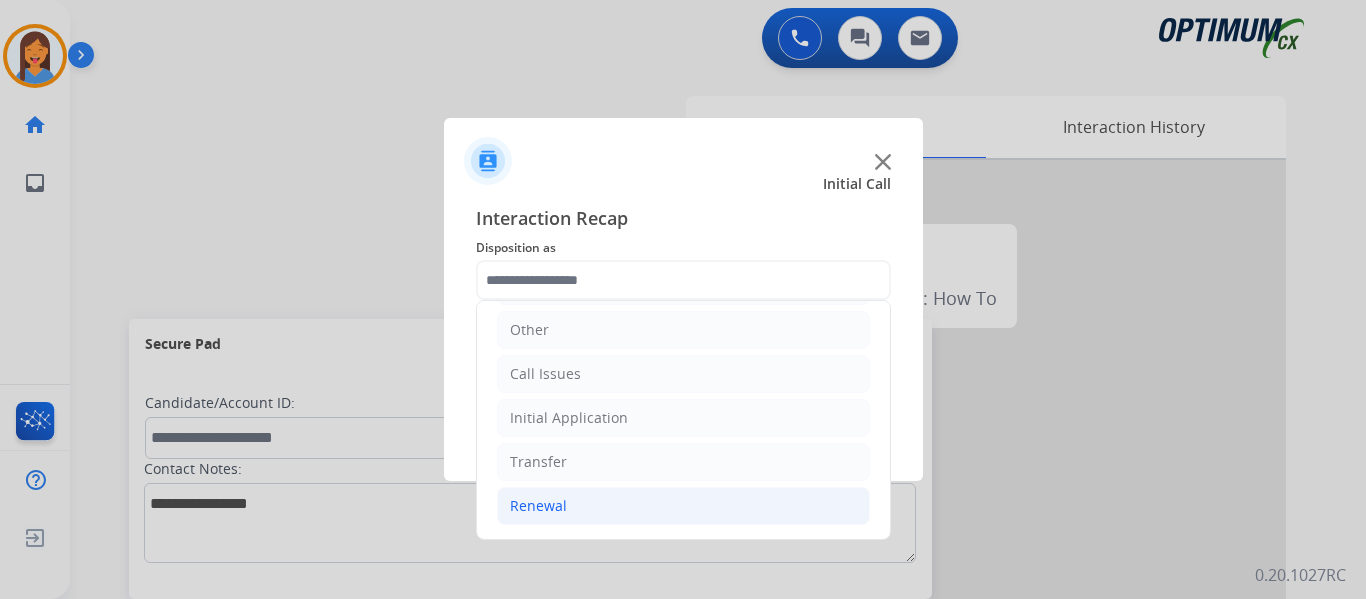 click on "Renewal" 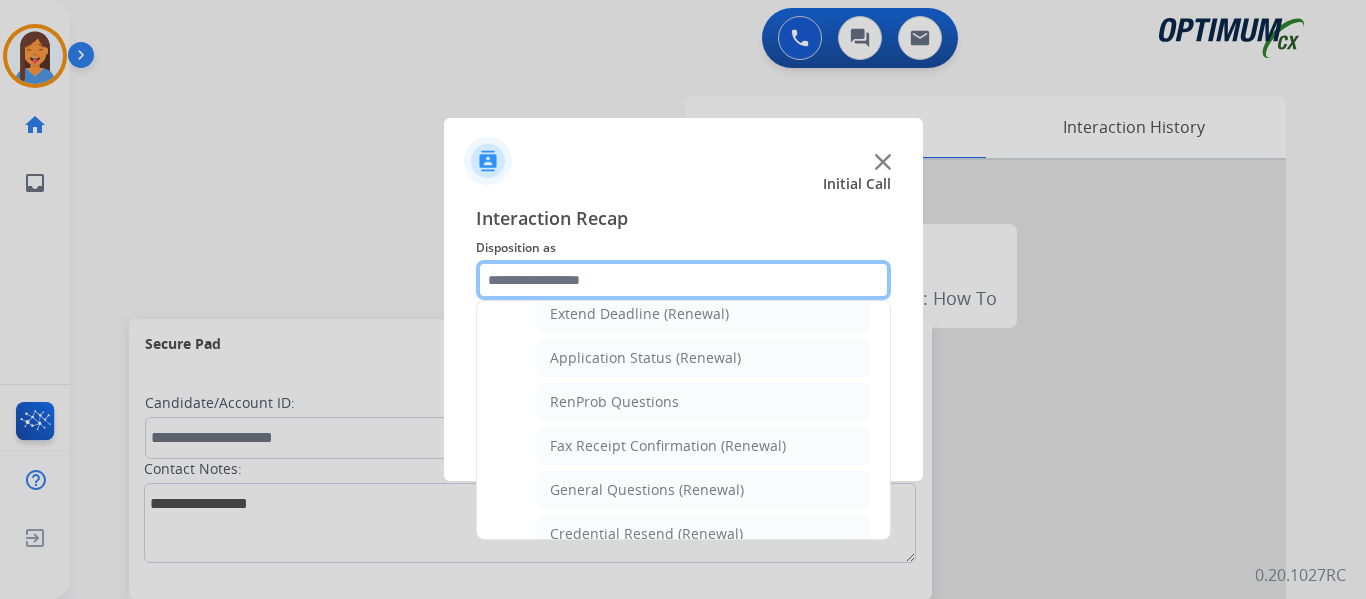 scroll, scrollTop: 536, scrollLeft: 0, axis: vertical 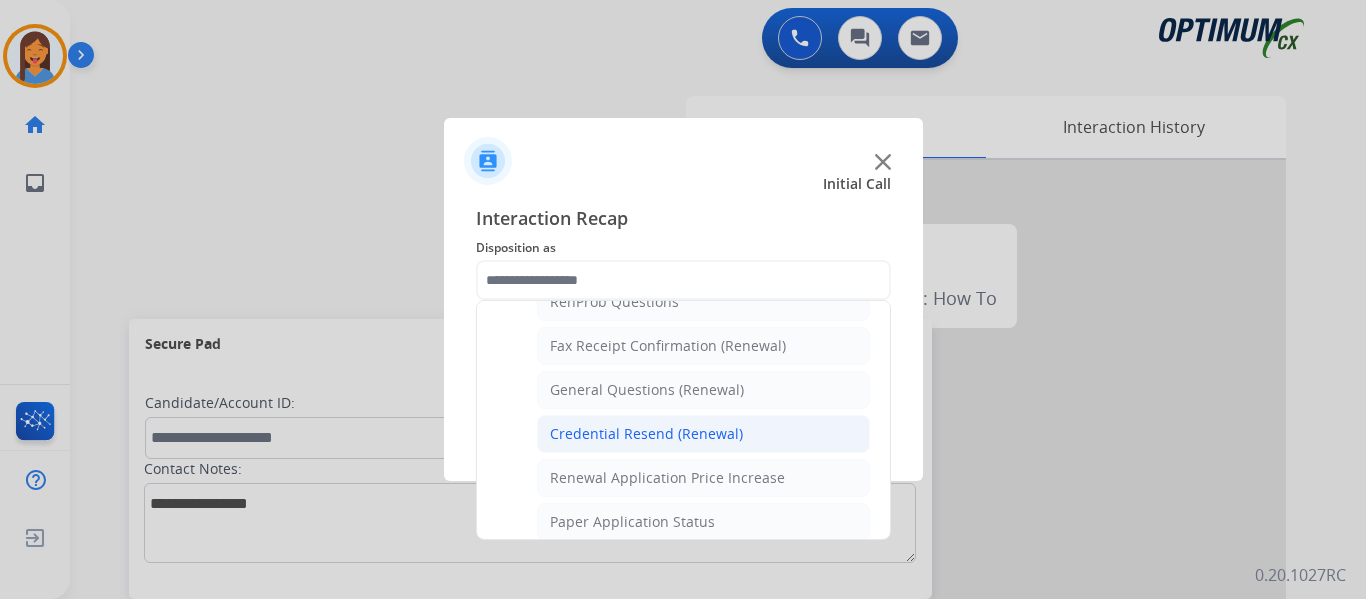 click on "Credential Resend (Renewal)" 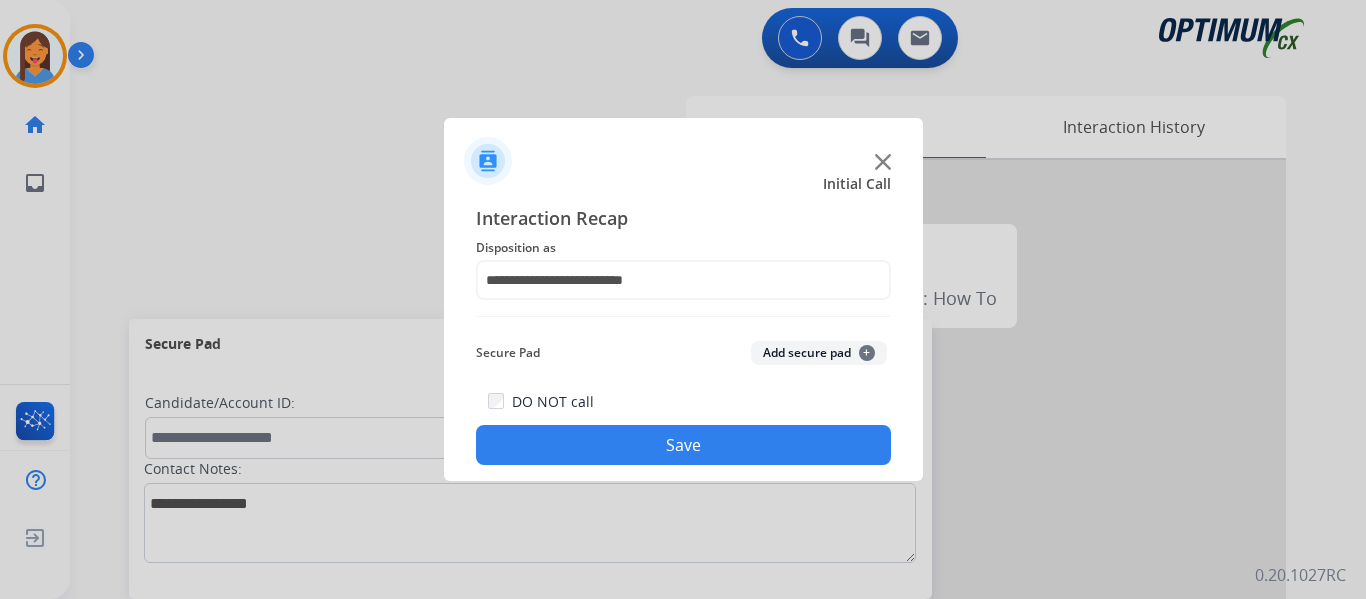 click on "Save" 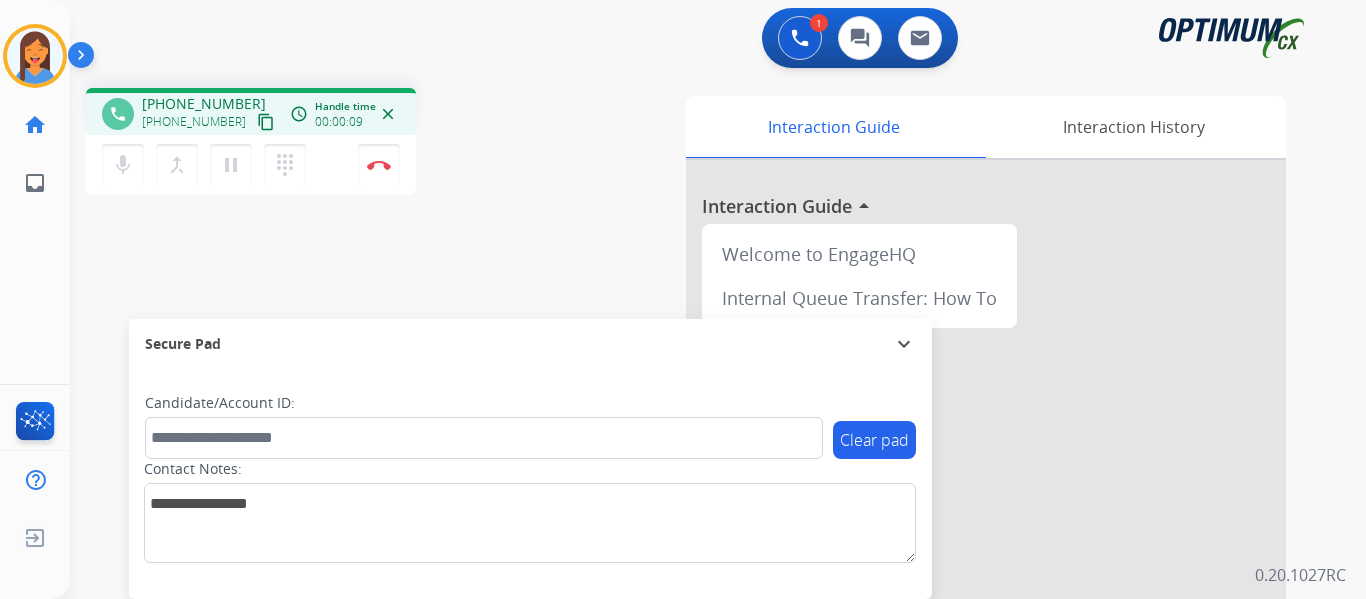 click on "content_copy" at bounding box center [266, 122] 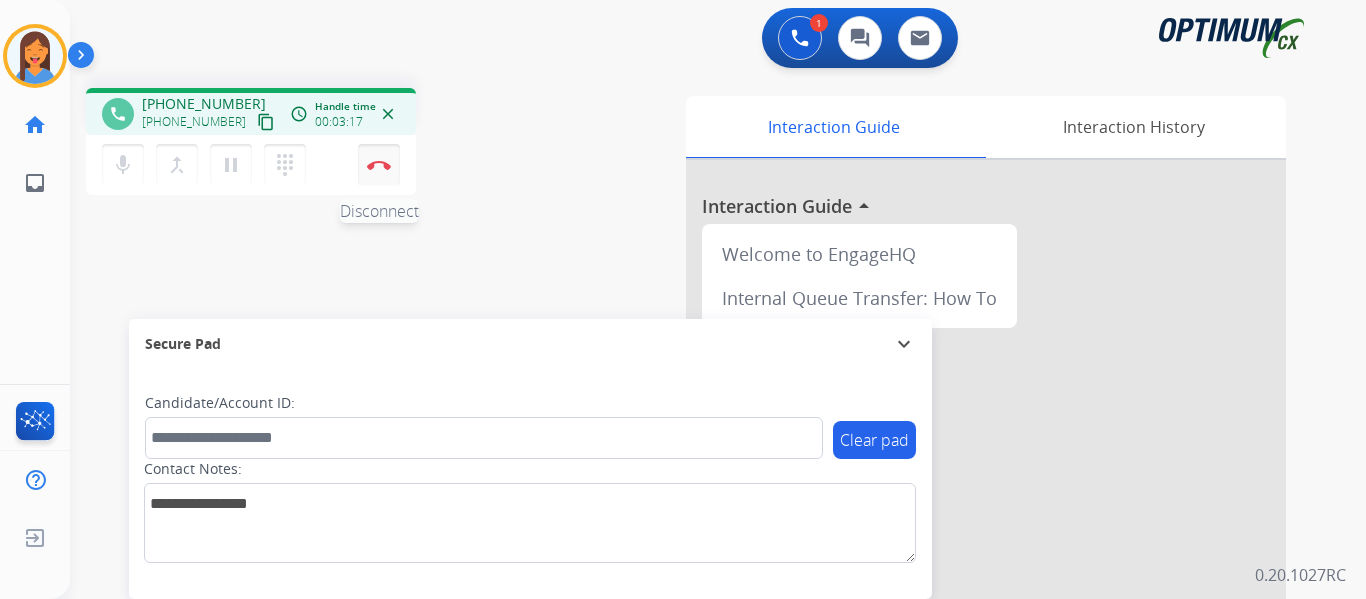click at bounding box center [379, 165] 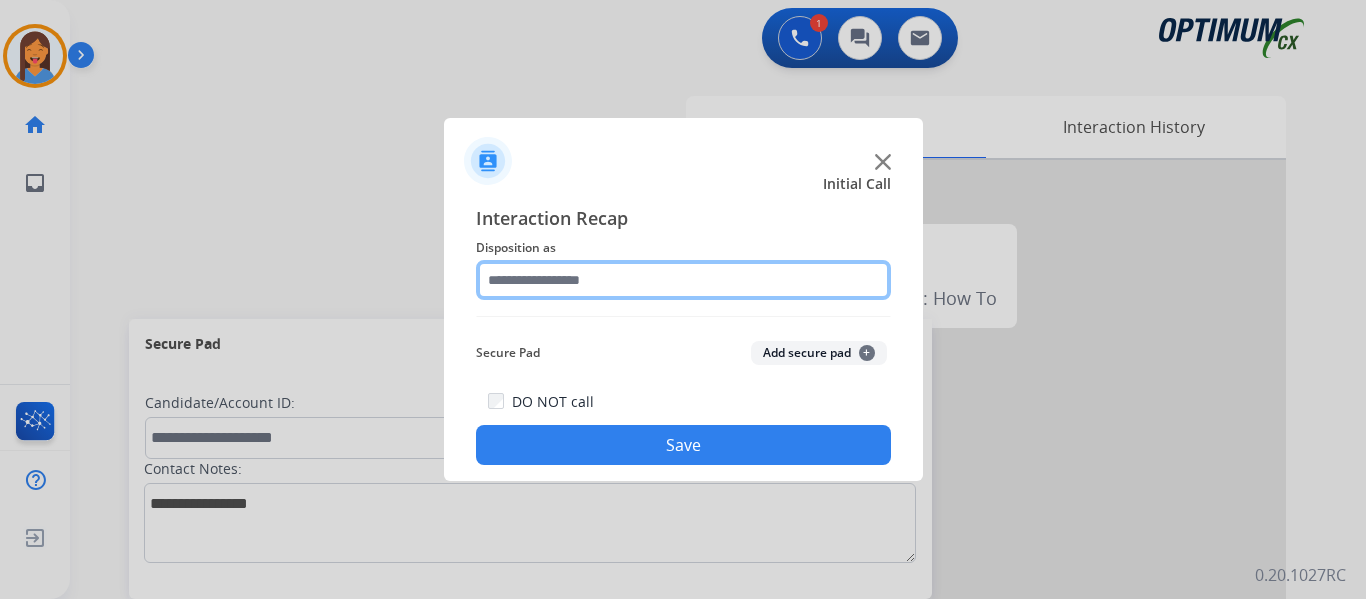 click 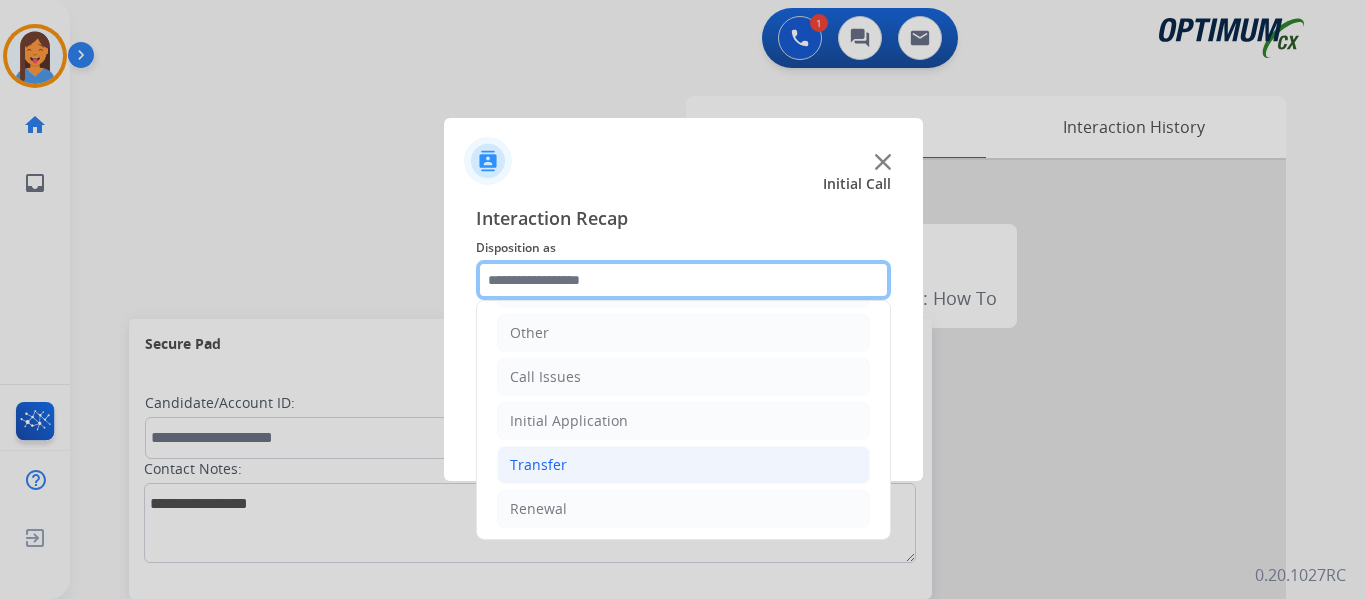 scroll, scrollTop: 136, scrollLeft: 0, axis: vertical 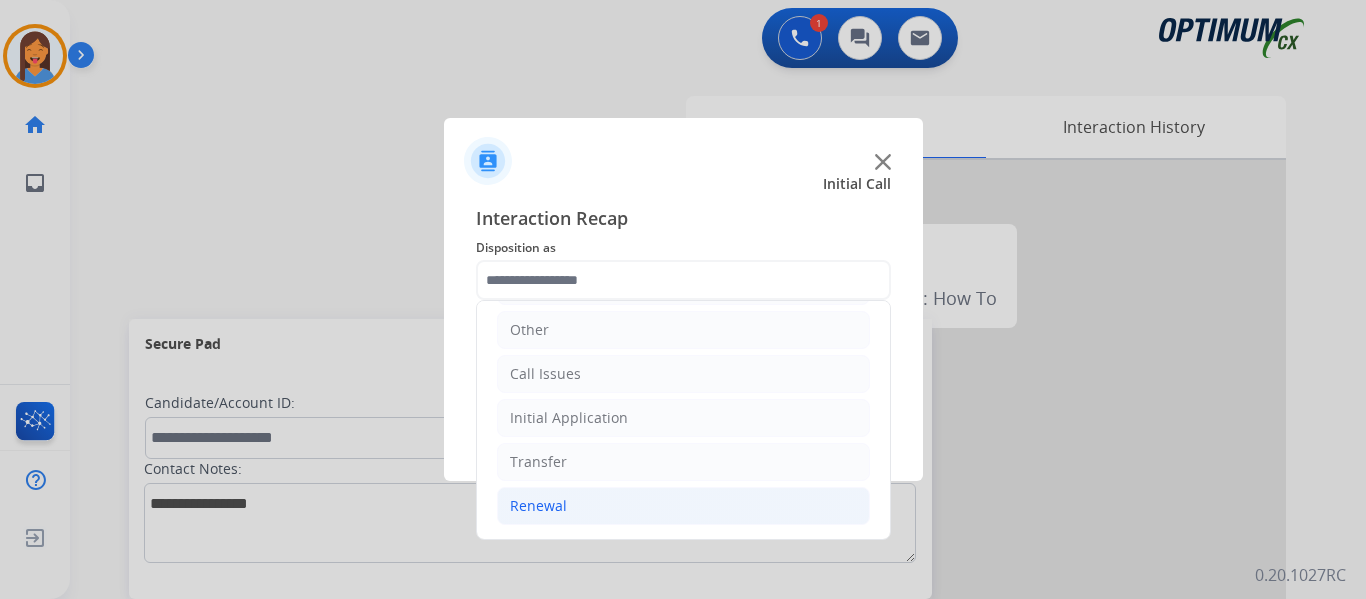 click on "Renewal" 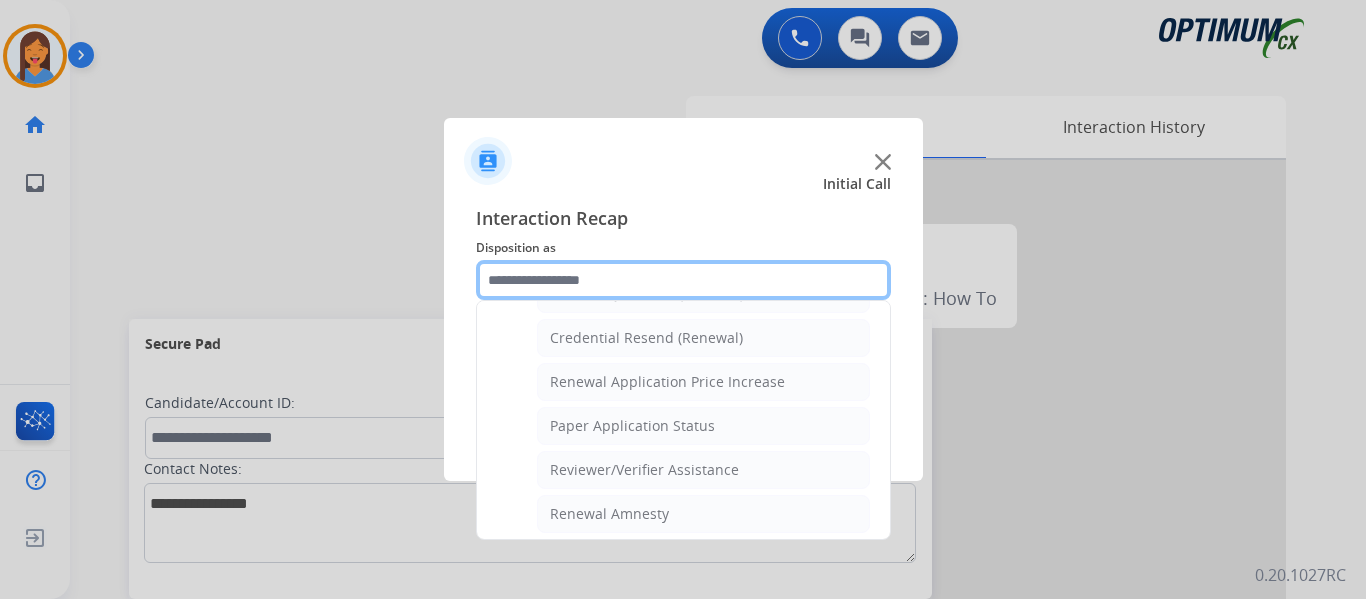 scroll, scrollTop: 572, scrollLeft: 0, axis: vertical 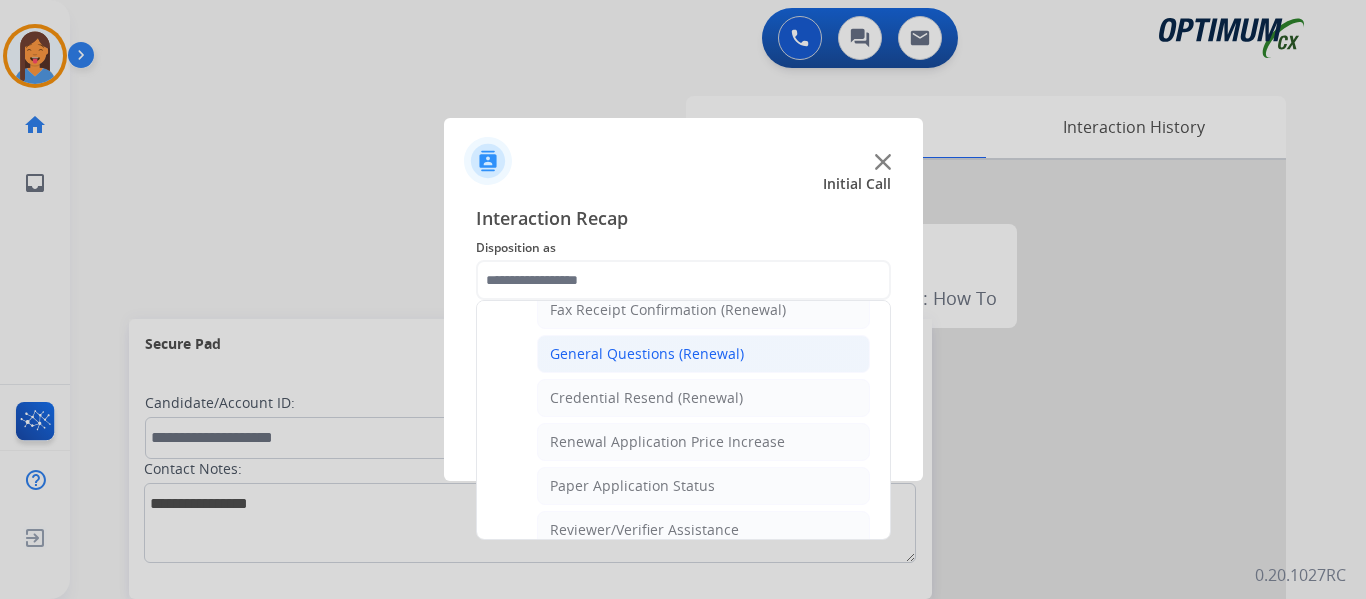 click on "General Questions (Renewal)" 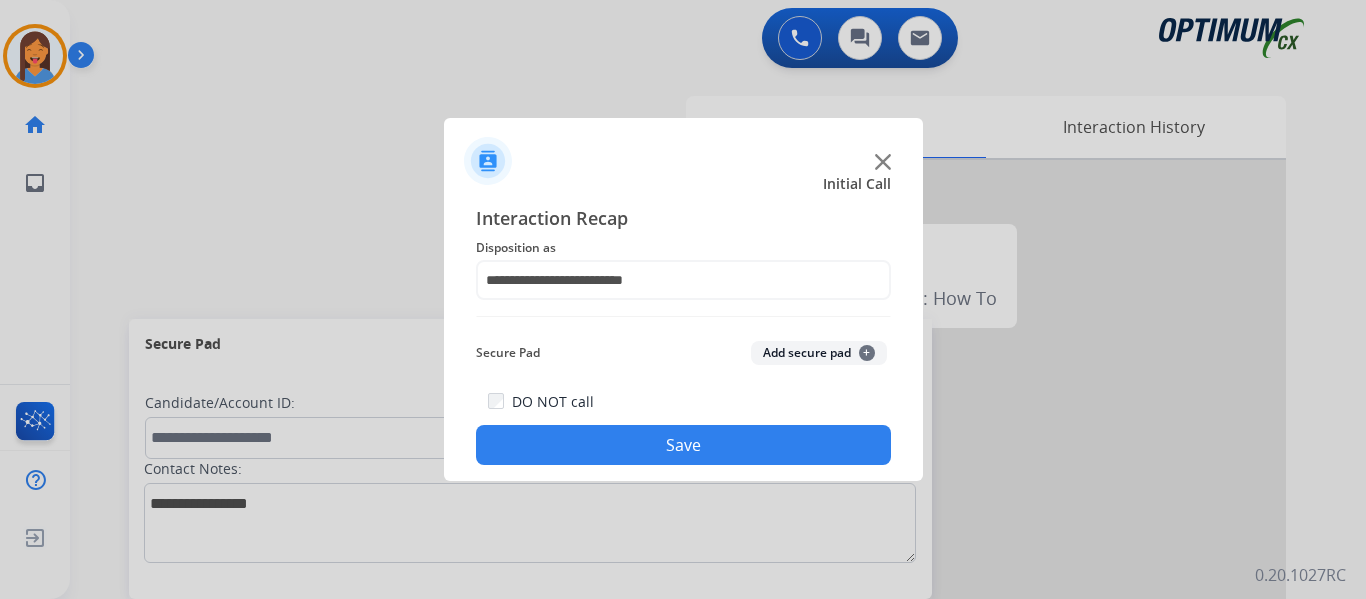 click on "Save" 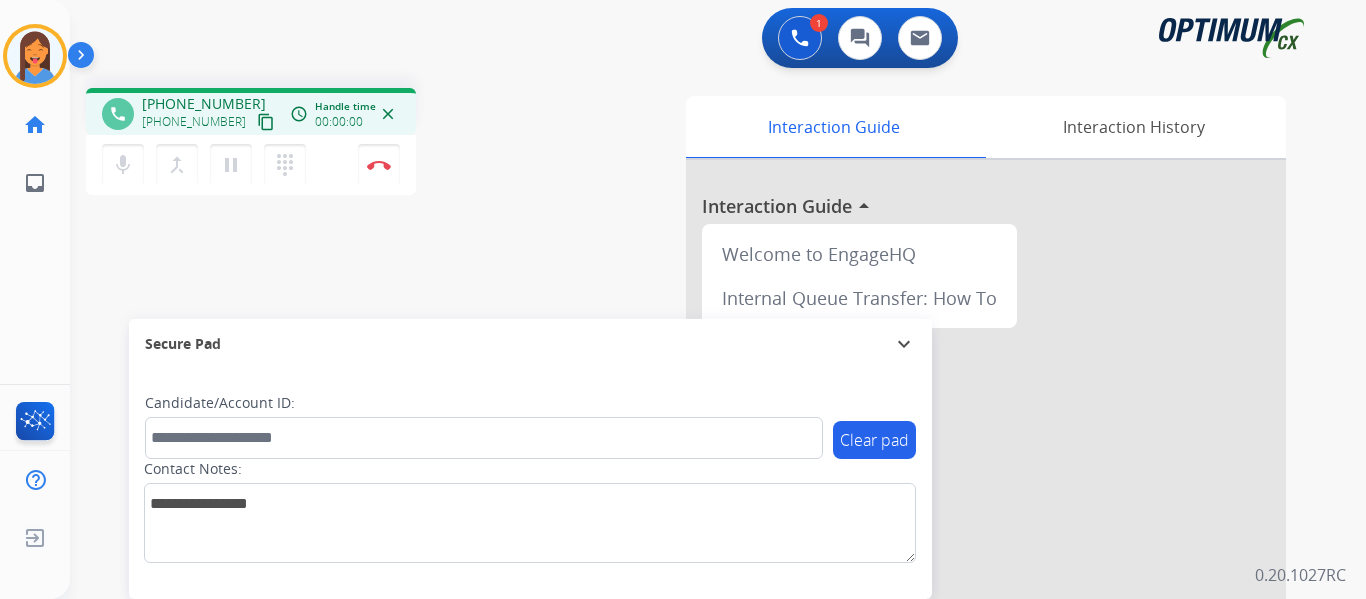 click on "content_copy" at bounding box center [266, 122] 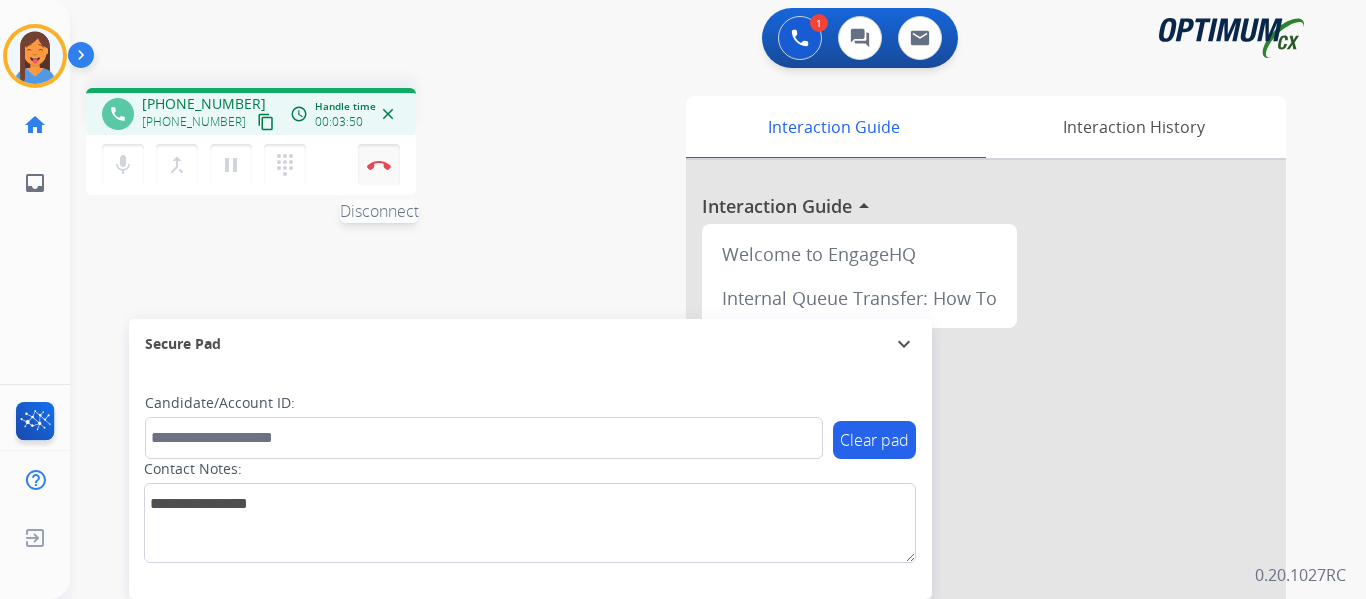 click at bounding box center (379, 165) 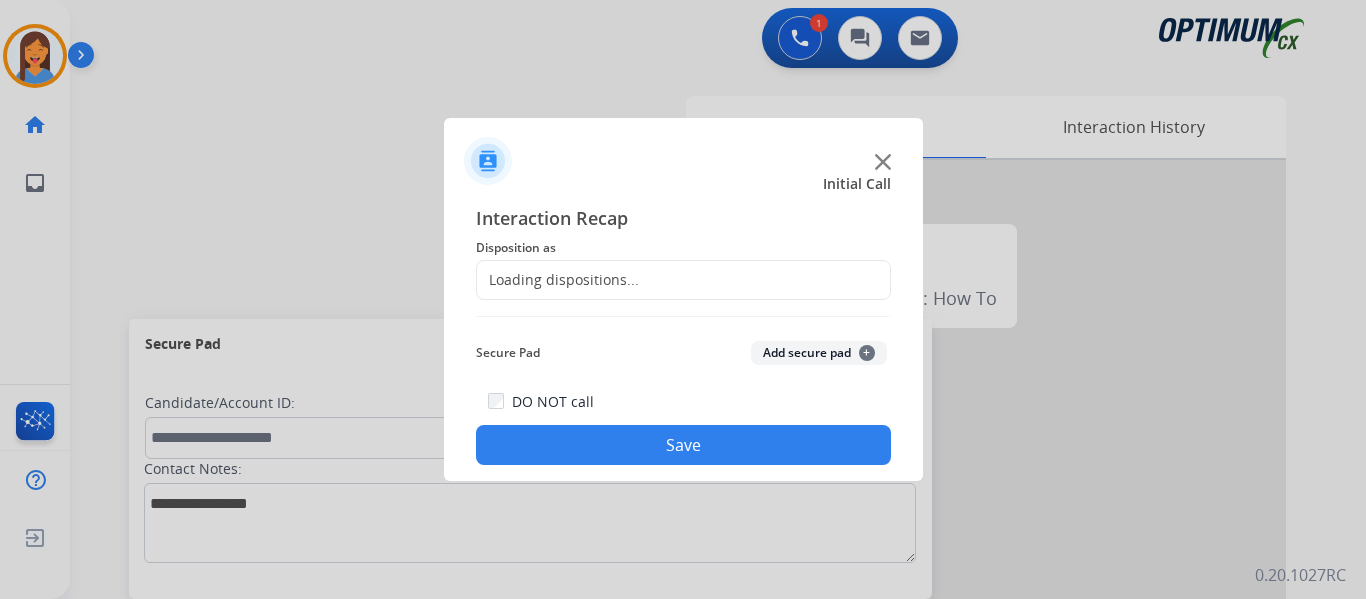 click on "Loading dispositions..." 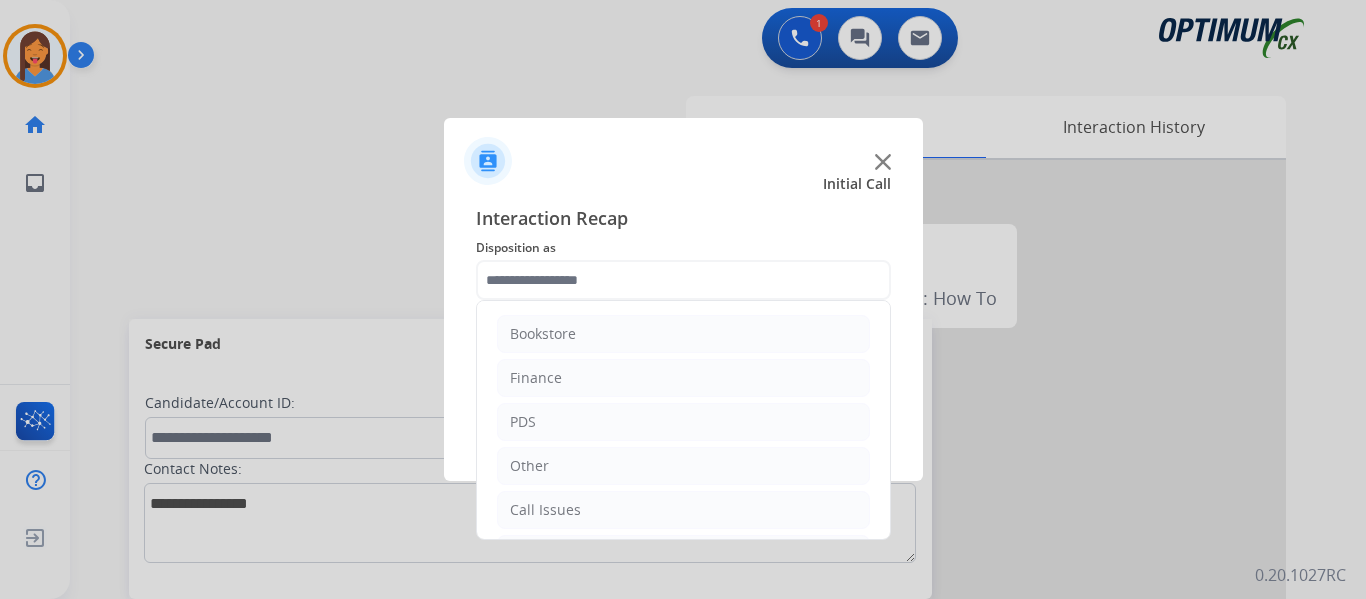 click 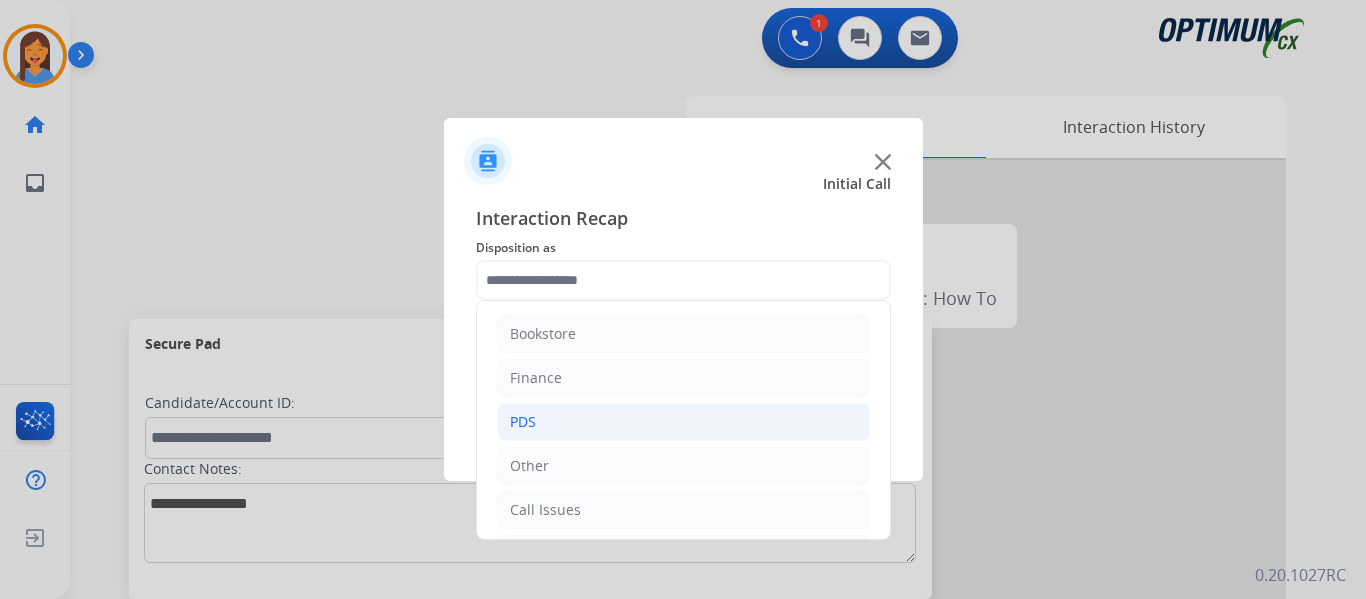 click on "PDS" 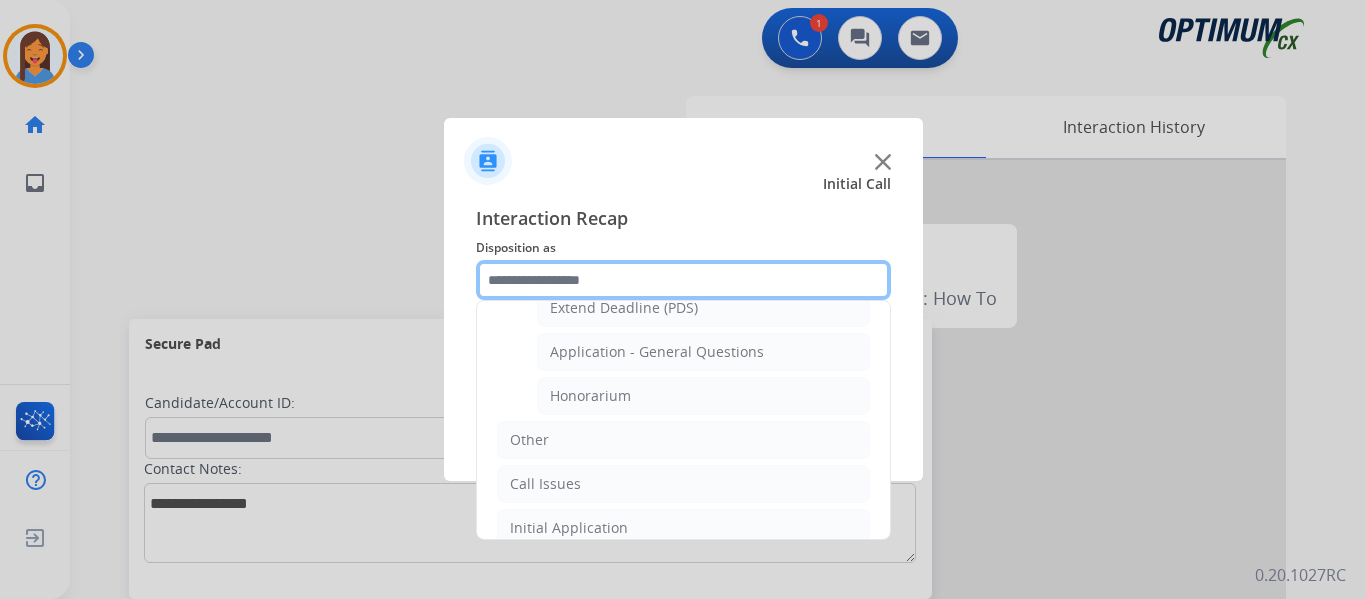 scroll, scrollTop: 600, scrollLeft: 0, axis: vertical 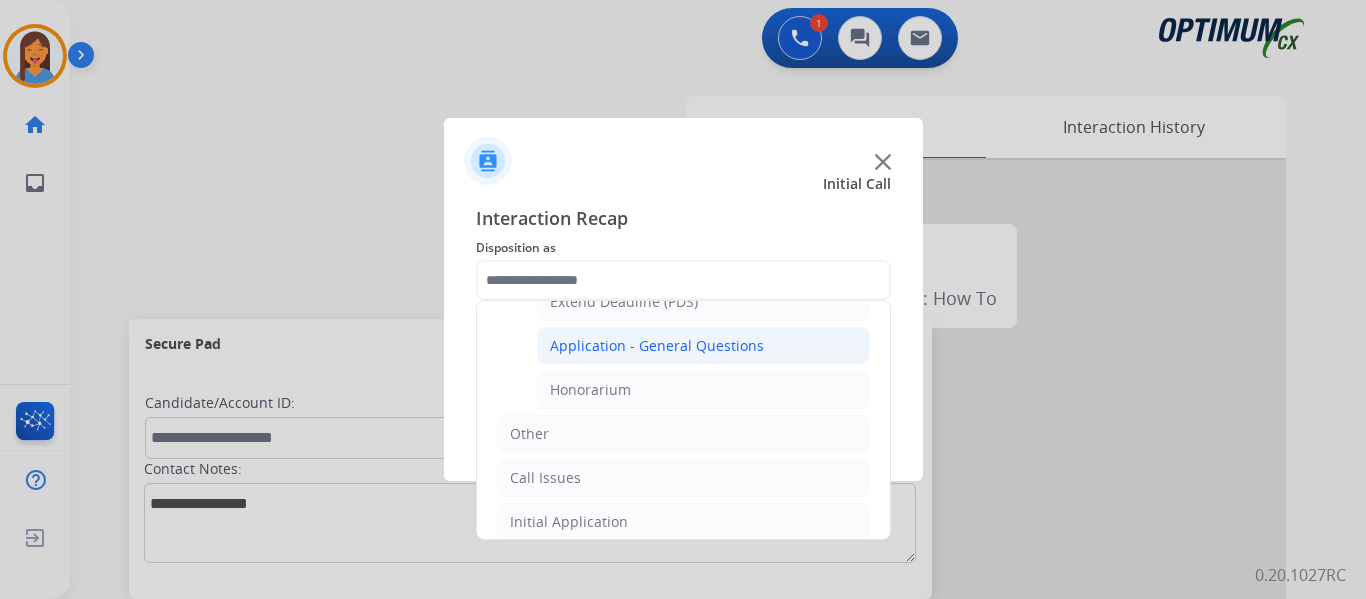 click on "Application - General Questions" 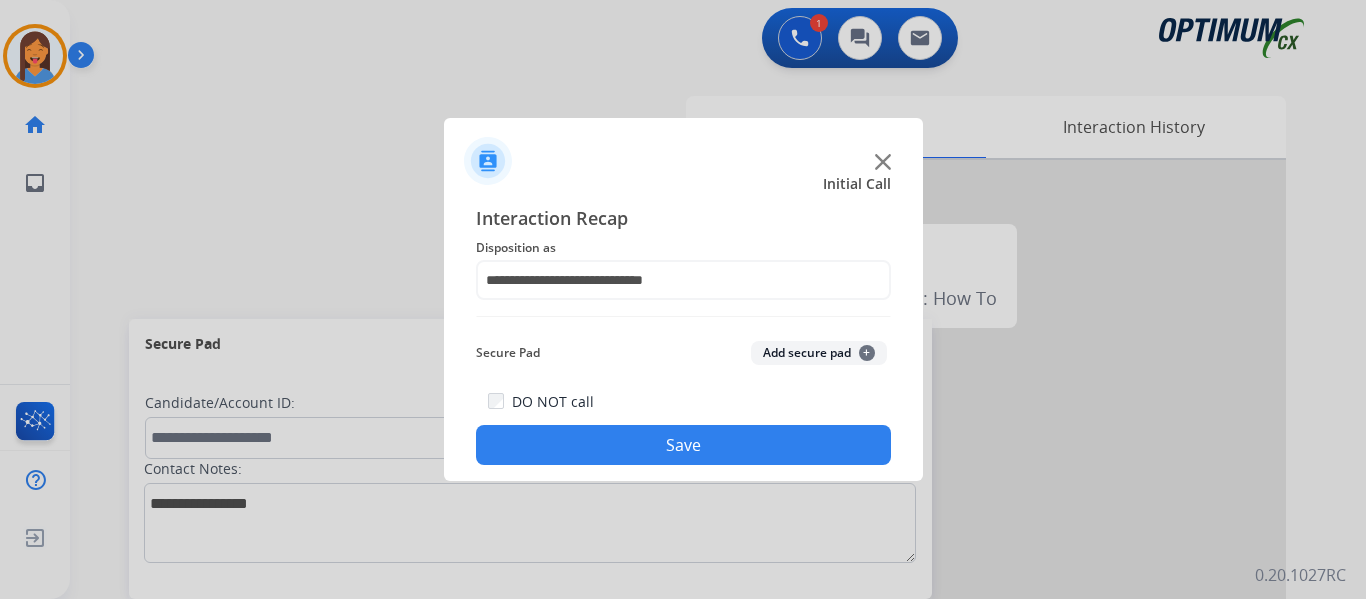 click on "Save" 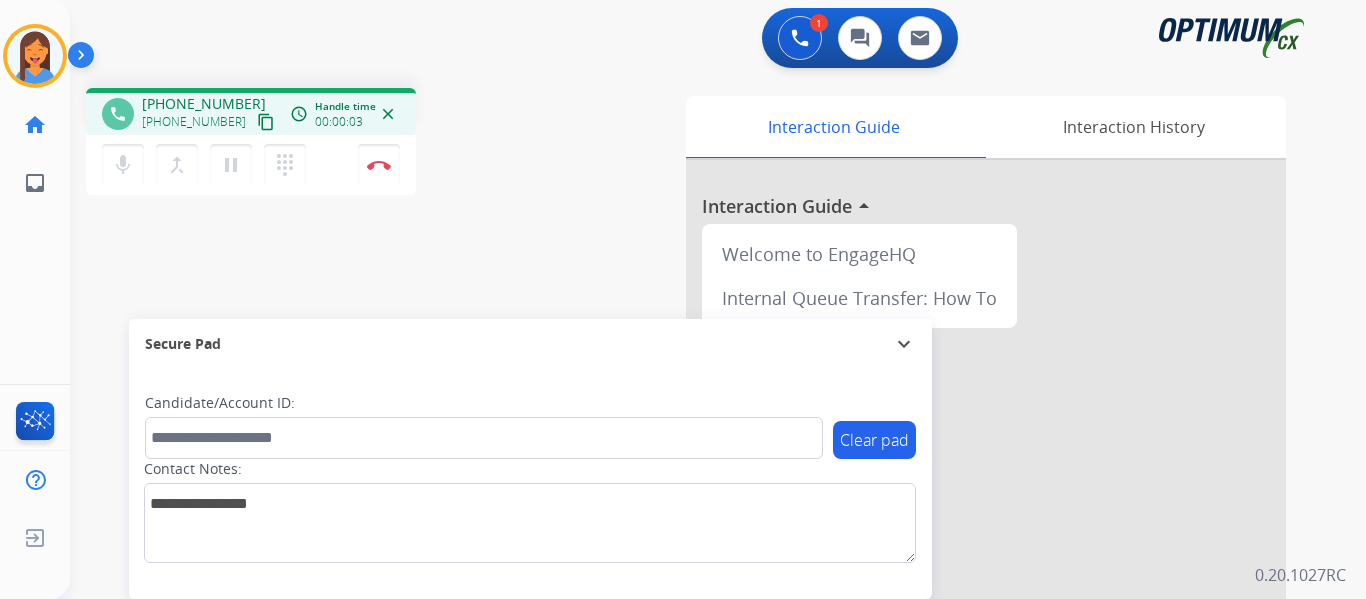 click on "content_copy" at bounding box center [266, 122] 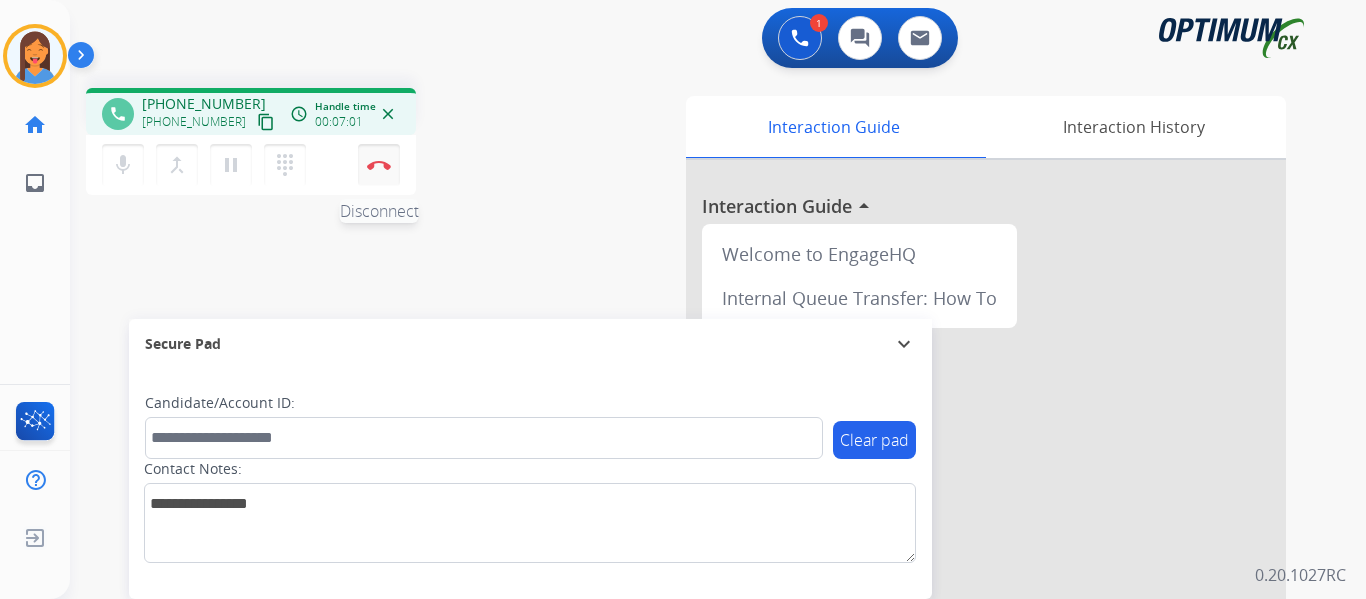 click at bounding box center (379, 165) 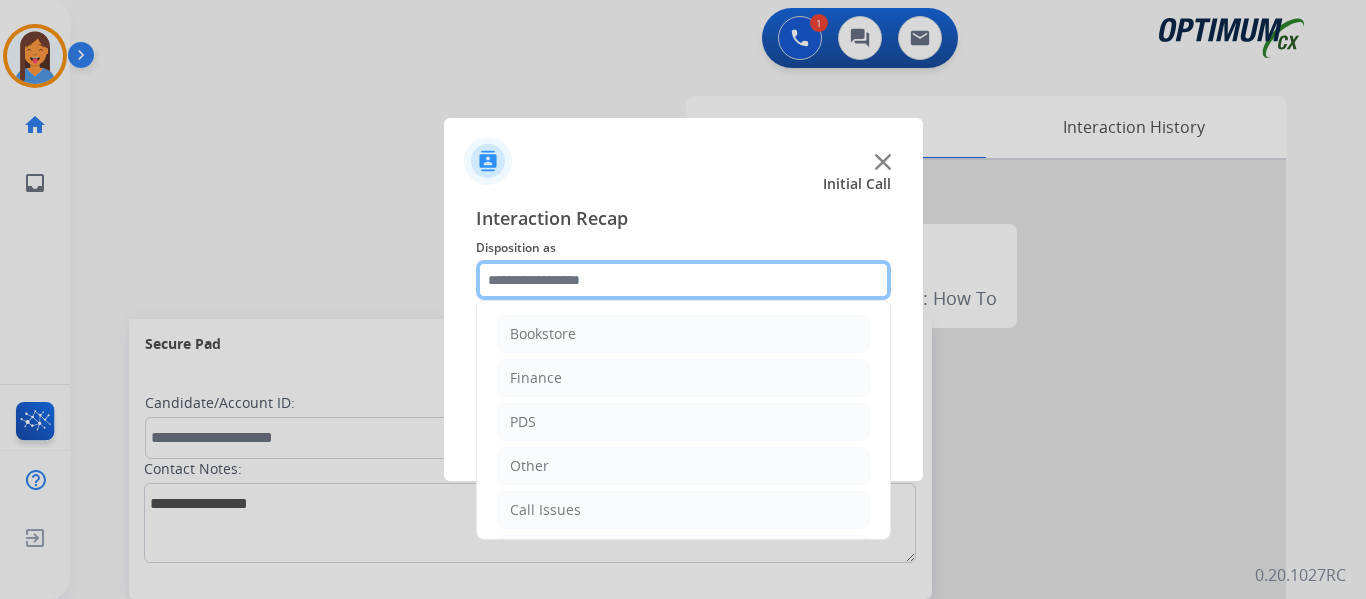 click 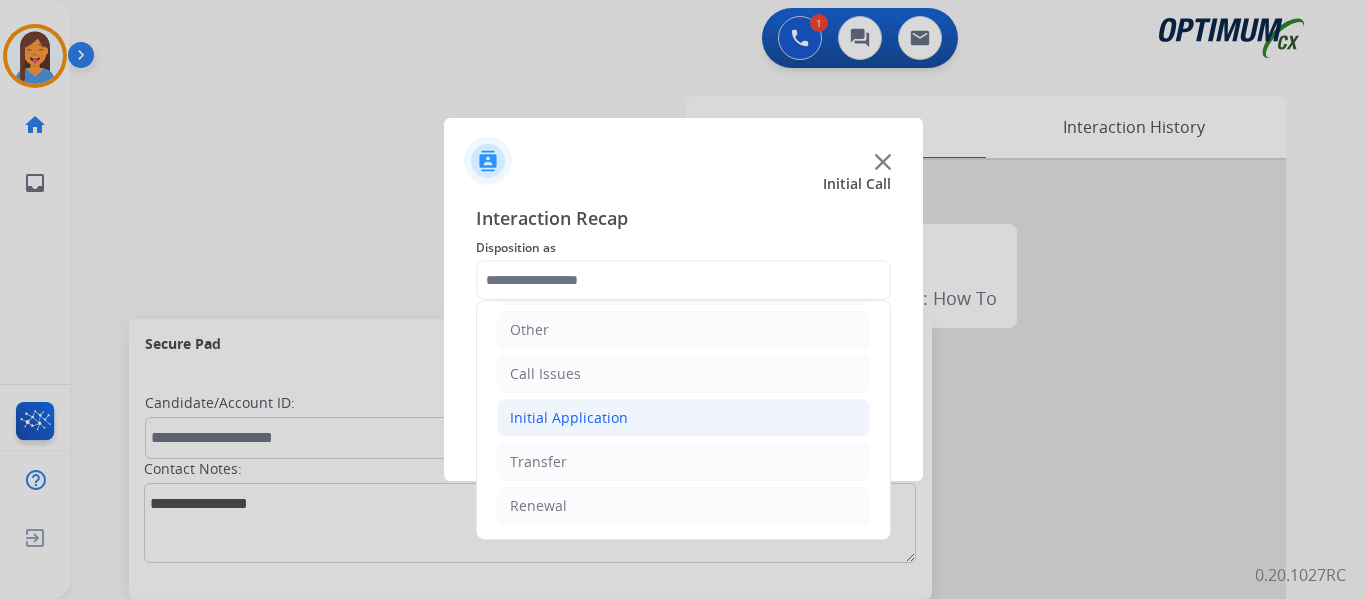 click on "Initial Application" 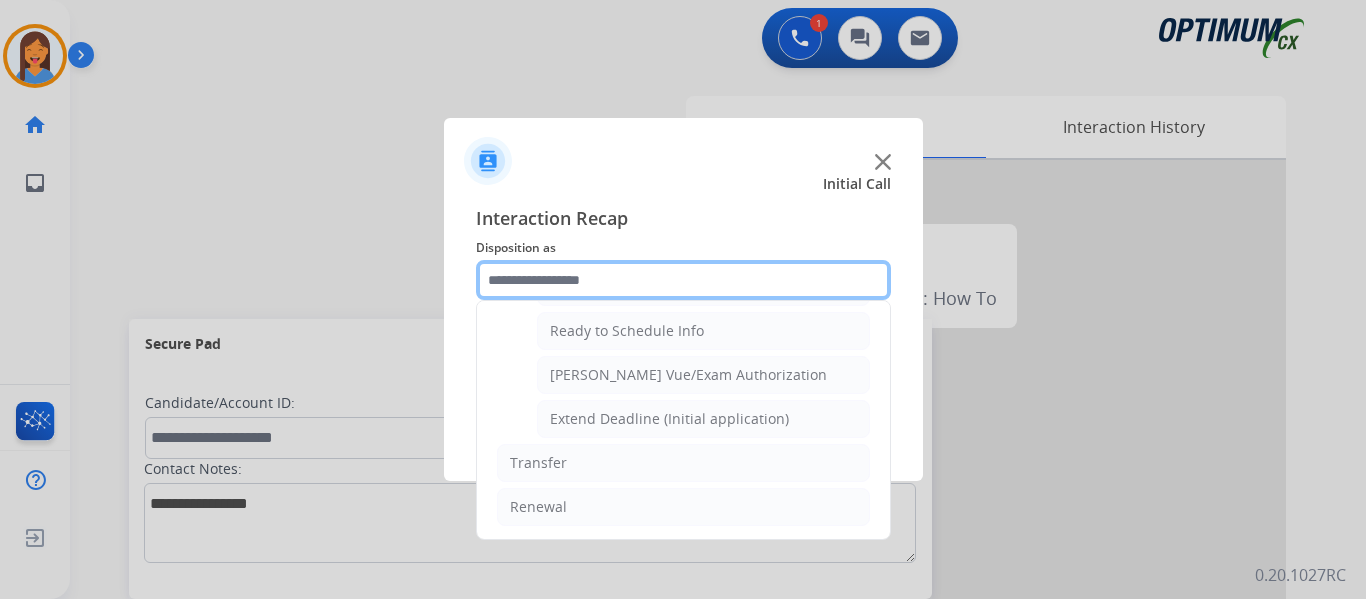 scroll, scrollTop: 1212, scrollLeft: 0, axis: vertical 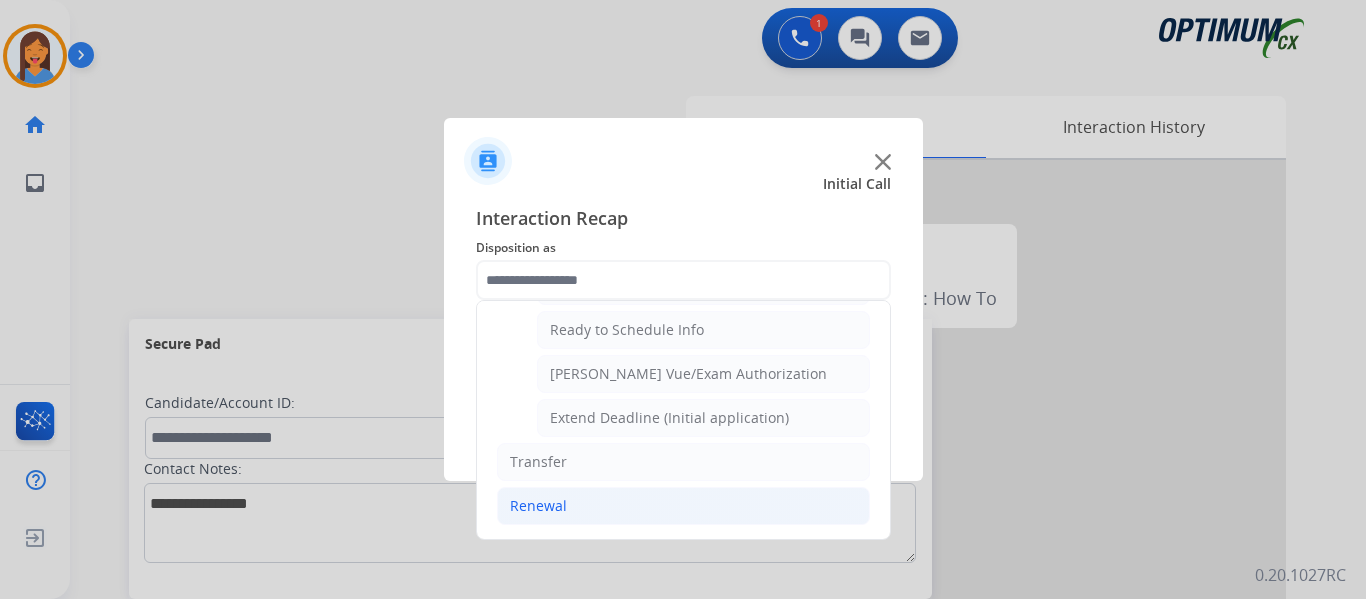 click on "Renewal" 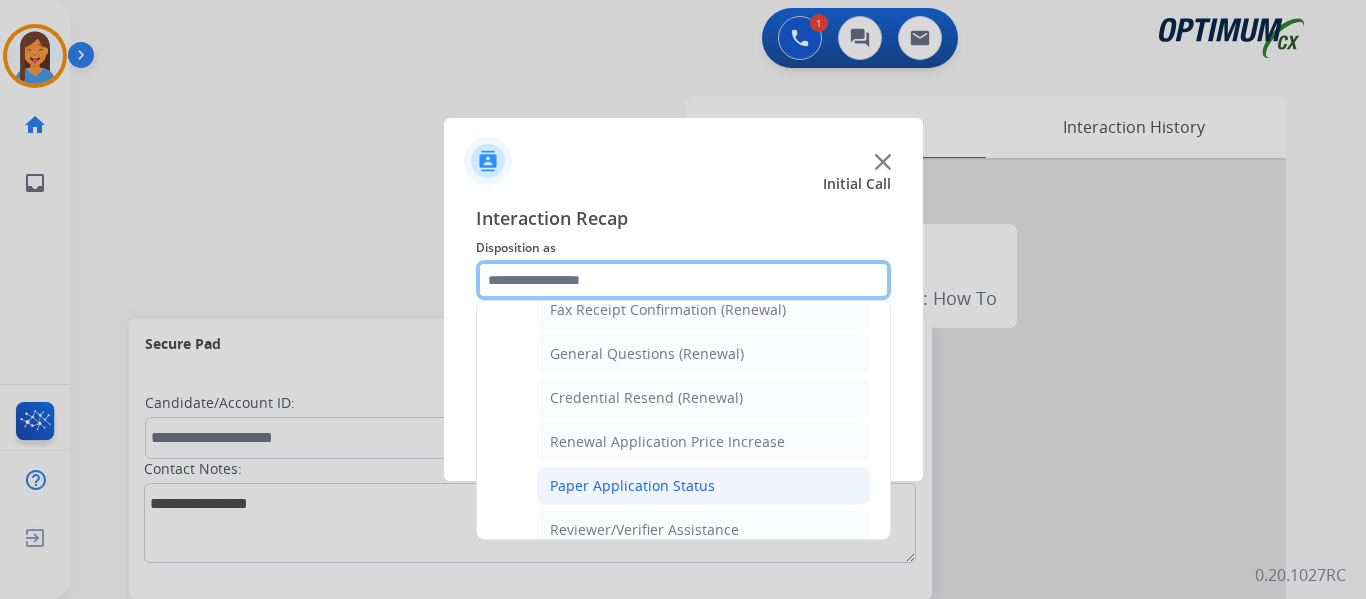 scroll, scrollTop: 672, scrollLeft: 0, axis: vertical 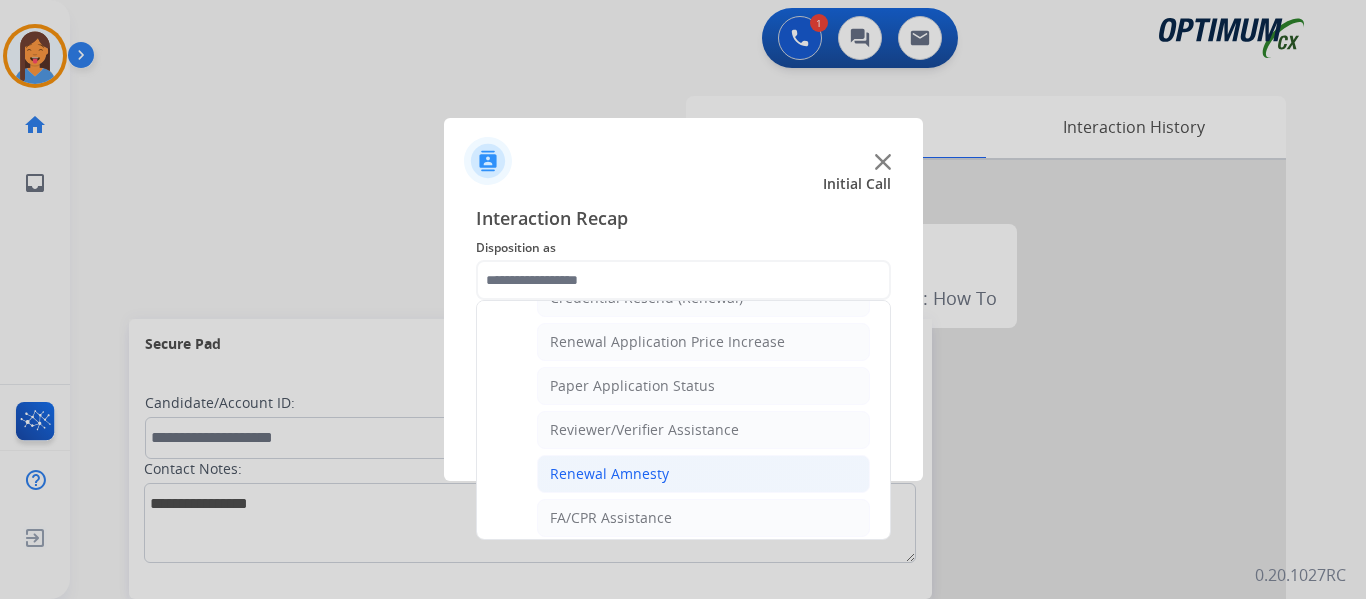 click on "Renewal Amnesty" 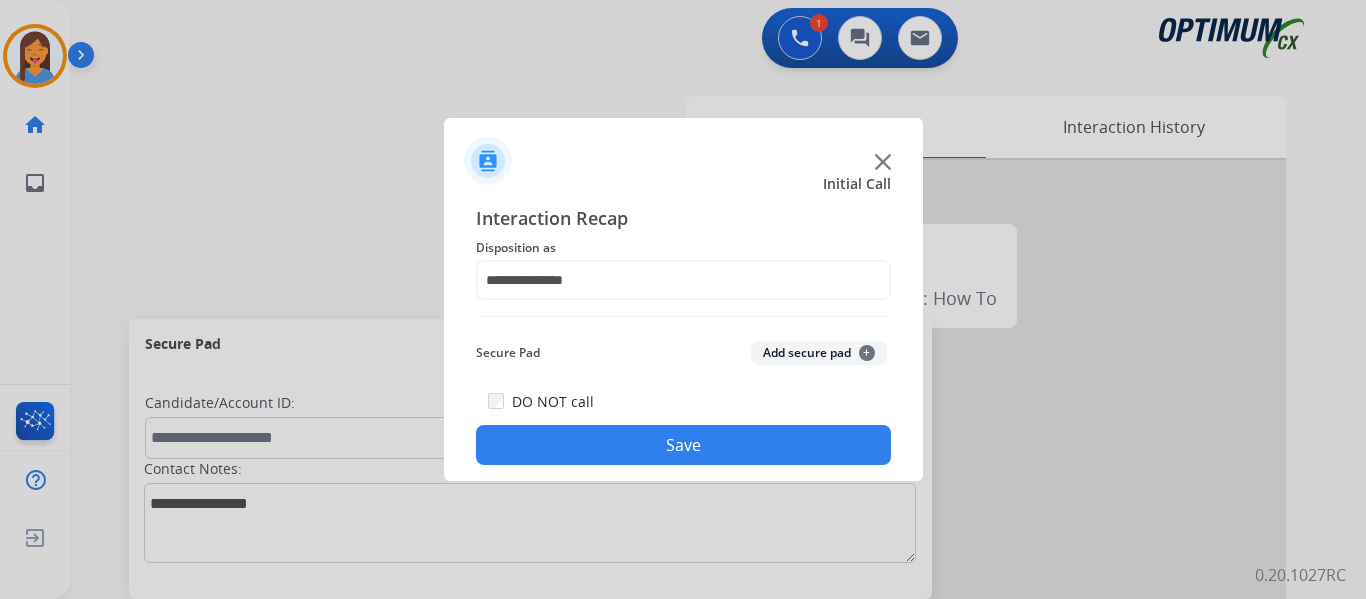 click on "Save" 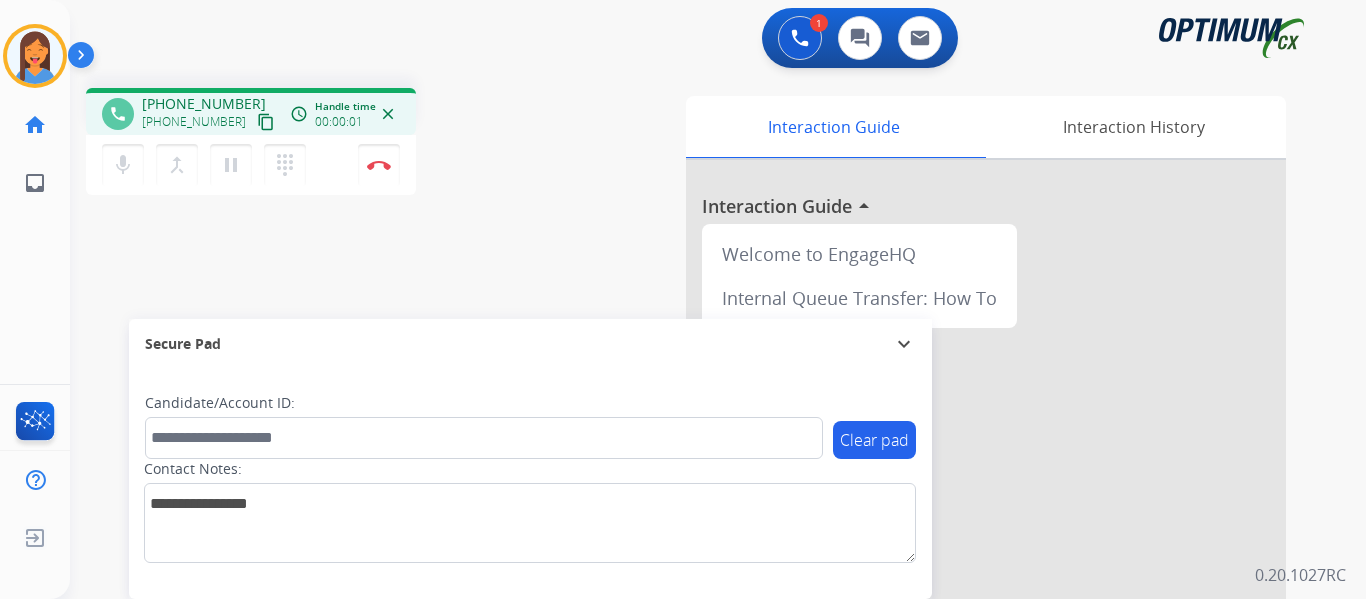 click on "content_copy" at bounding box center [266, 122] 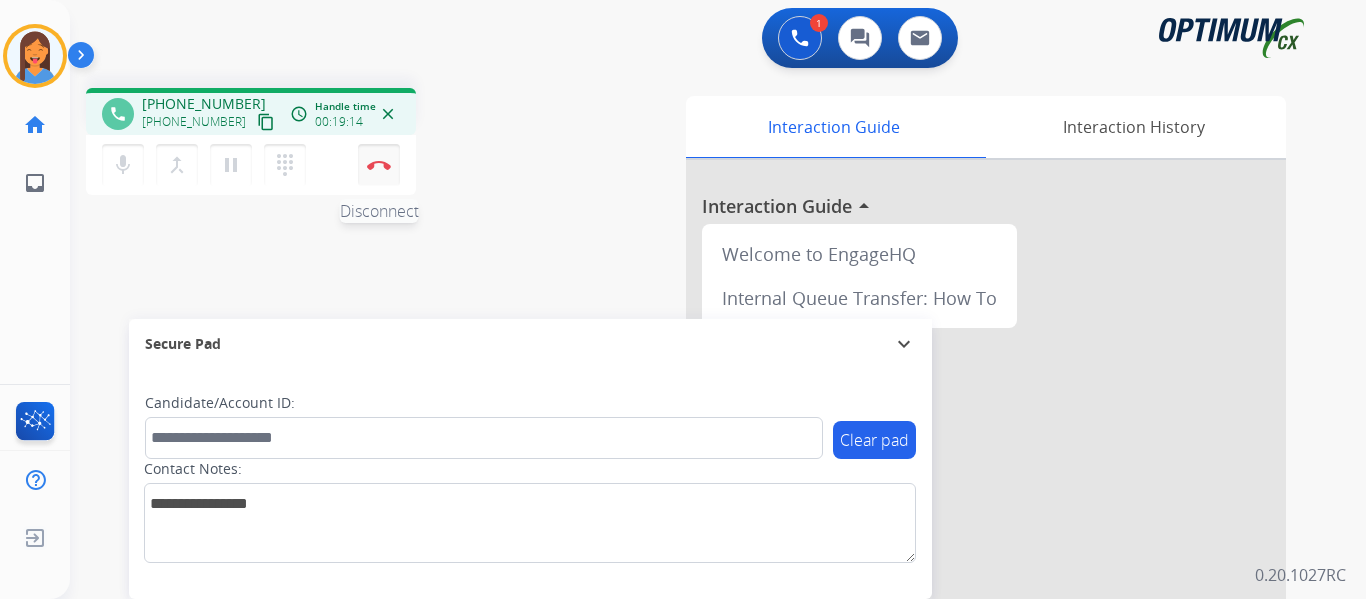 click on "Disconnect" at bounding box center (379, 165) 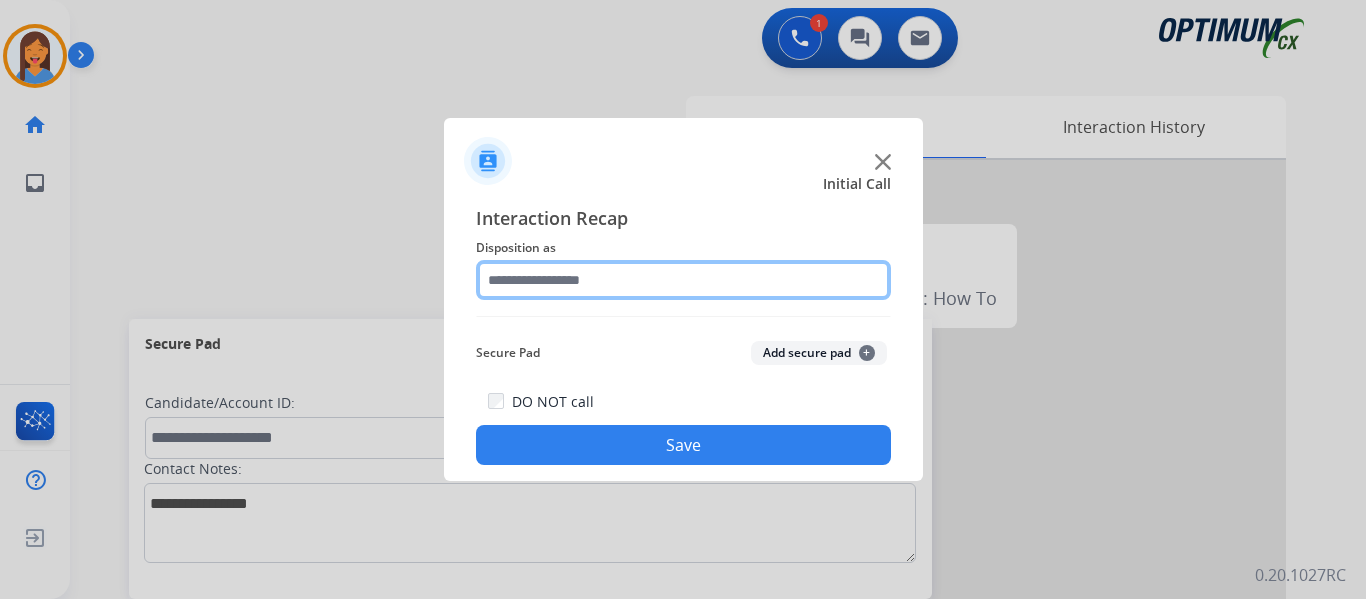 click 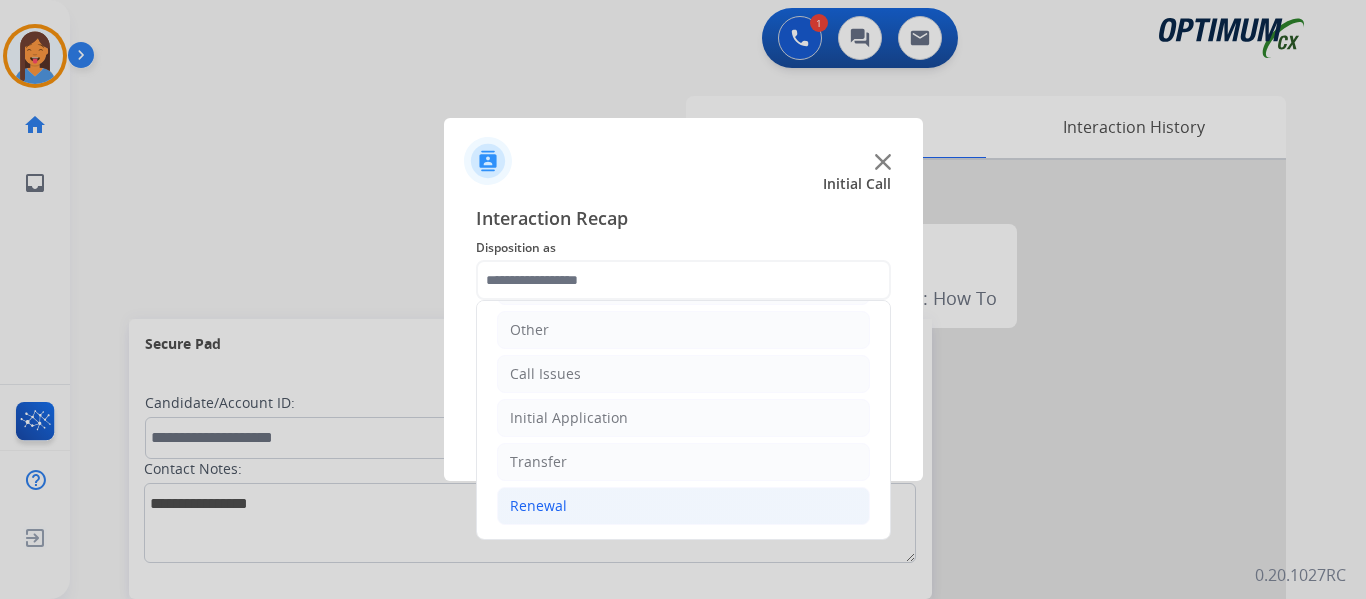 click on "Renewal" 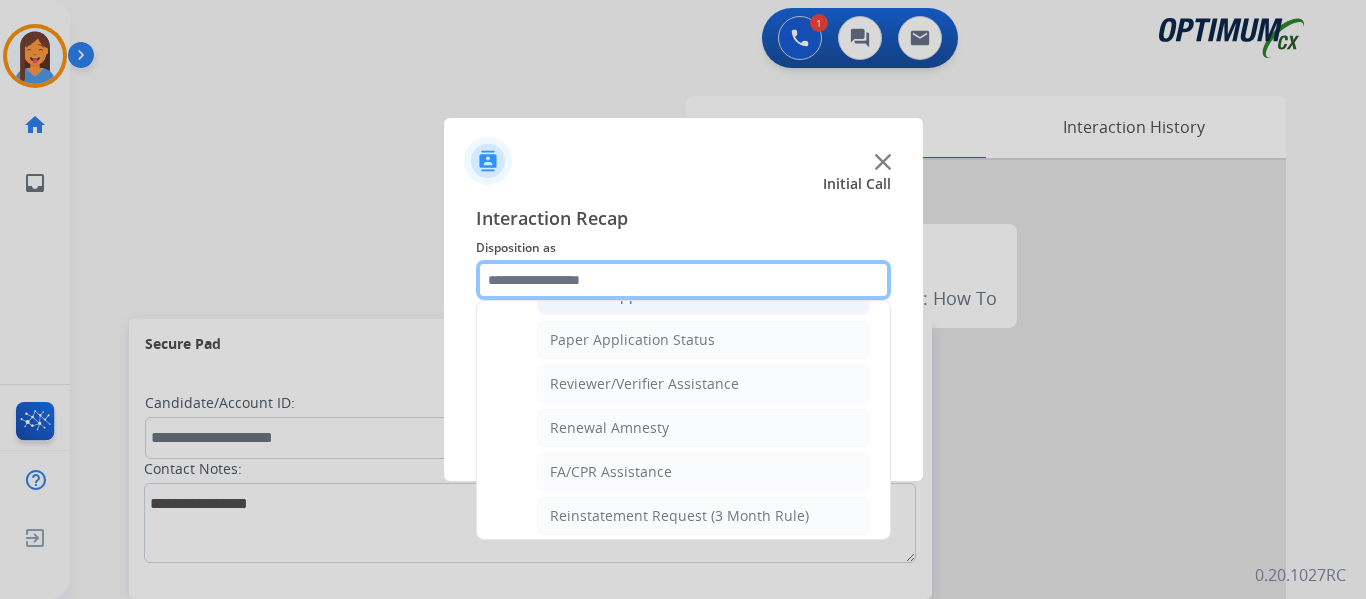 scroll, scrollTop: 736, scrollLeft: 0, axis: vertical 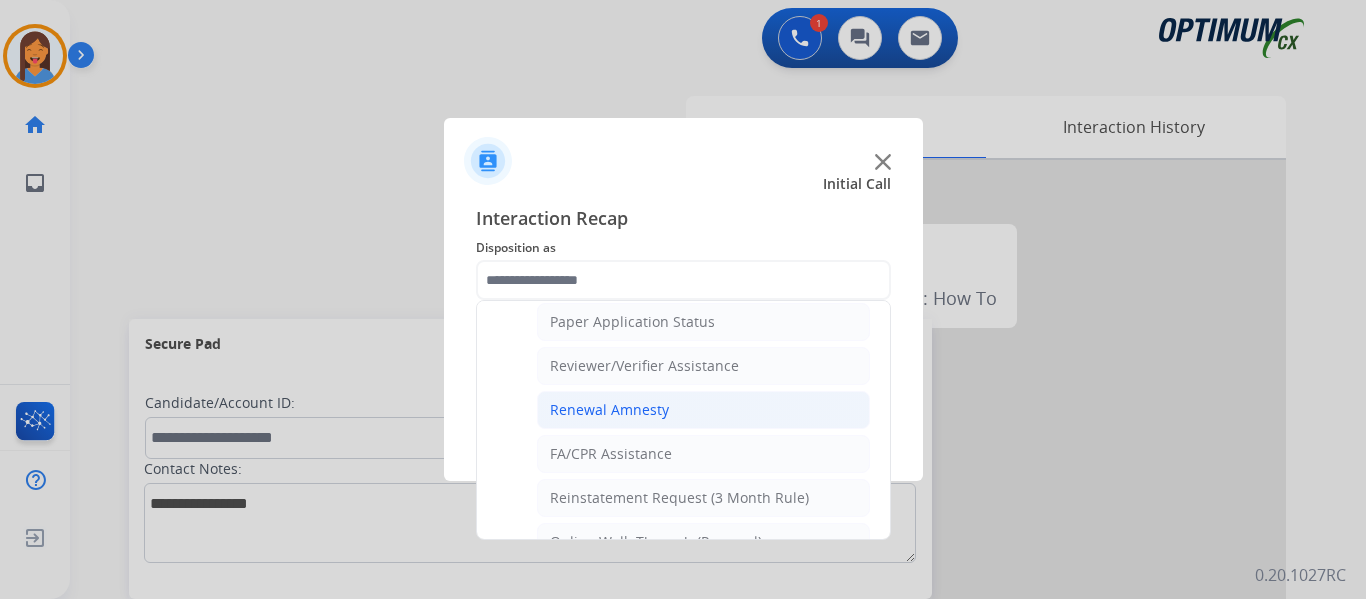 click on "Renewal Amnesty" 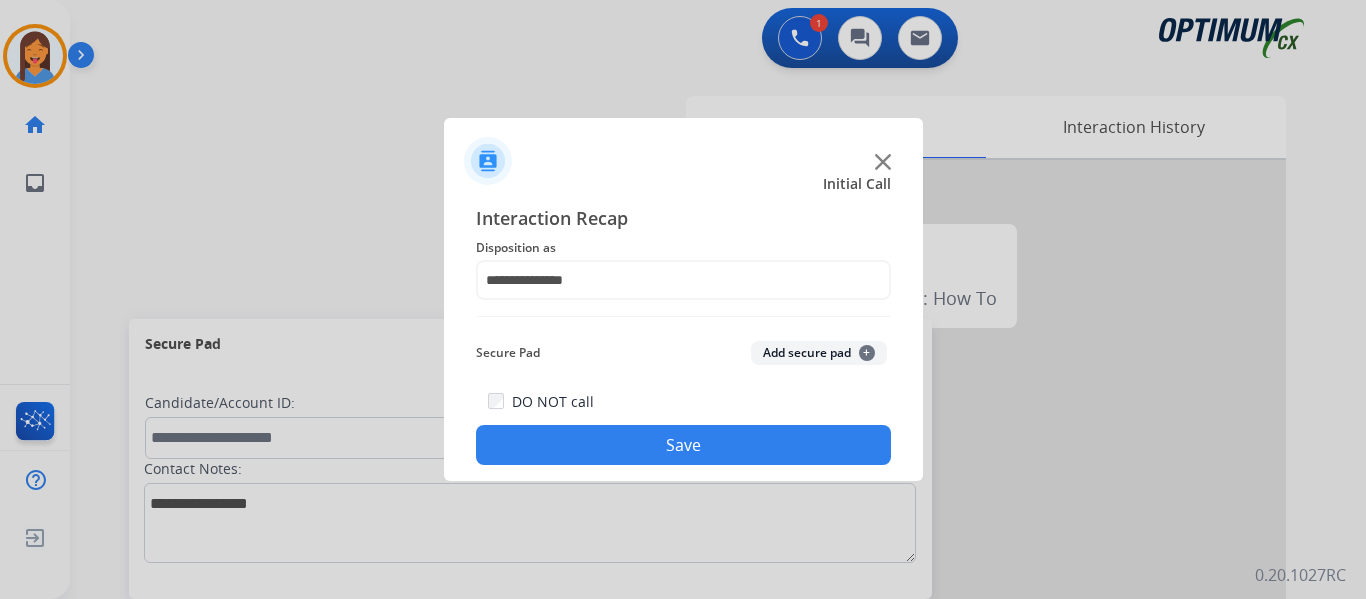 click on "Save" 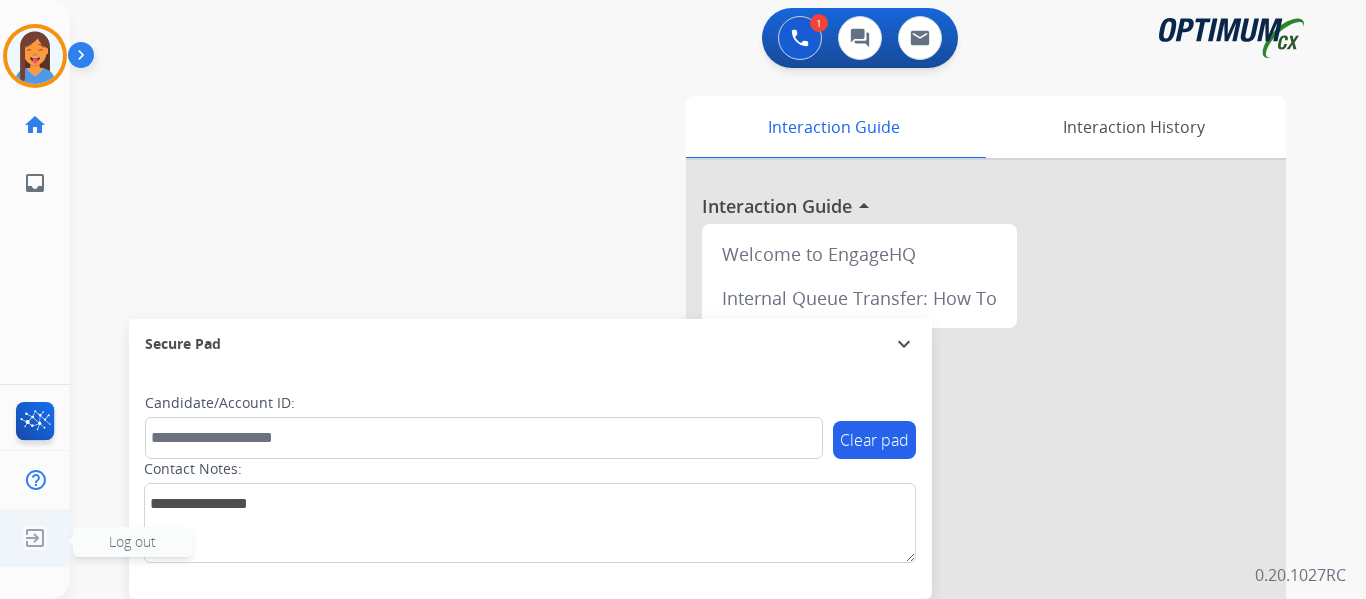 click 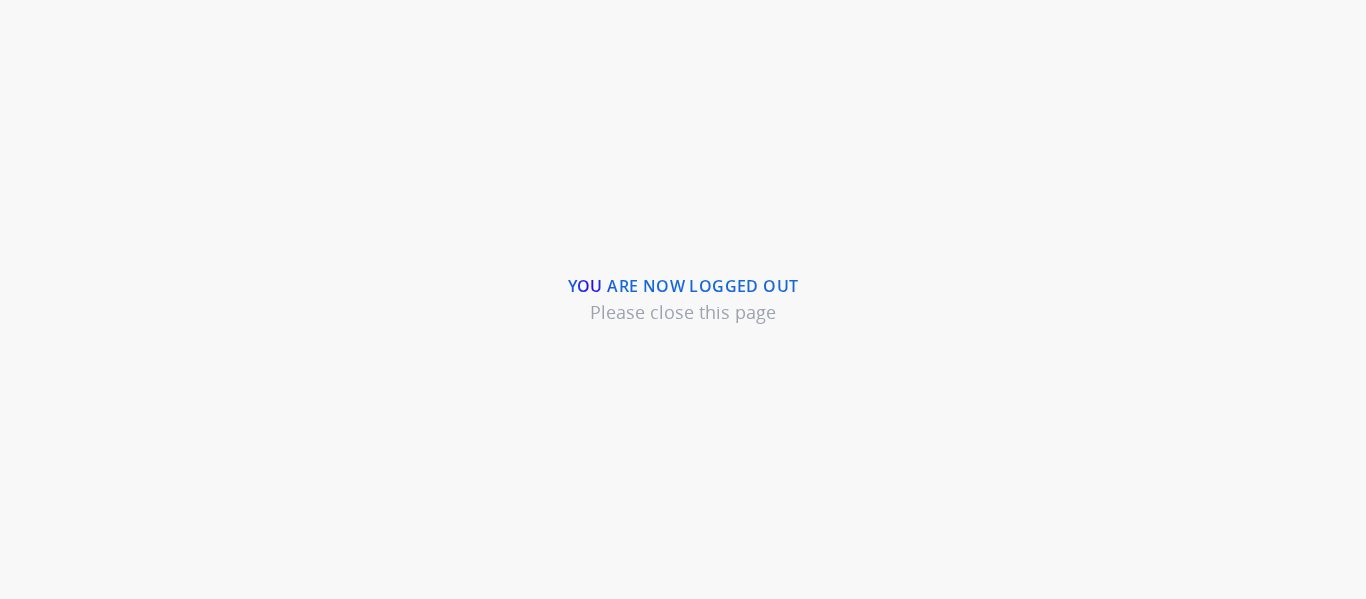 scroll, scrollTop: 0, scrollLeft: 0, axis: both 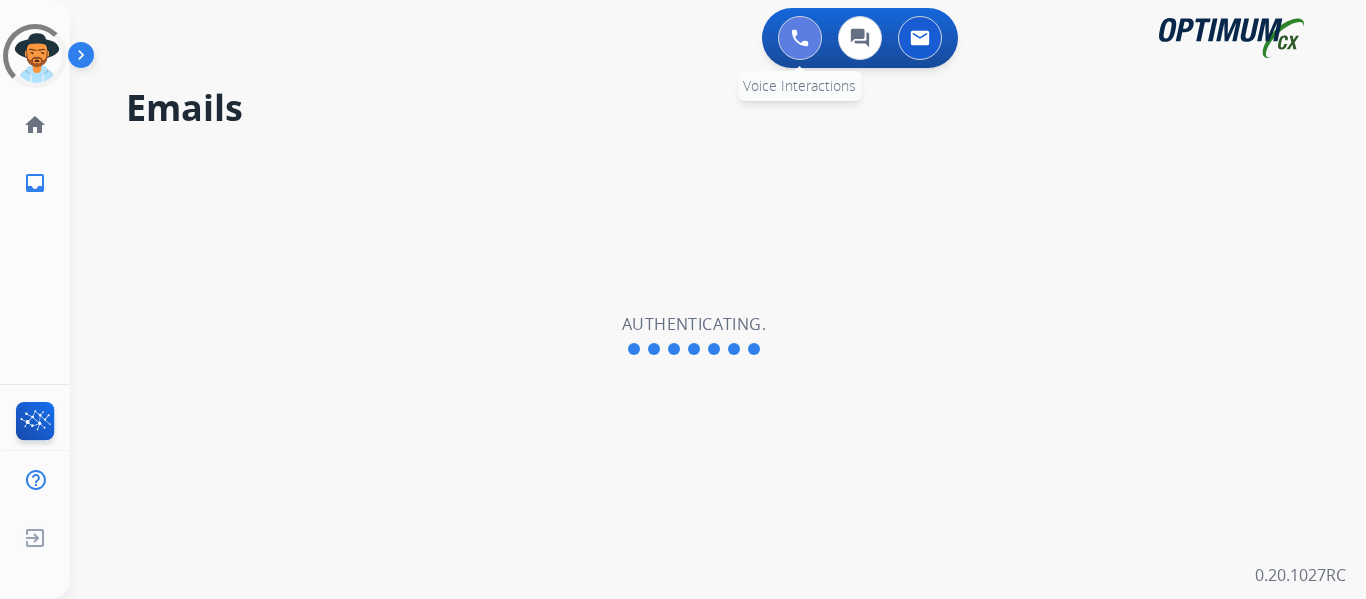 click at bounding box center [800, 38] 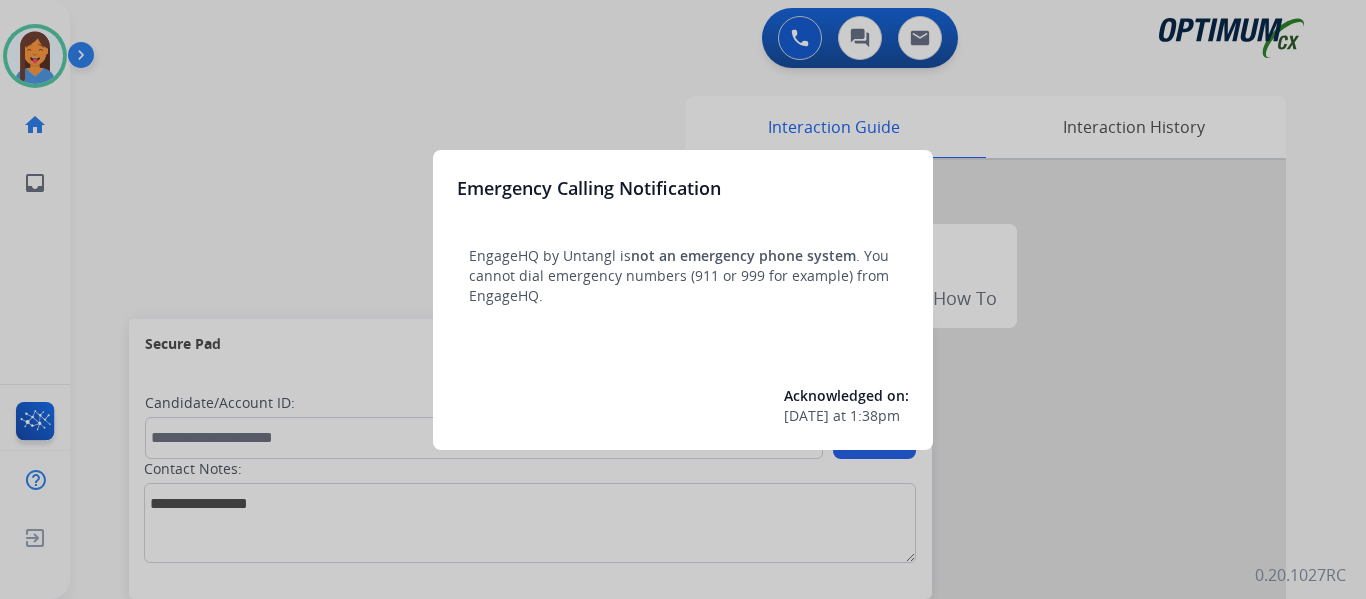 click at bounding box center [683, 299] 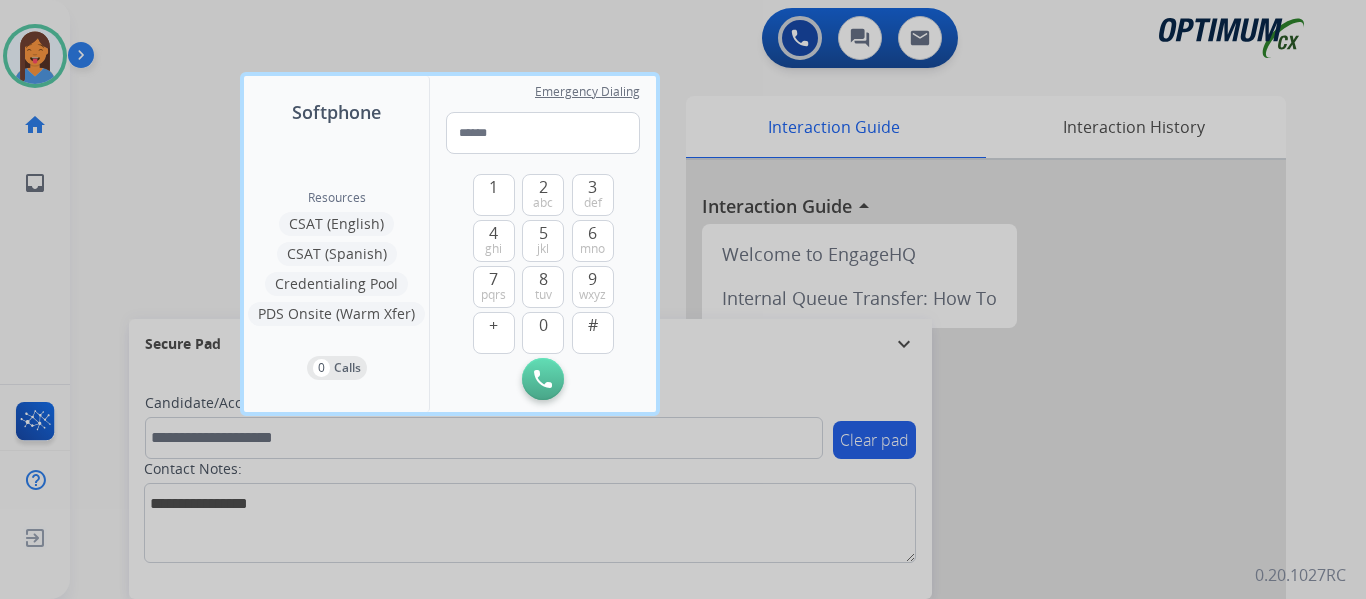 click at bounding box center [683, 299] 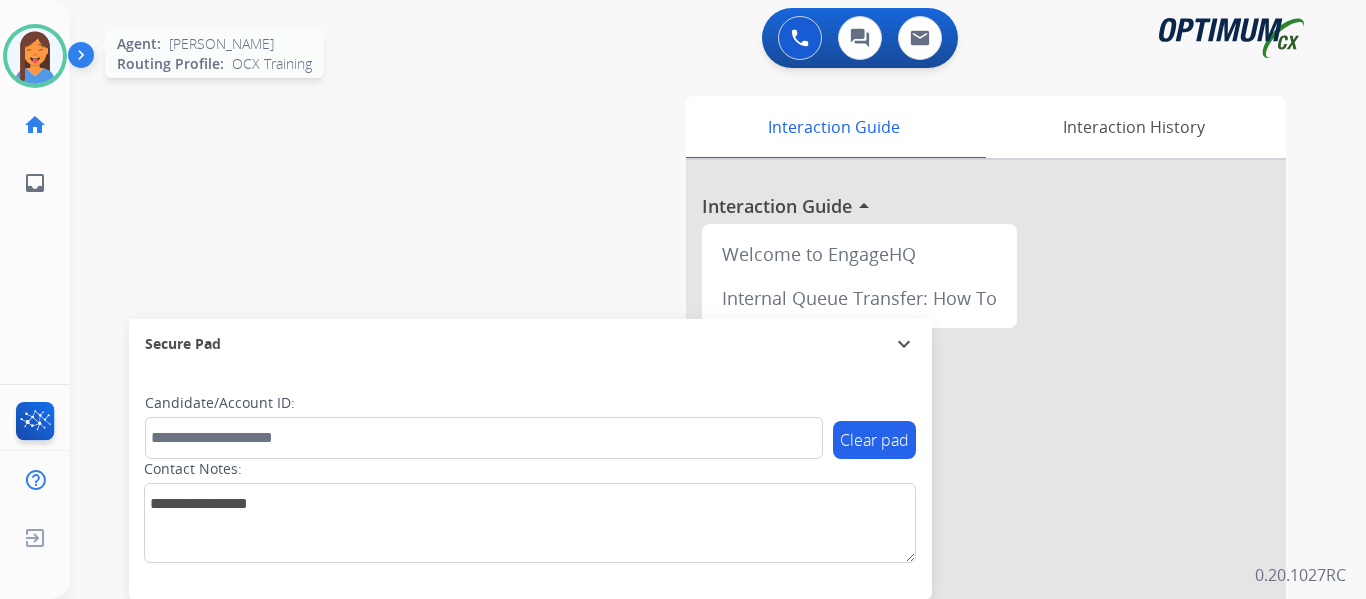 click at bounding box center [35, 56] 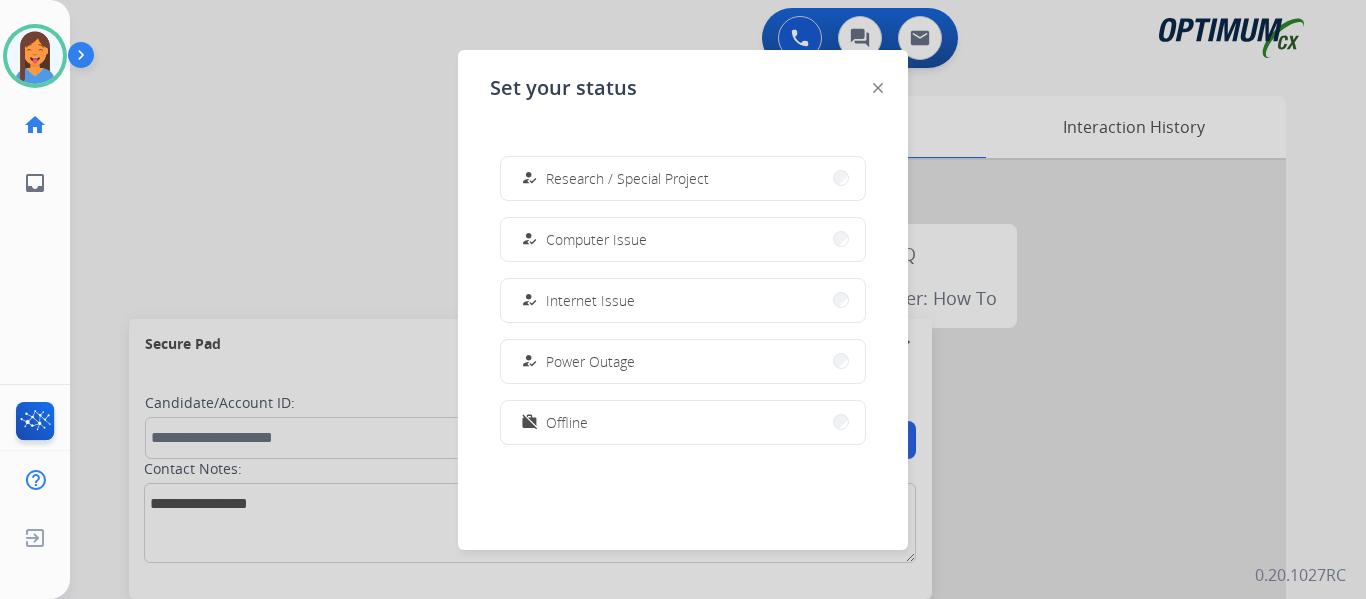 scroll, scrollTop: 499, scrollLeft: 0, axis: vertical 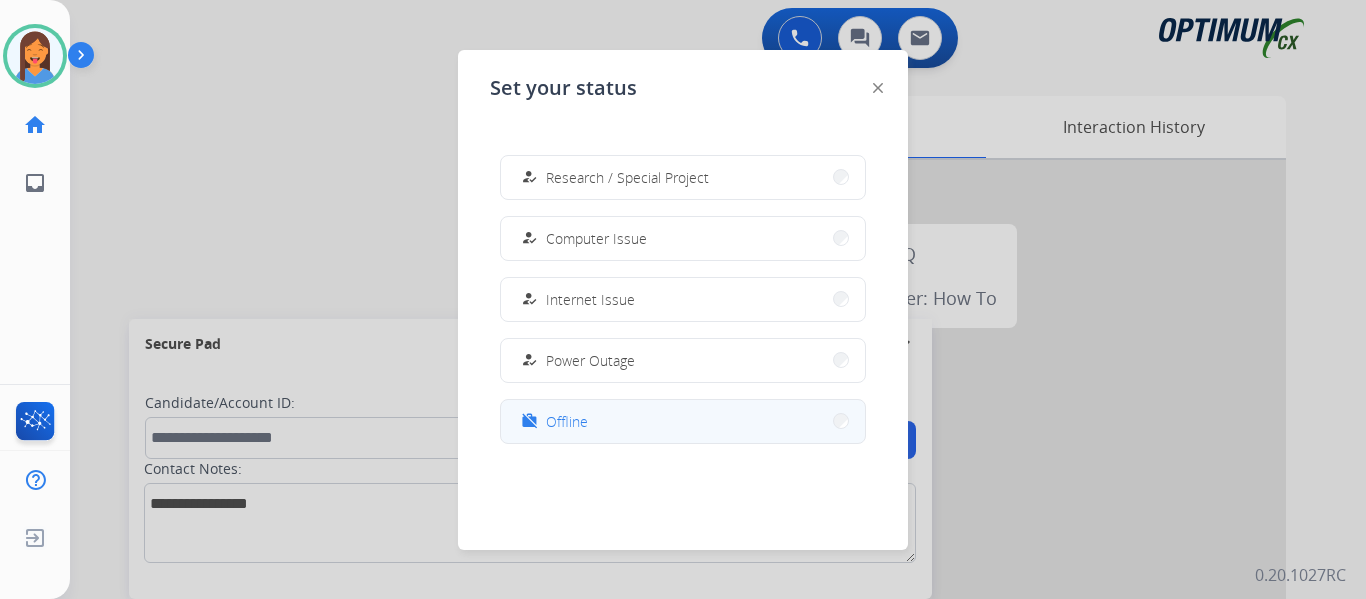 click on "Offline" at bounding box center (567, 421) 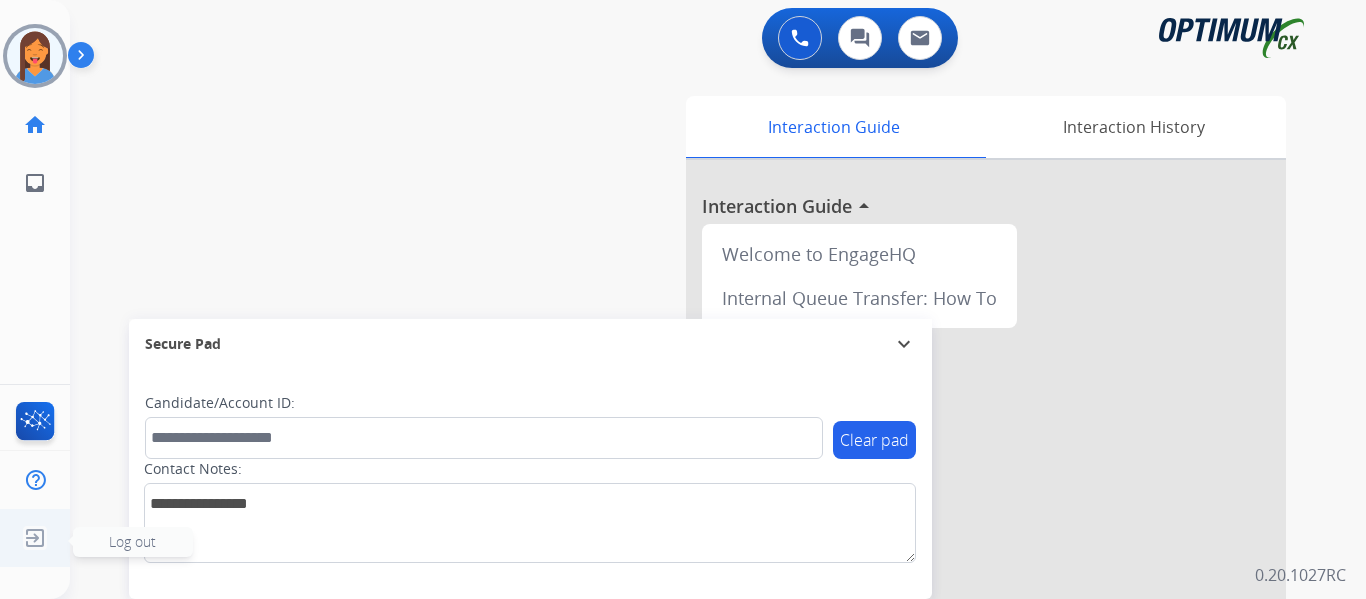 click 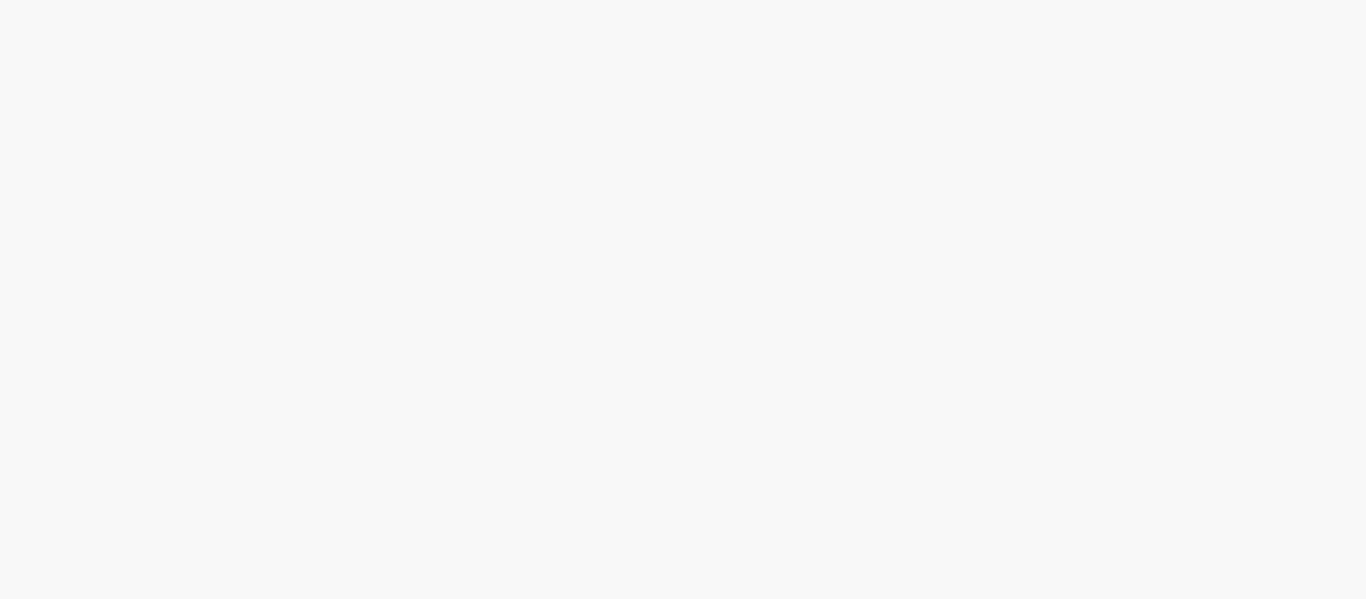 scroll, scrollTop: 0, scrollLeft: 0, axis: both 